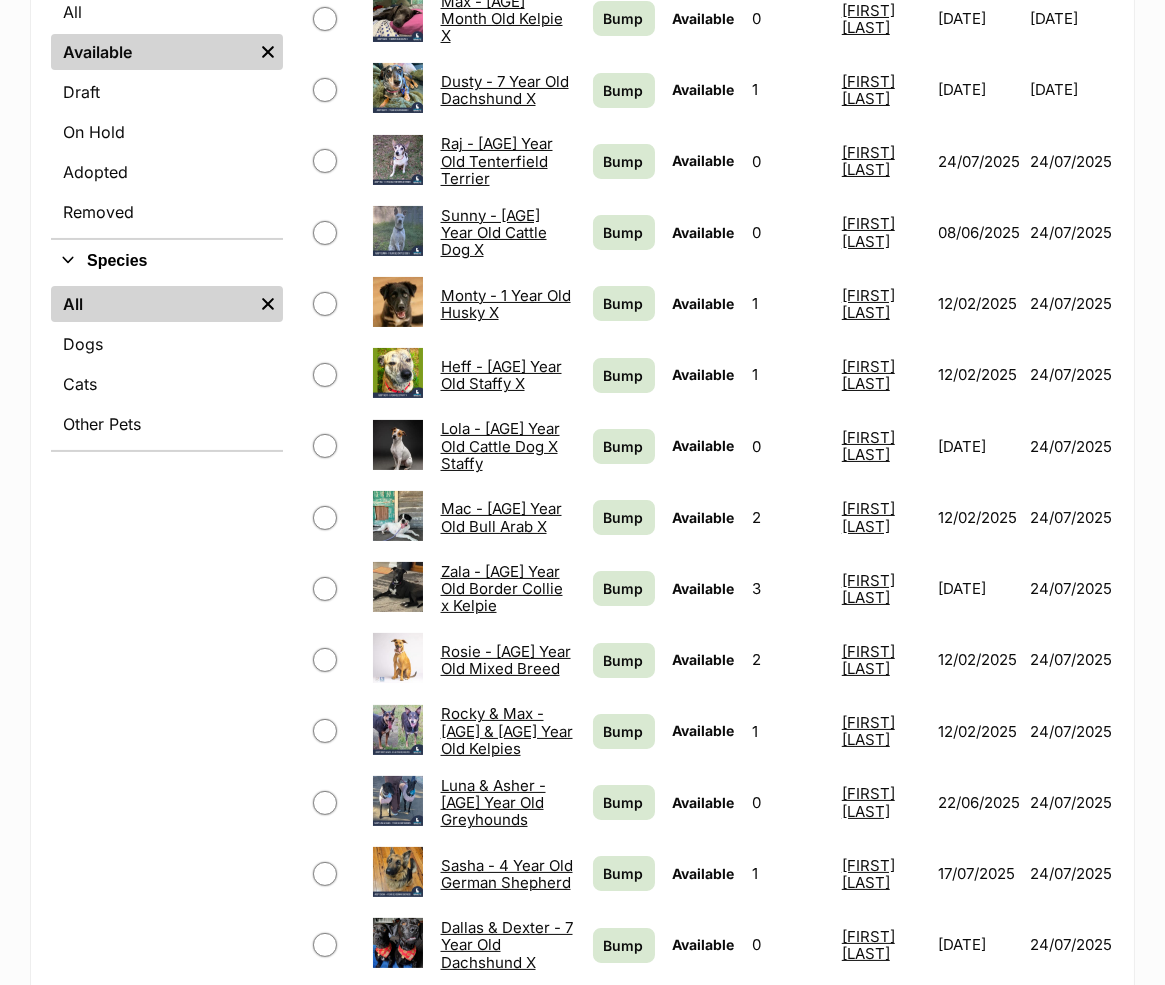scroll, scrollTop: 880, scrollLeft: 0, axis: vertical 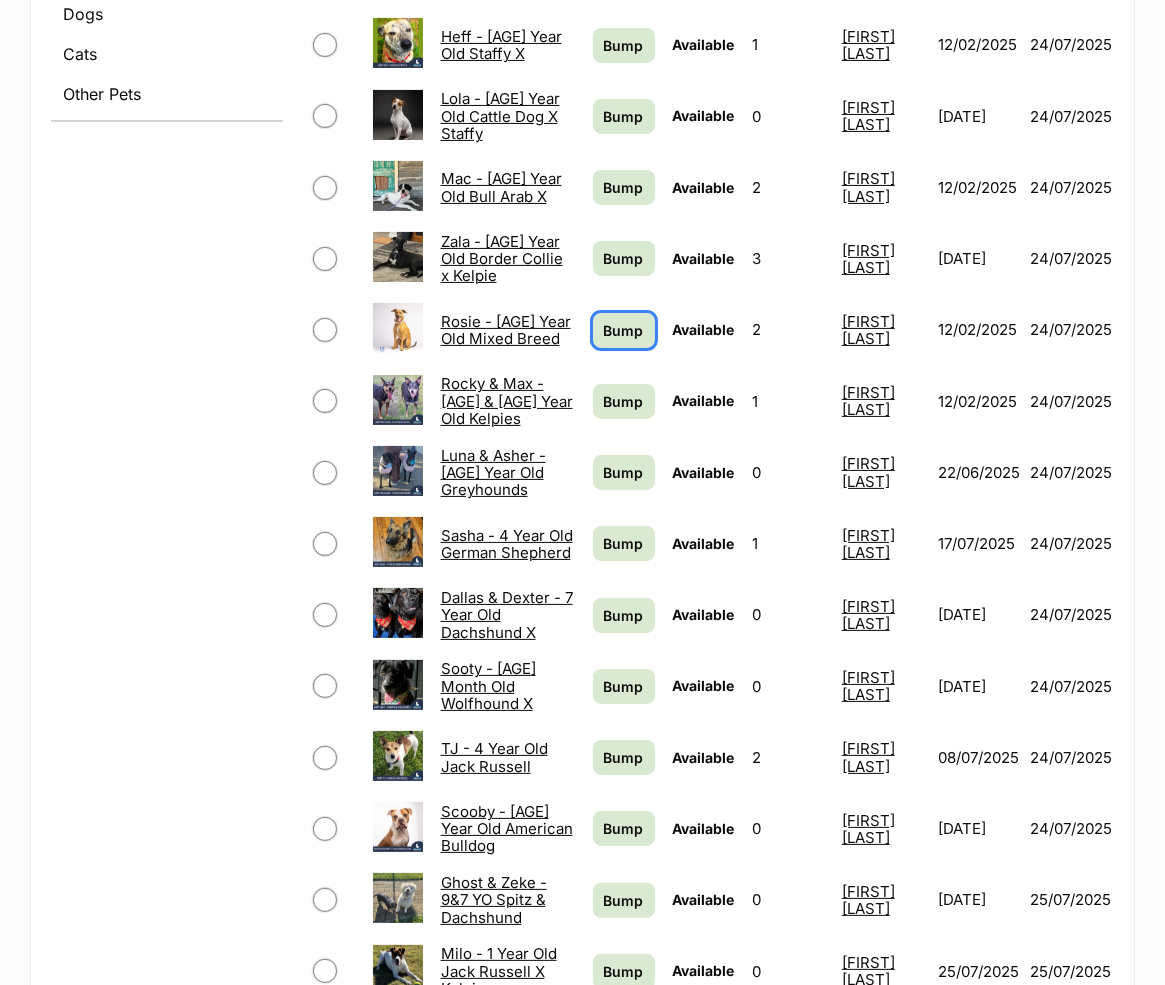 click on "Bump" at bounding box center [624, 330] 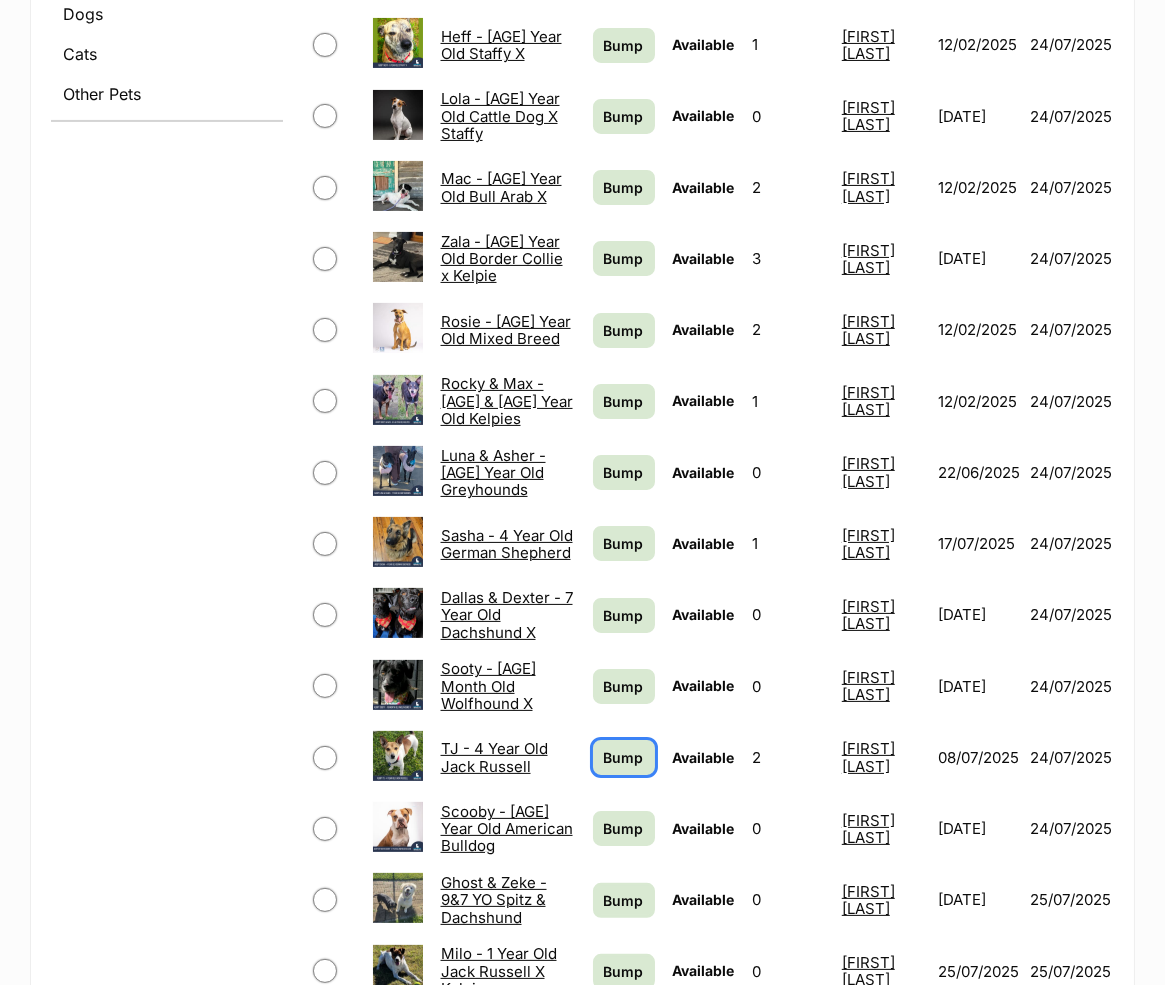 click on "Bump" at bounding box center (624, 757) 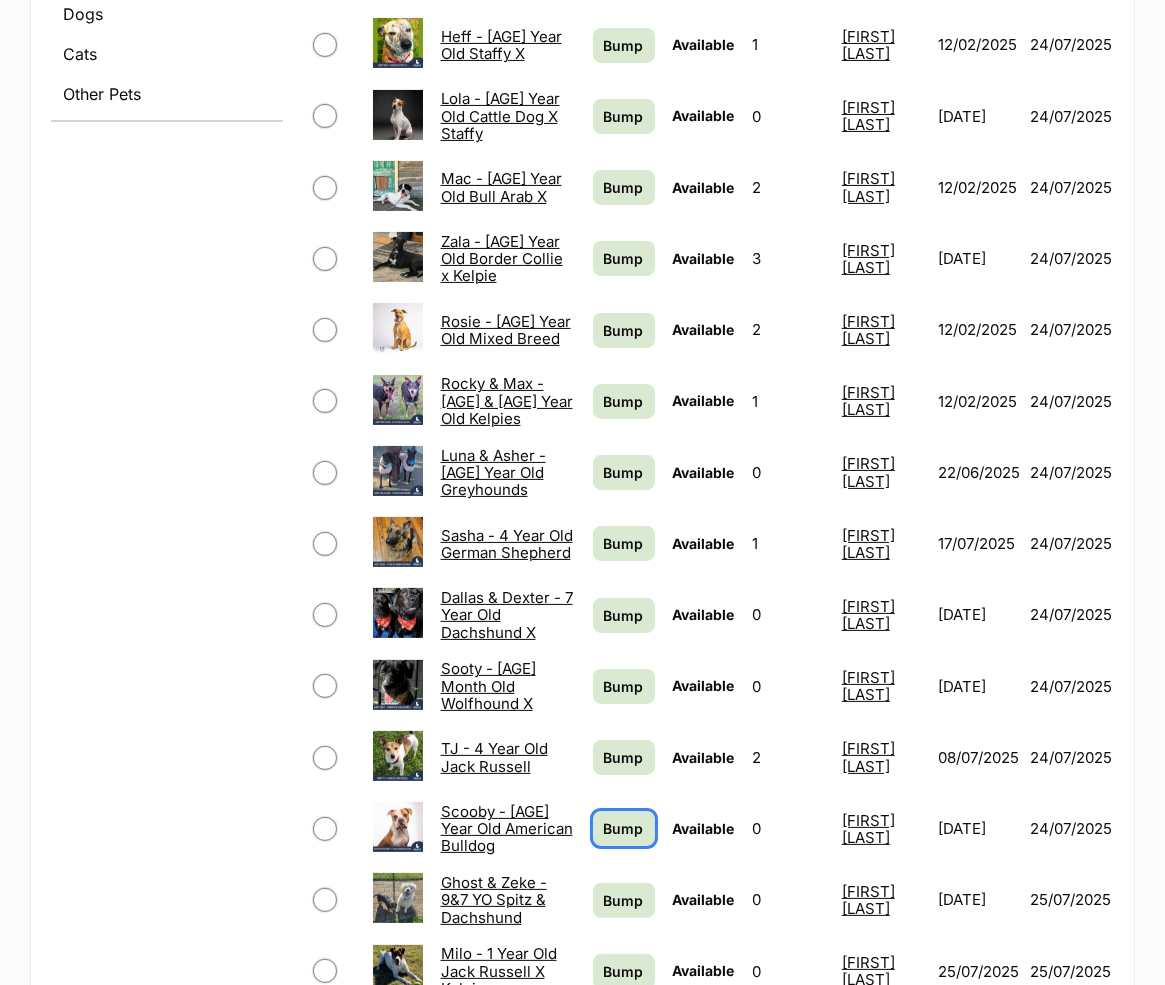 click on "Bump" at bounding box center (624, 828) 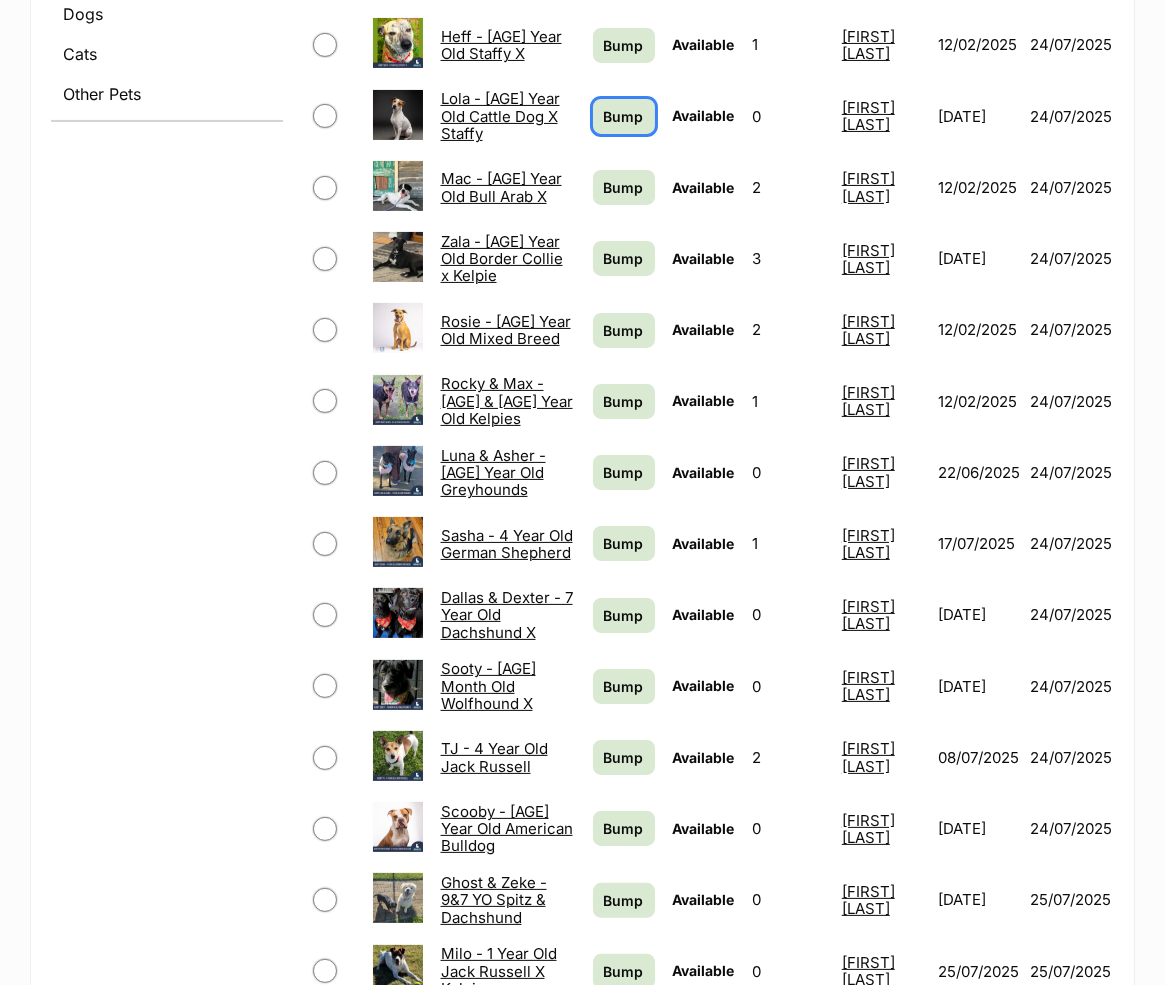 click on "Bump" at bounding box center [624, 116] 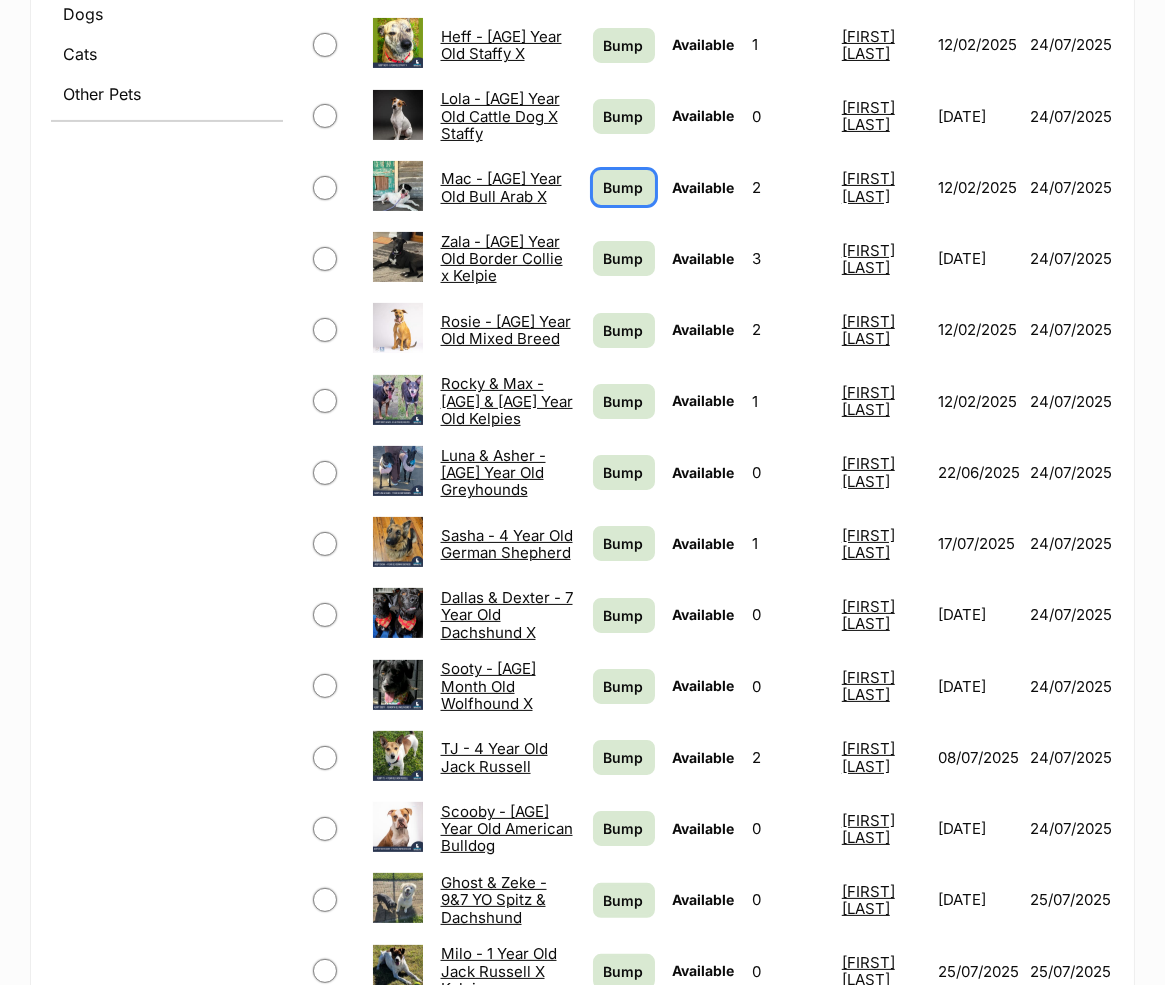 click on "Bump" at bounding box center [624, 187] 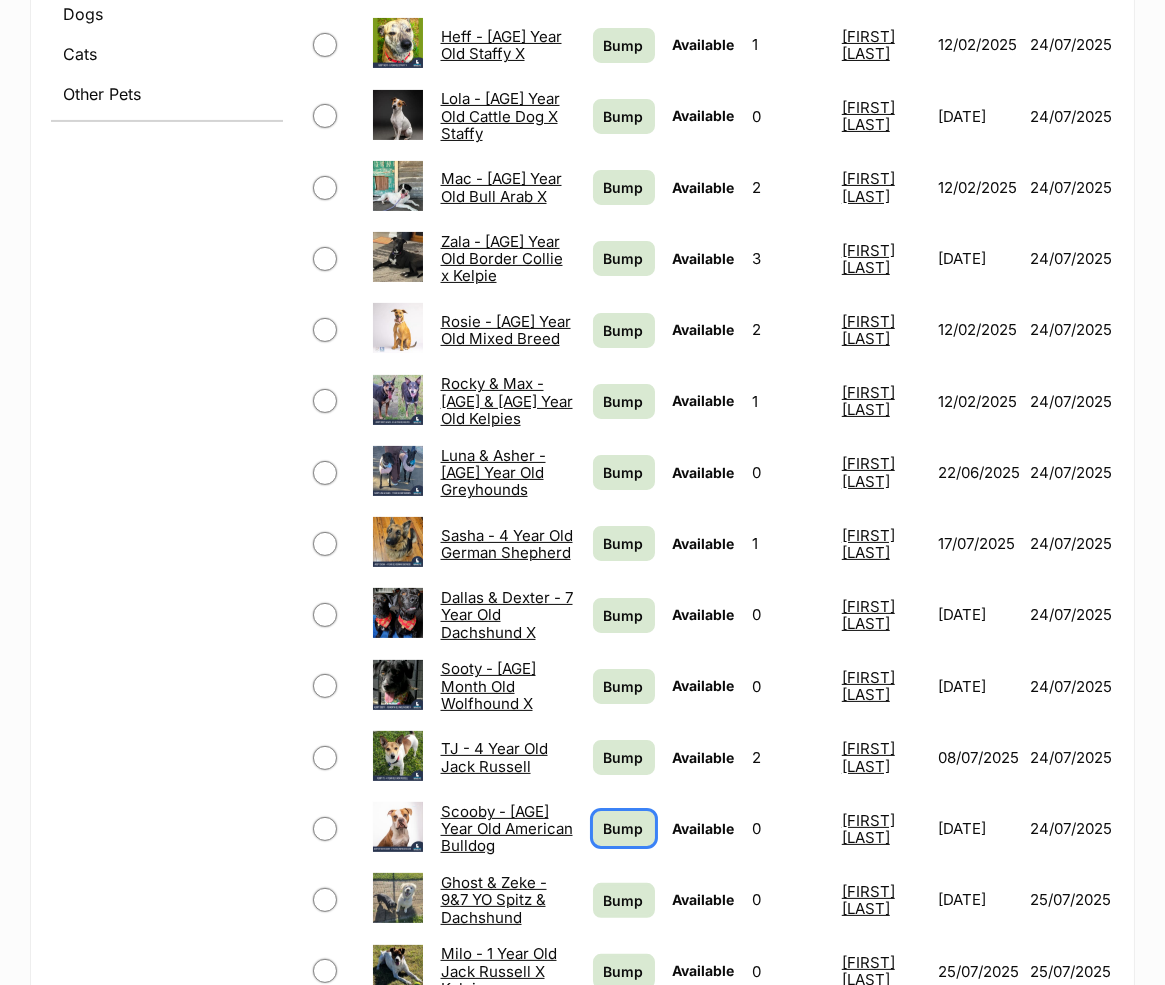 click on "Bump" at bounding box center (624, 828) 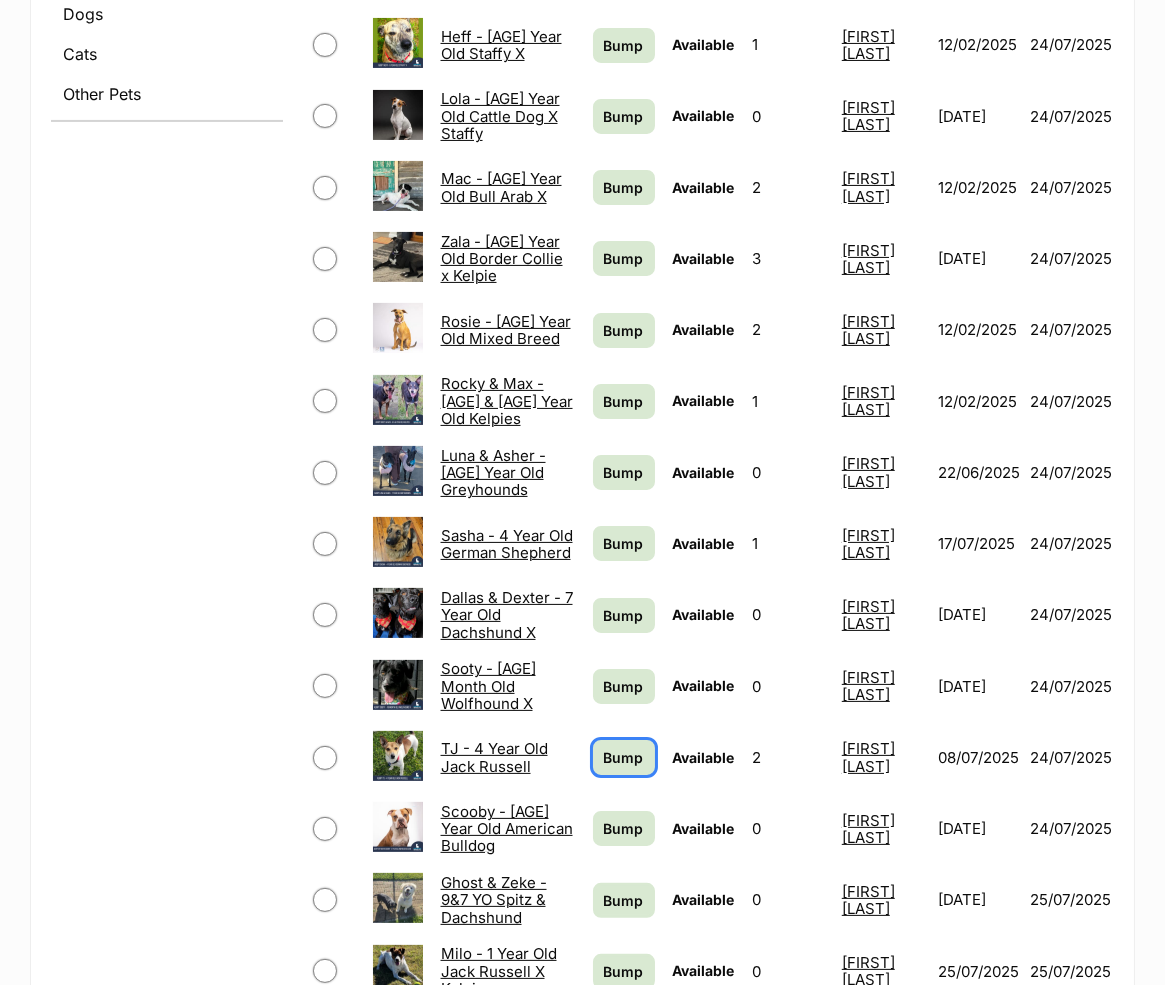 click on "Bump" at bounding box center (624, 757) 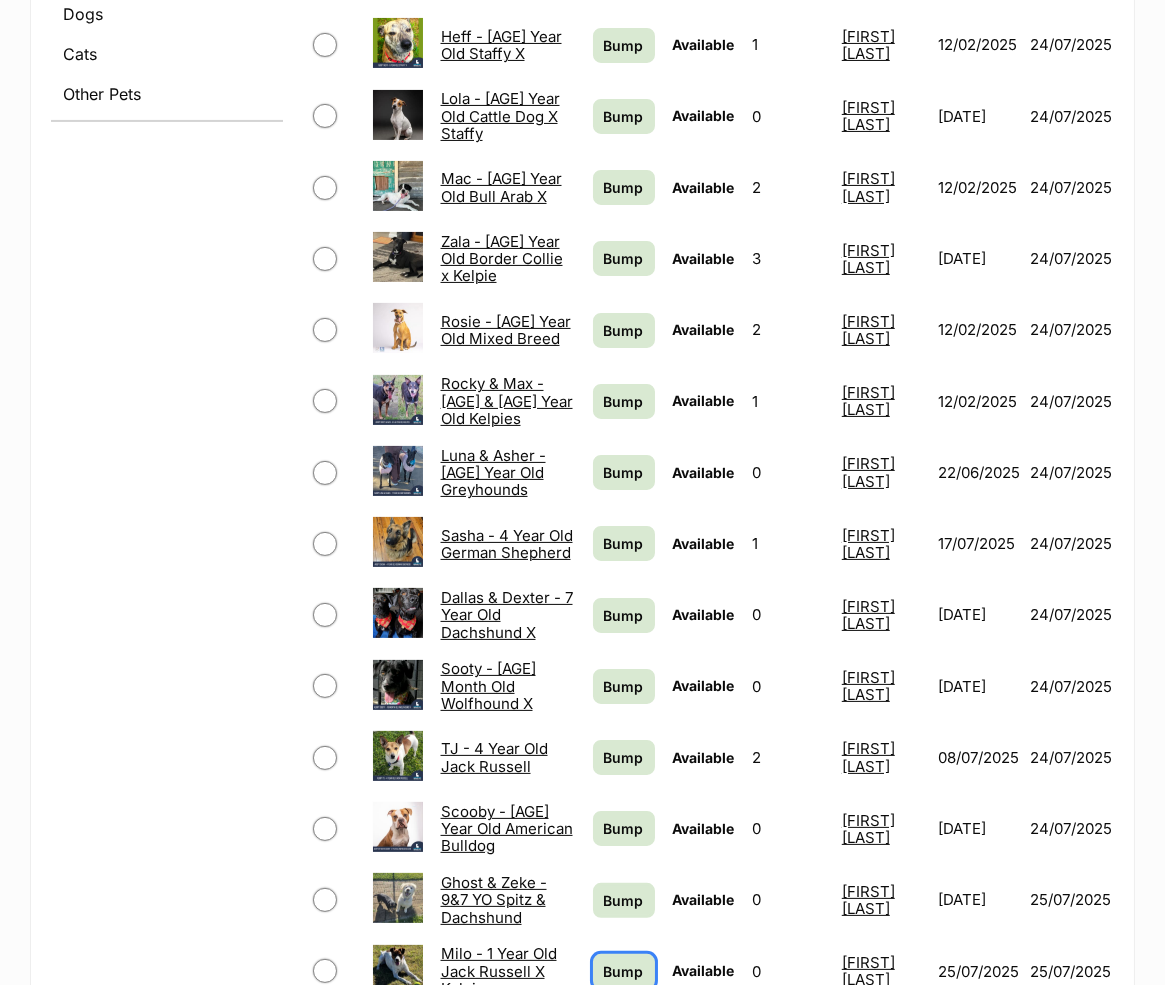 click on "Bump" at bounding box center (624, 971) 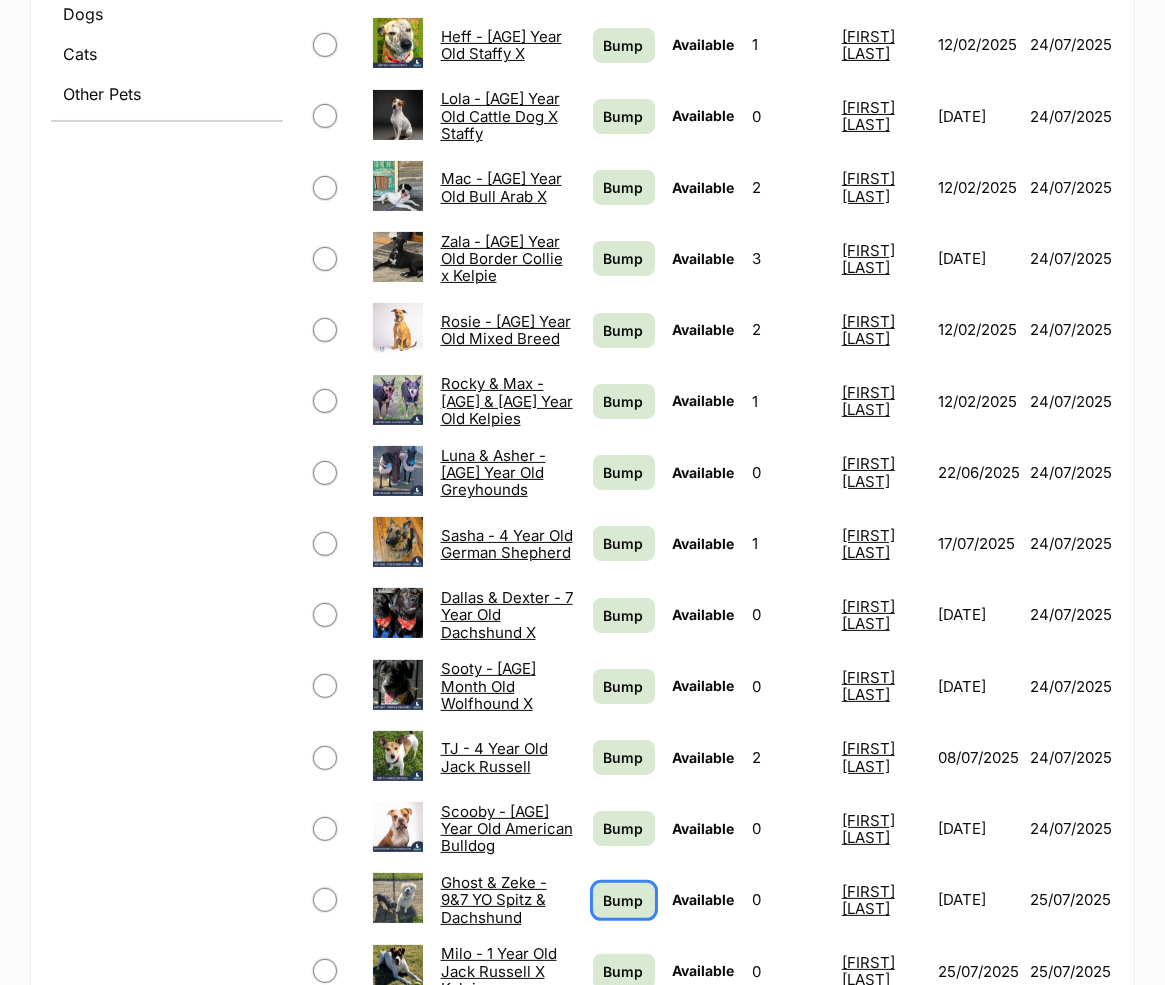 click on "Bump" at bounding box center (624, 900) 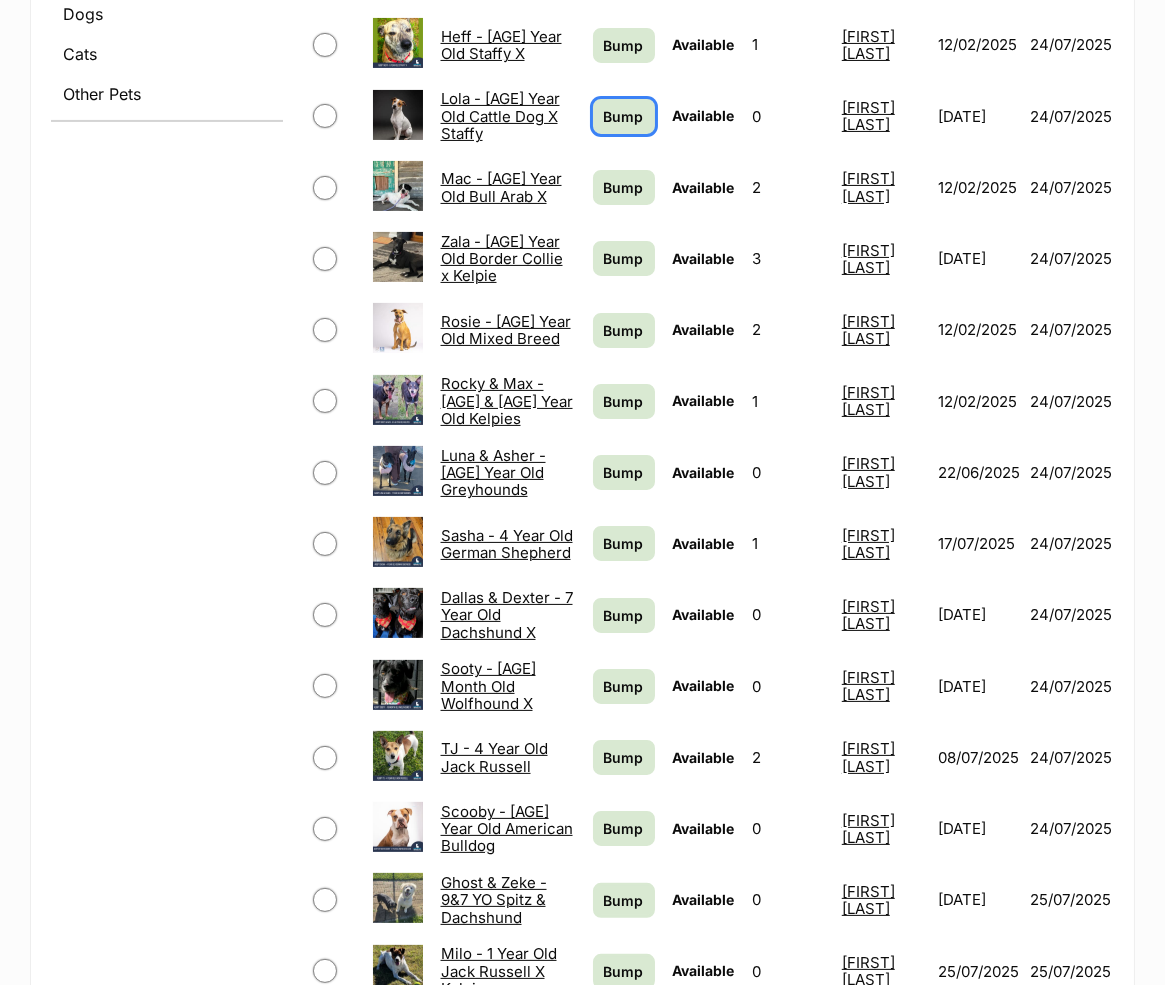 click on "Bump" at bounding box center (624, 116) 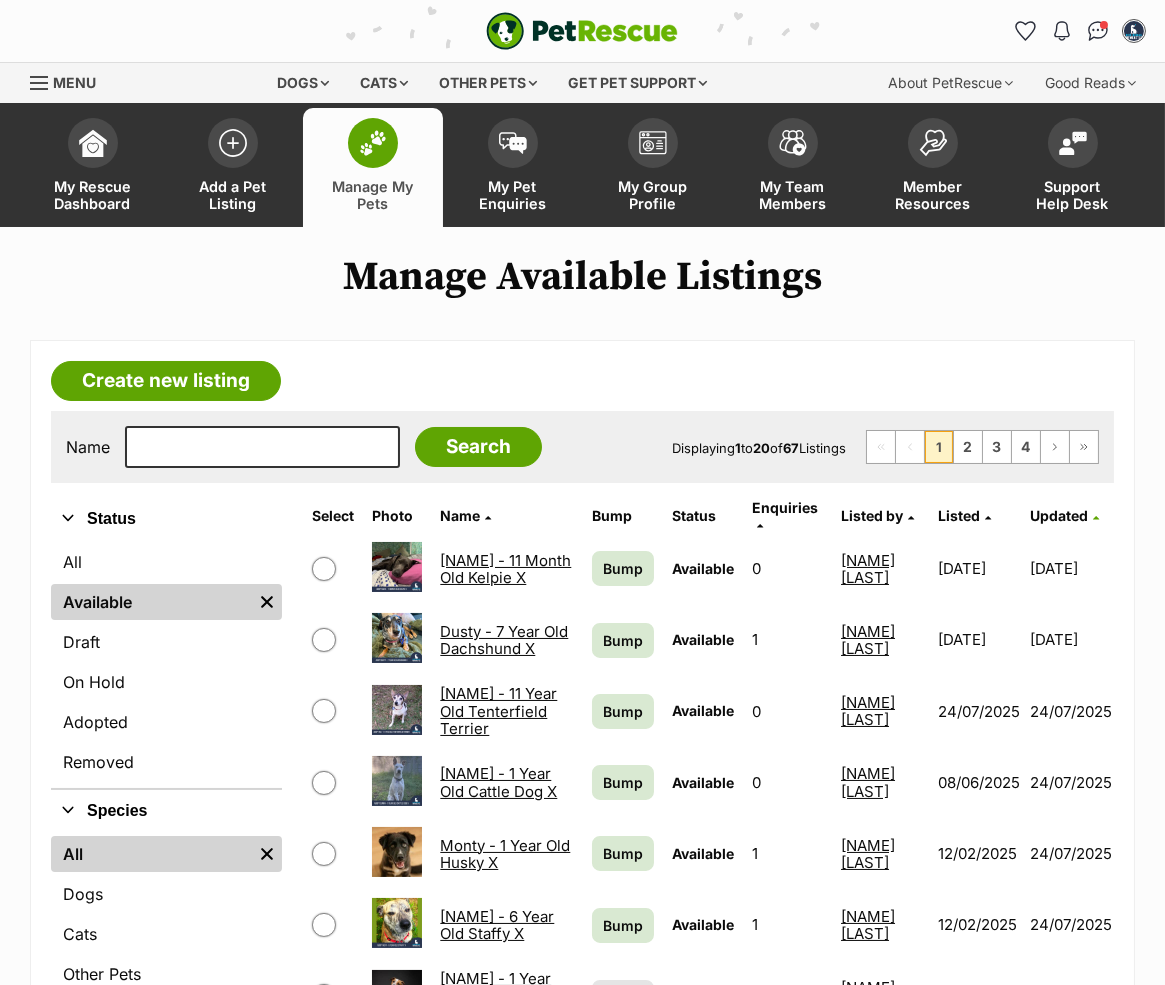 scroll, scrollTop: 440, scrollLeft: 0, axis: vertical 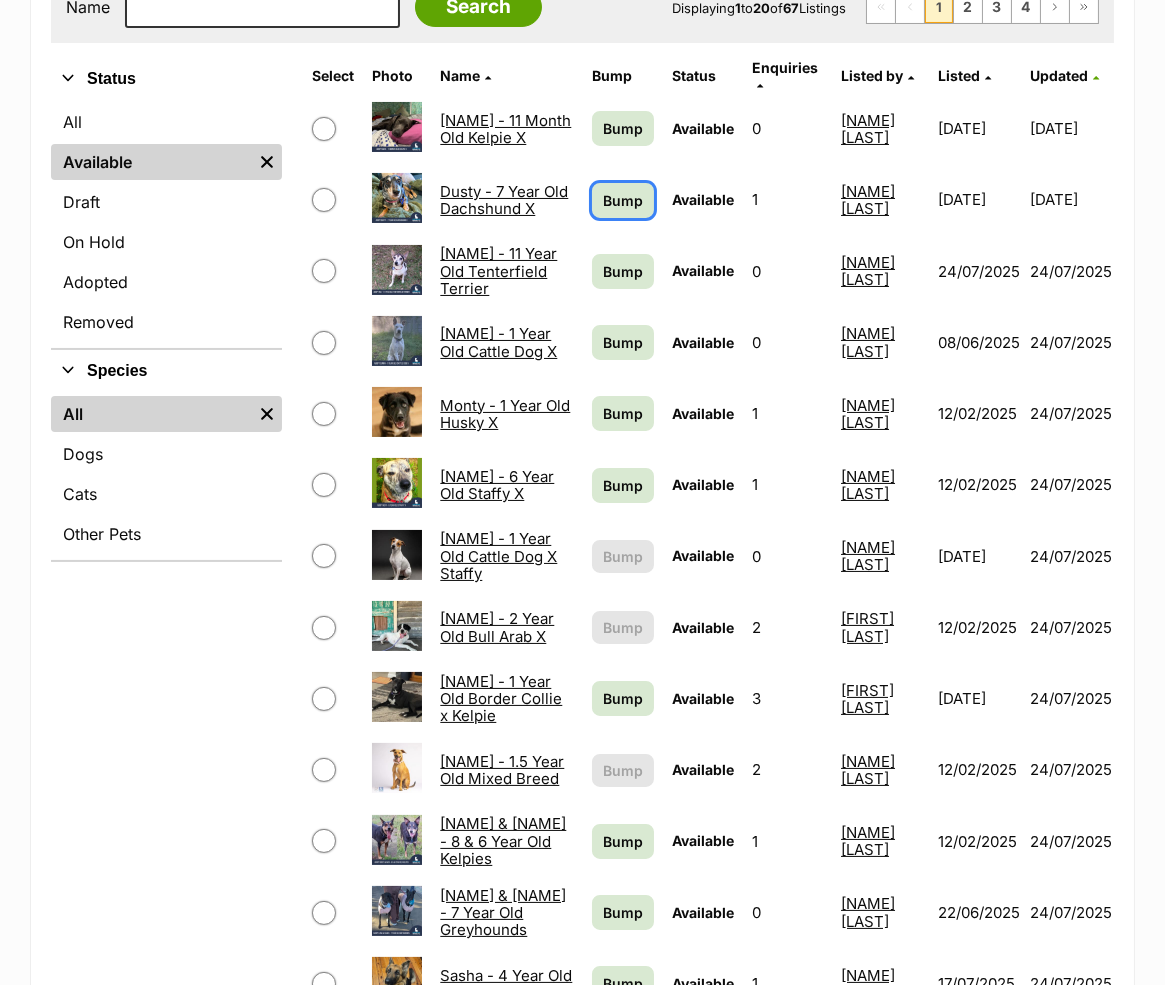 click on "Bump" at bounding box center (623, 200) 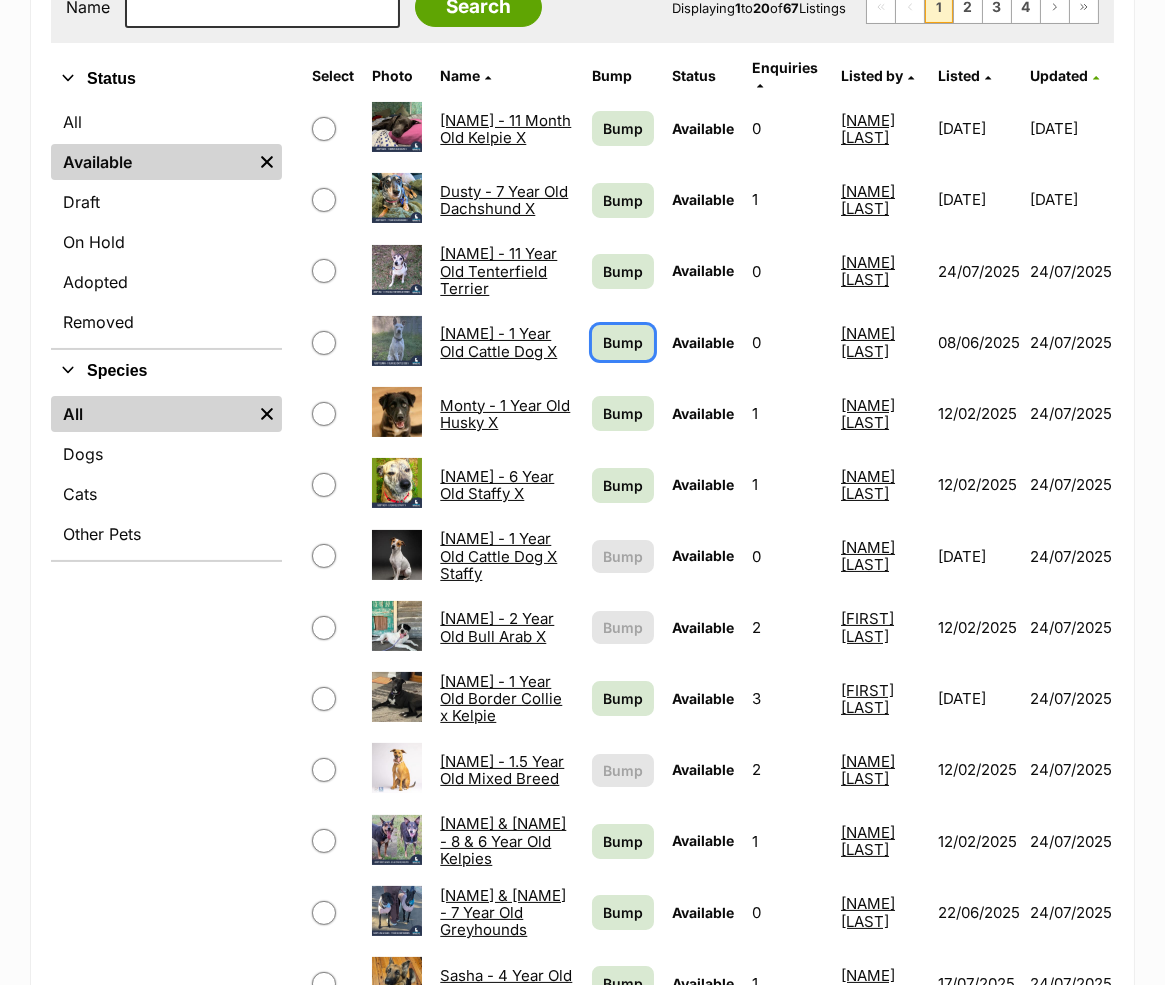 click on "Bump" at bounding box center [623, 342] 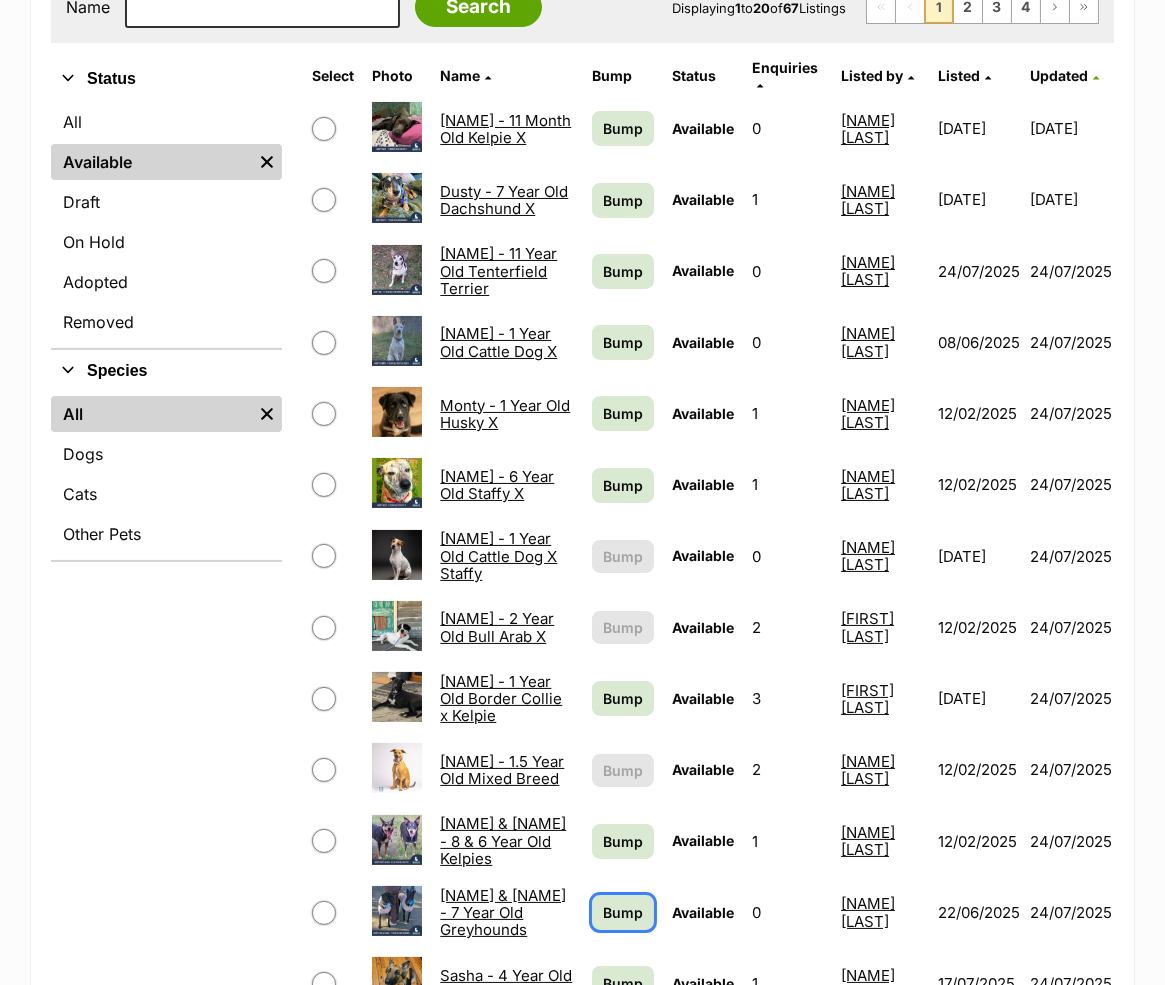 click on "Bump" at bounding box center (623, 912) 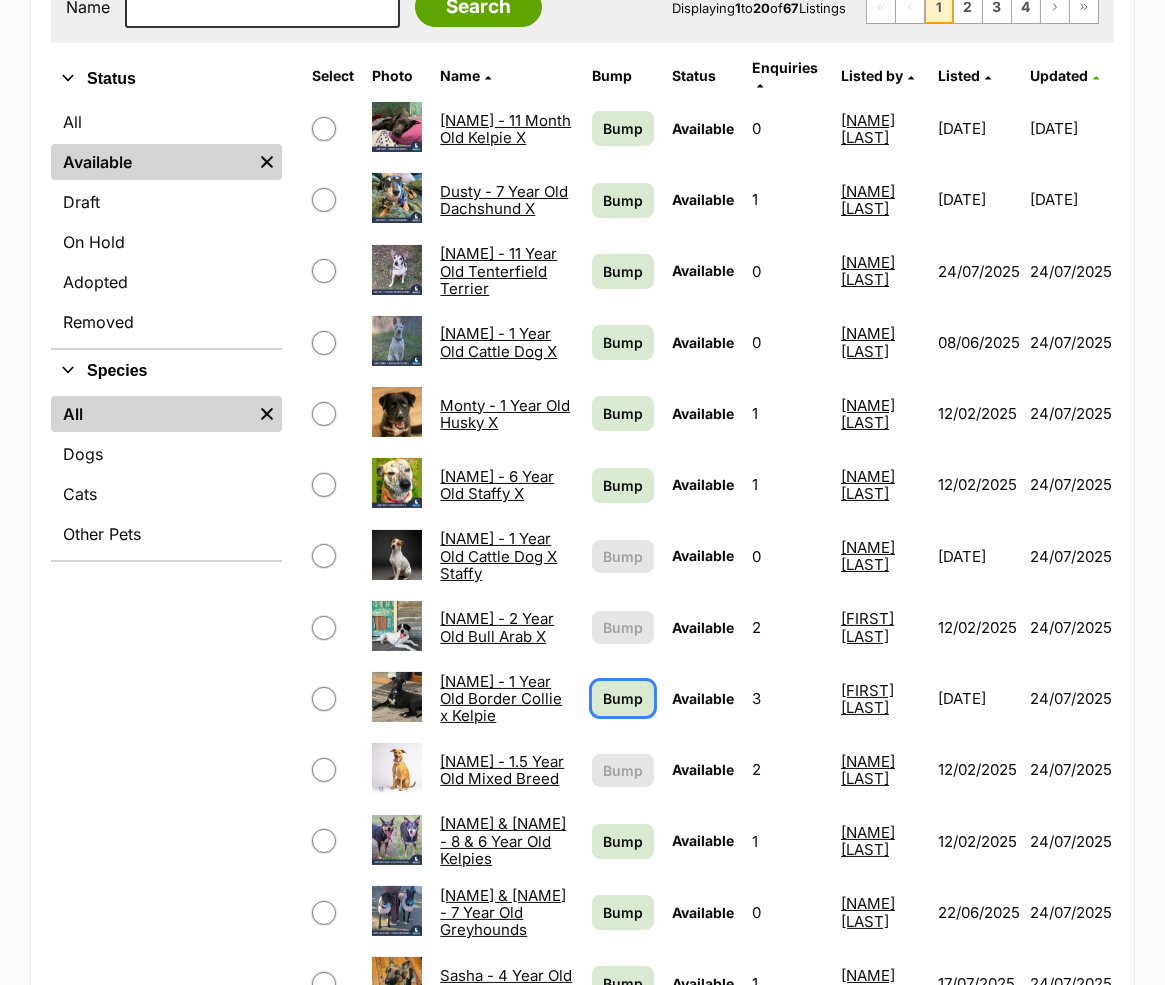 click on "Bump" at bounding box center [623, 698] 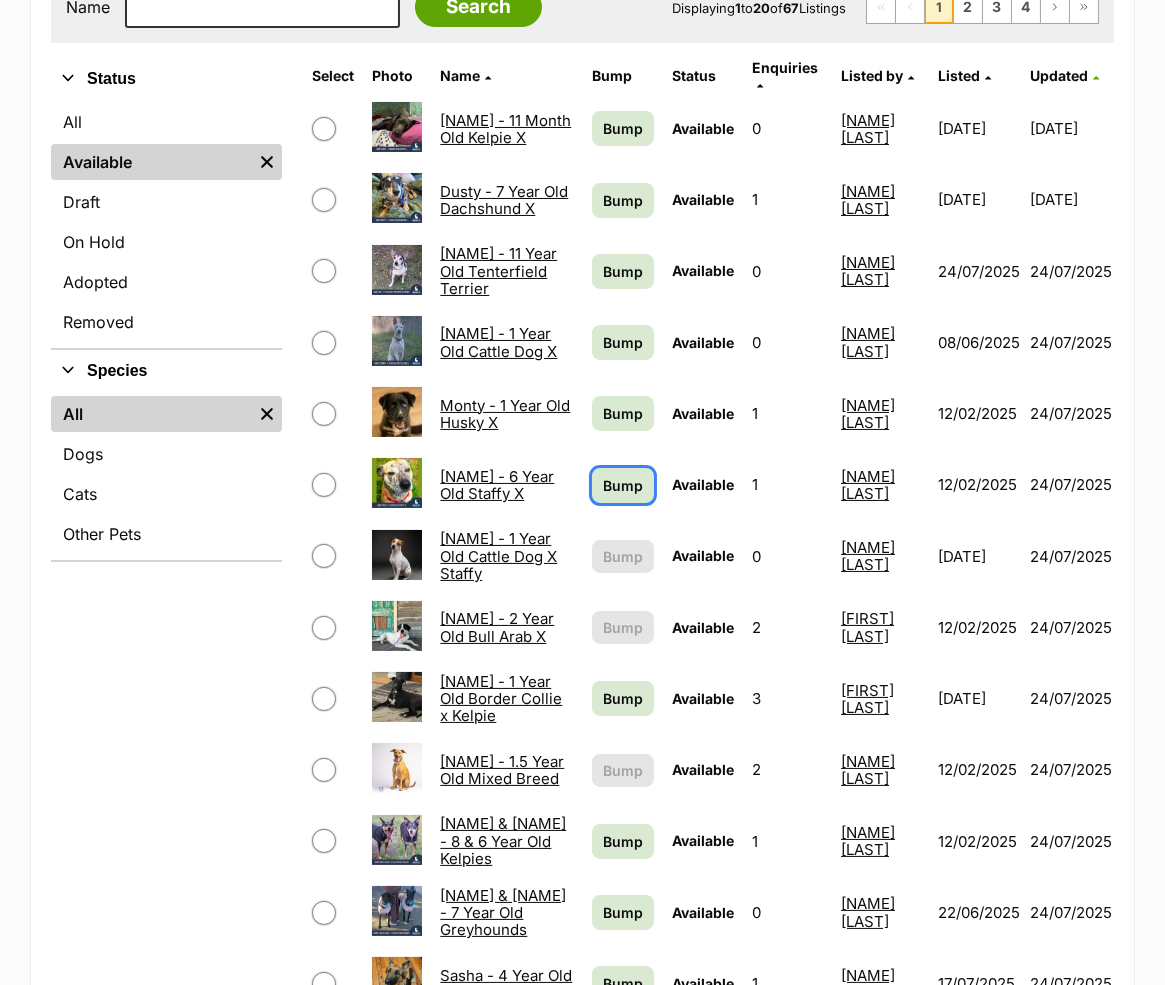 click on "Bump" at bounding box center [623, 485] 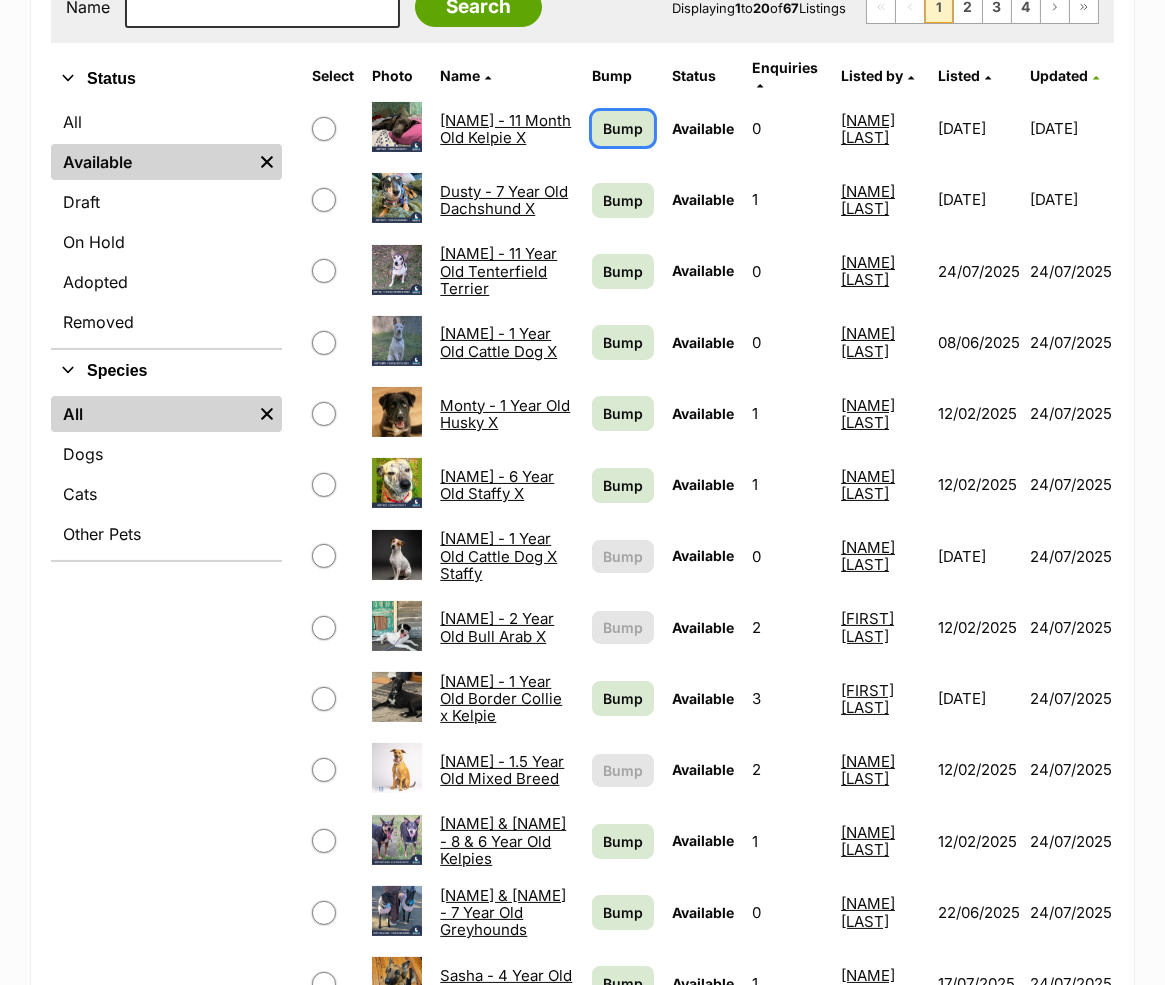 click on "Bump" at bounding box center (623, 128) 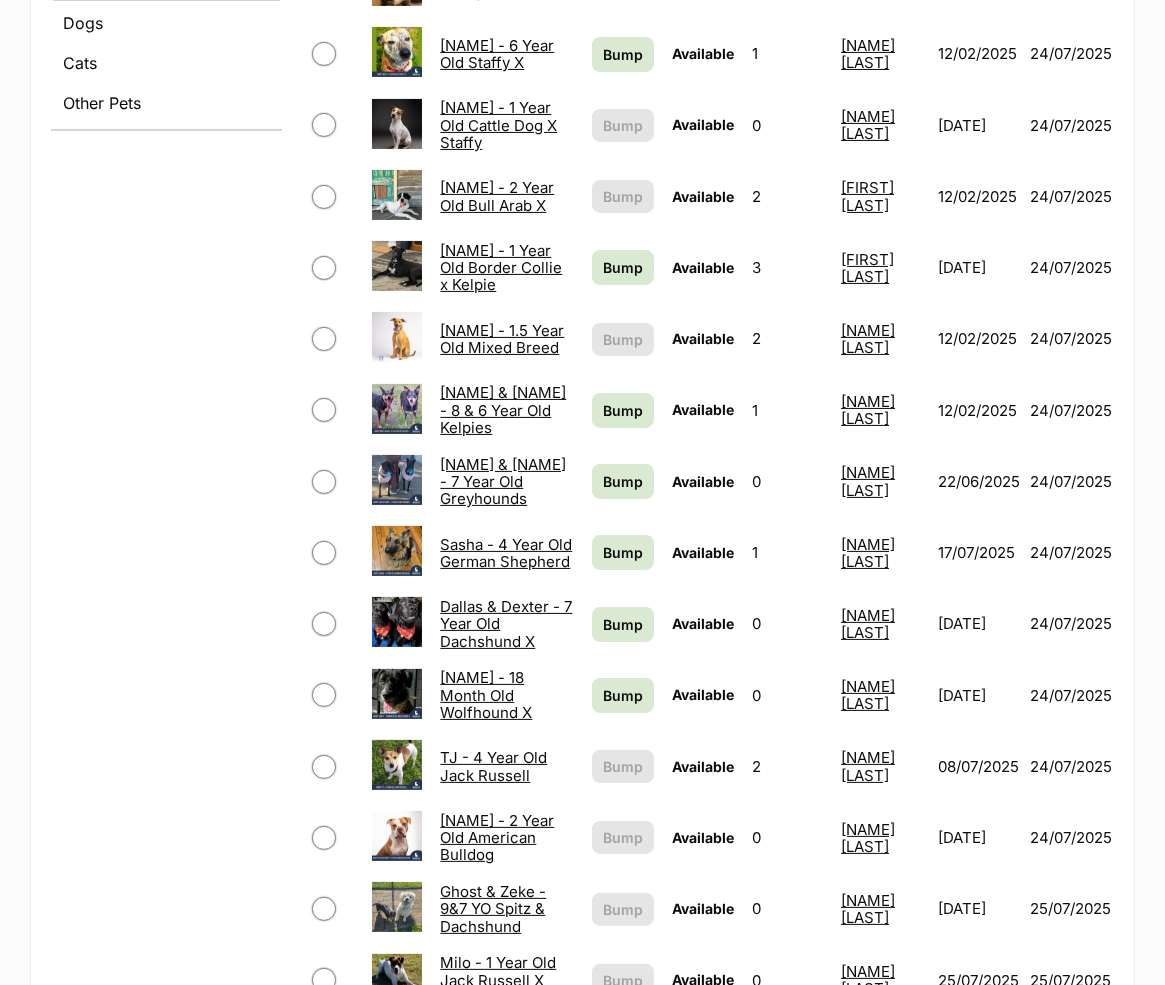 scroll, scrollTop: 880, scrollLeft: 0, axis: vertical 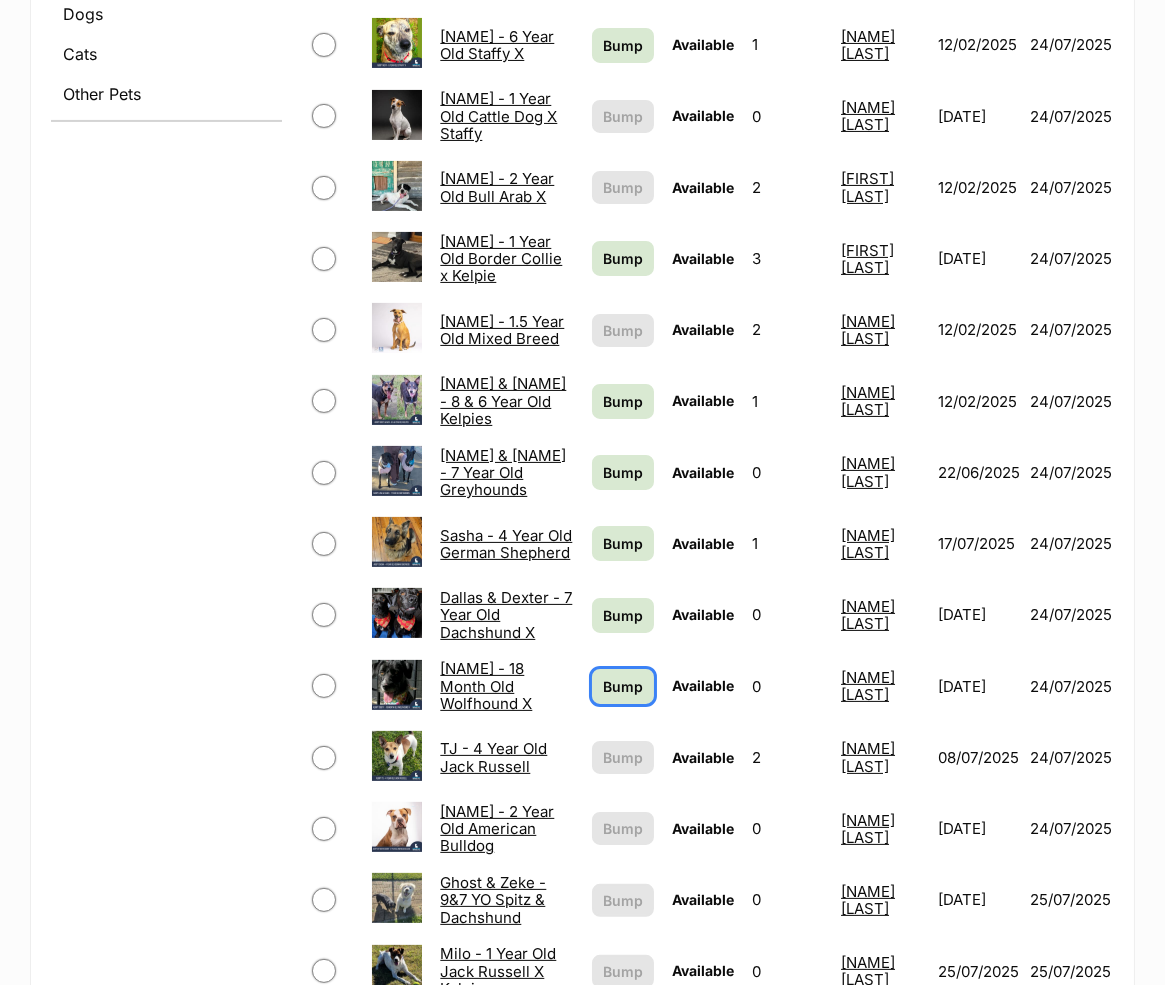 click on "Bump" at bounding box center (623, 686) 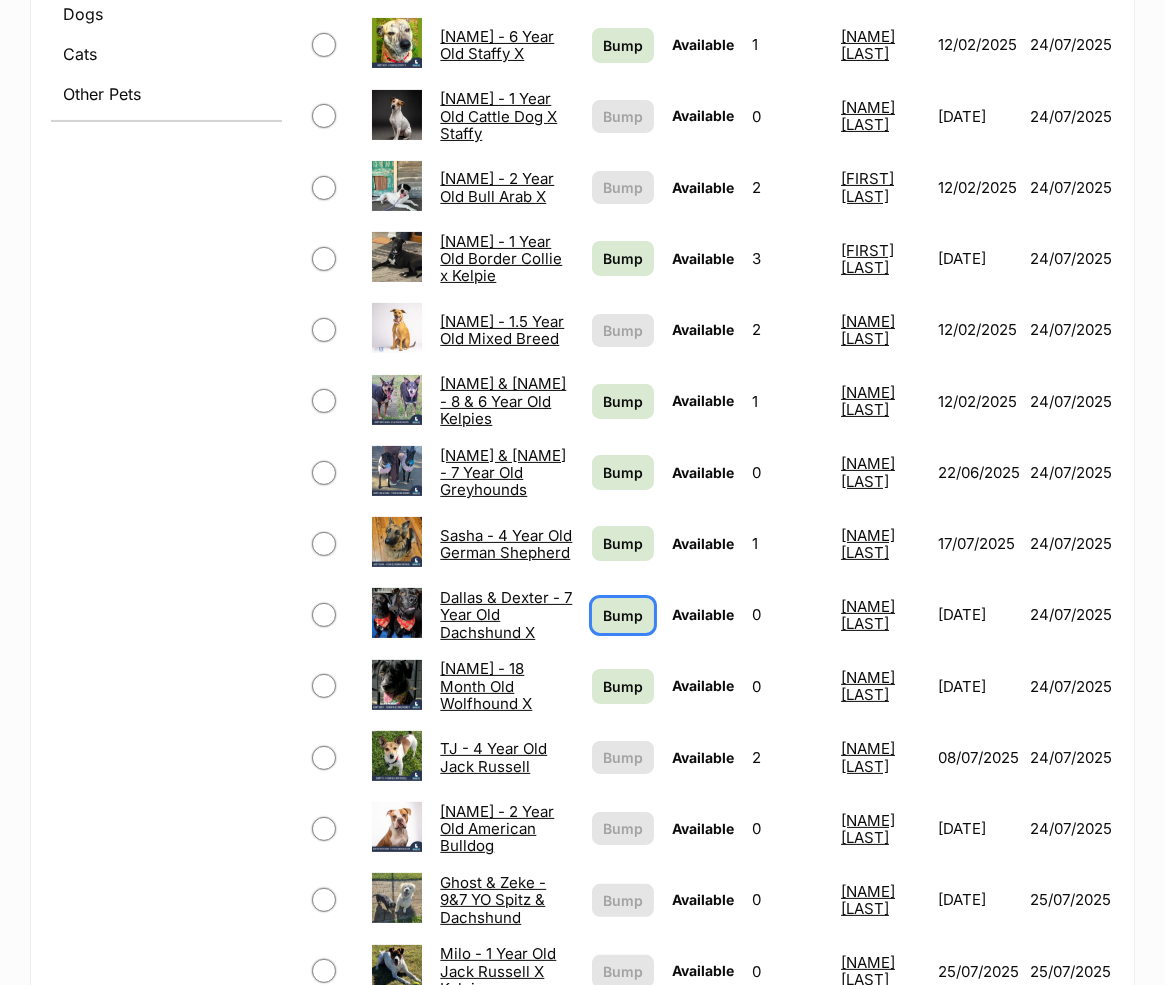 click on "Bump" at bounding box center [623, 615] 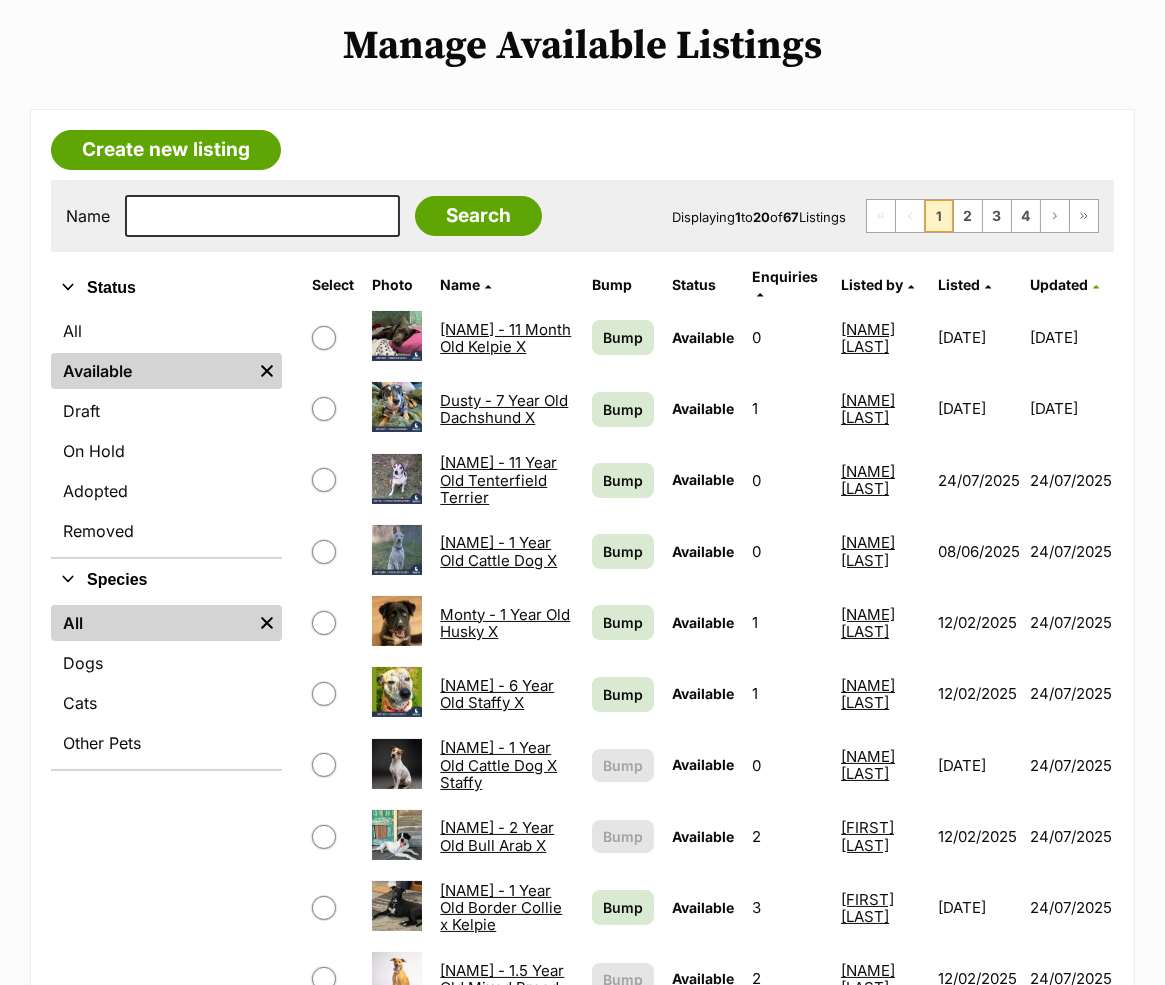 scroll, scrollTop: 220, scrollLeft: 0, axis: vertical 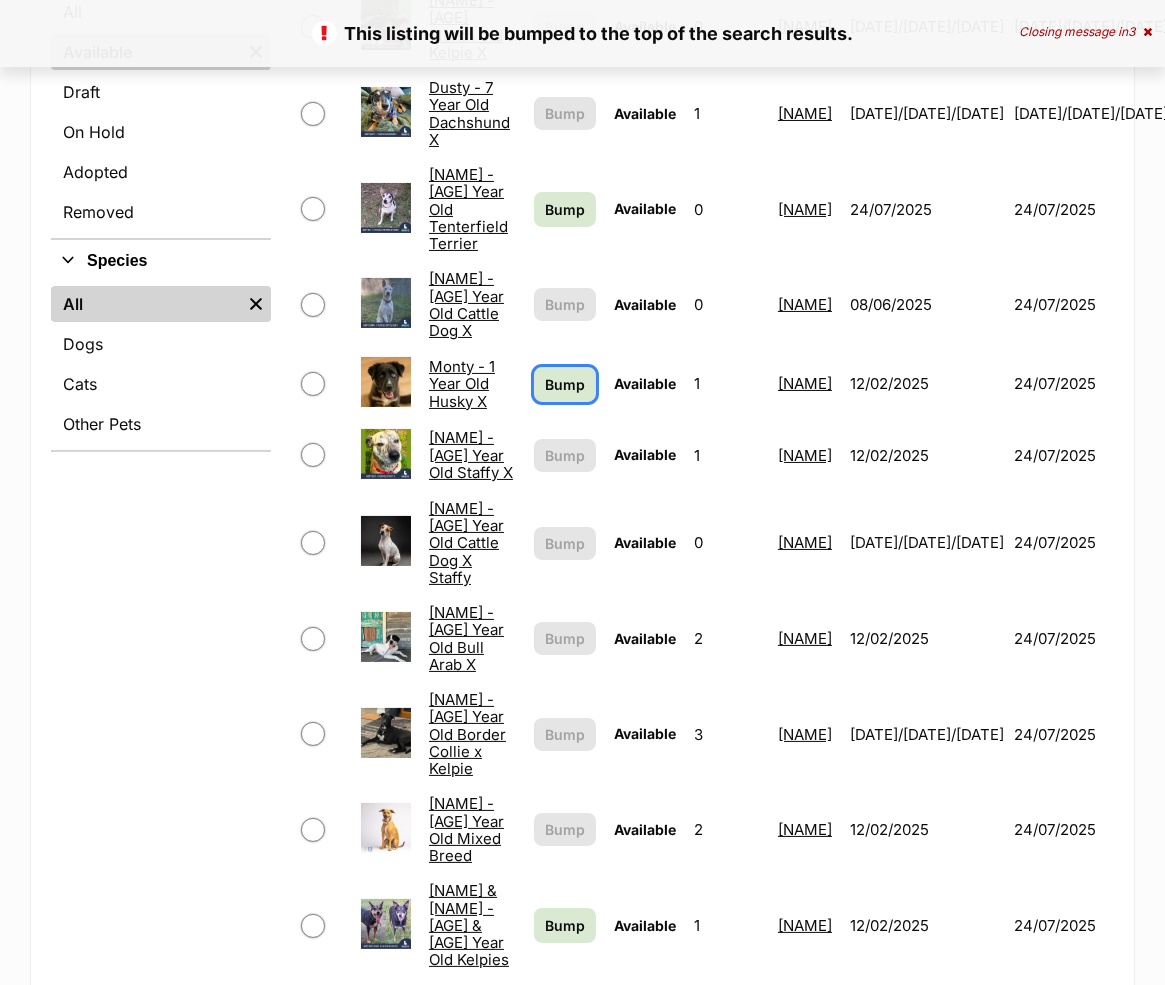click on "Bump" at bounding box center (565, 384) 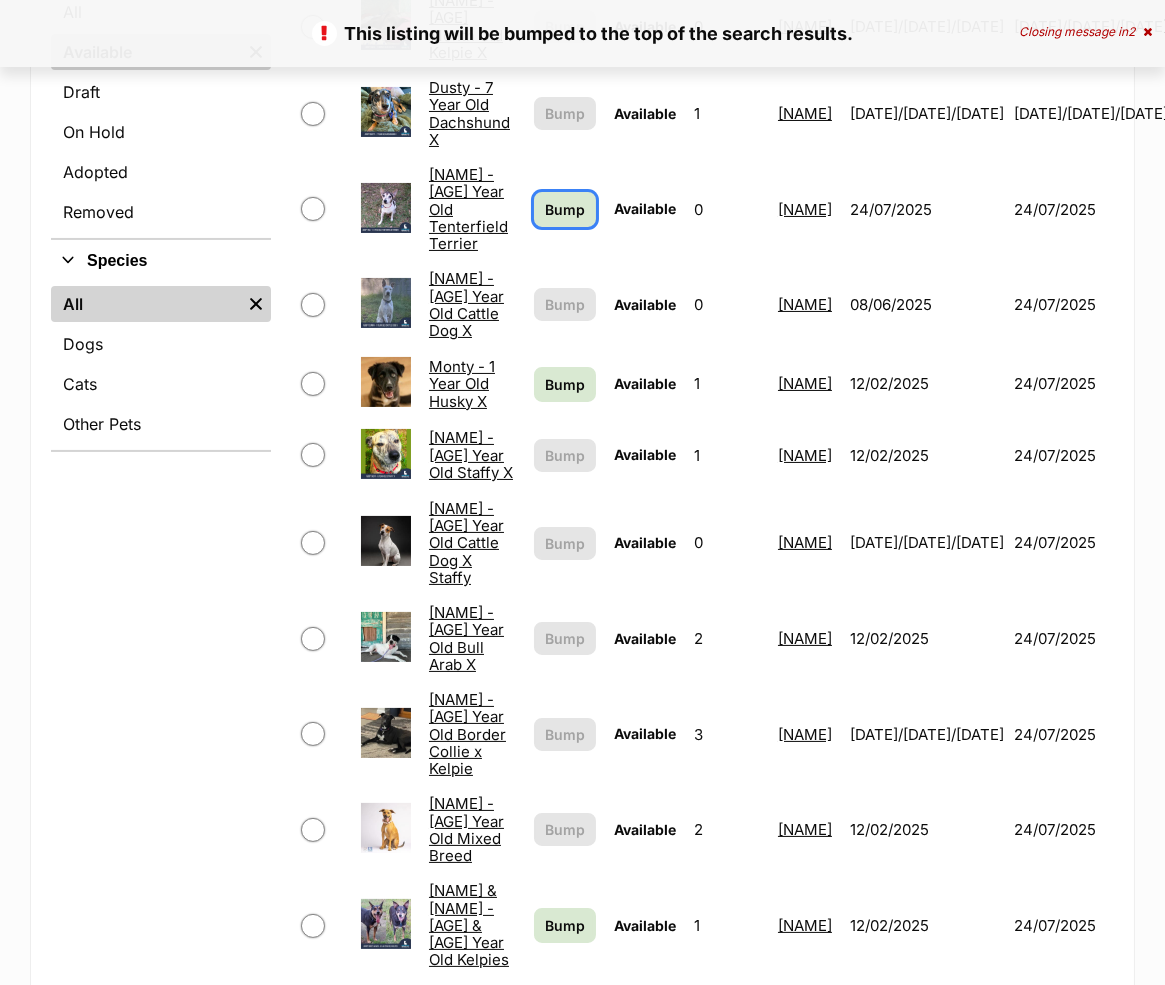 click on "Bump" at bounding box center [565, 209] 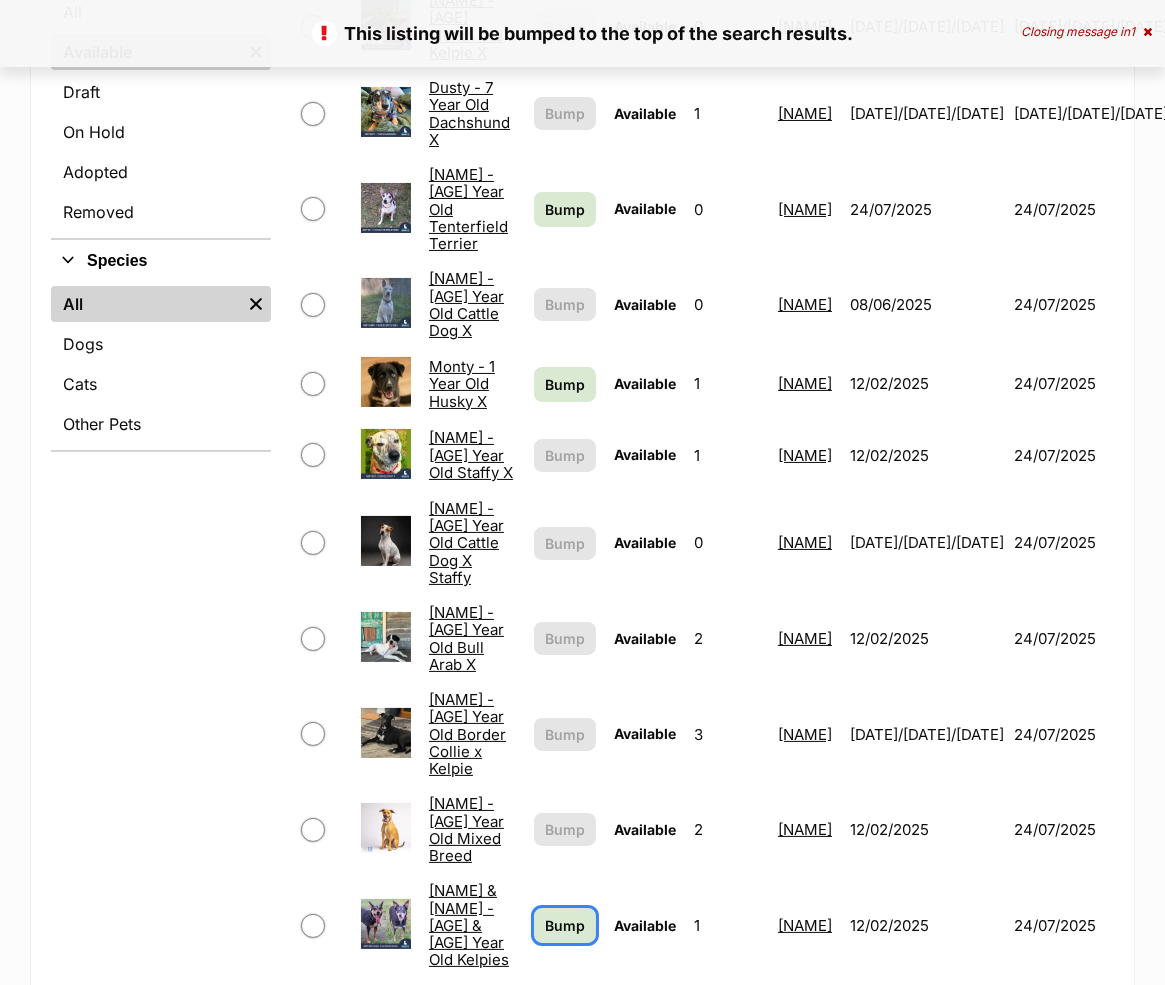 click on "Bump" at bounding box center [565, 925] 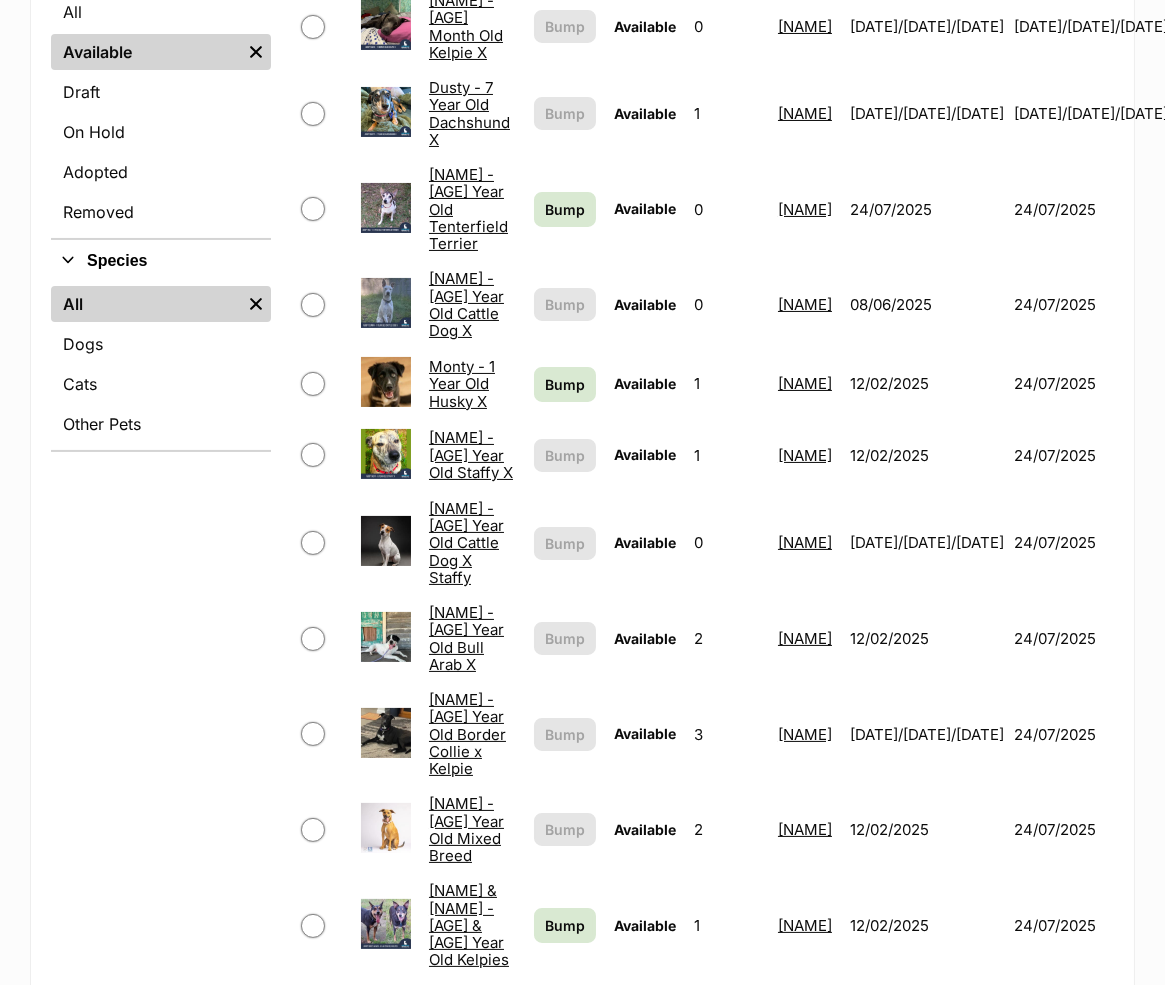 click on "Bump" at bounding box center (565, 1125) 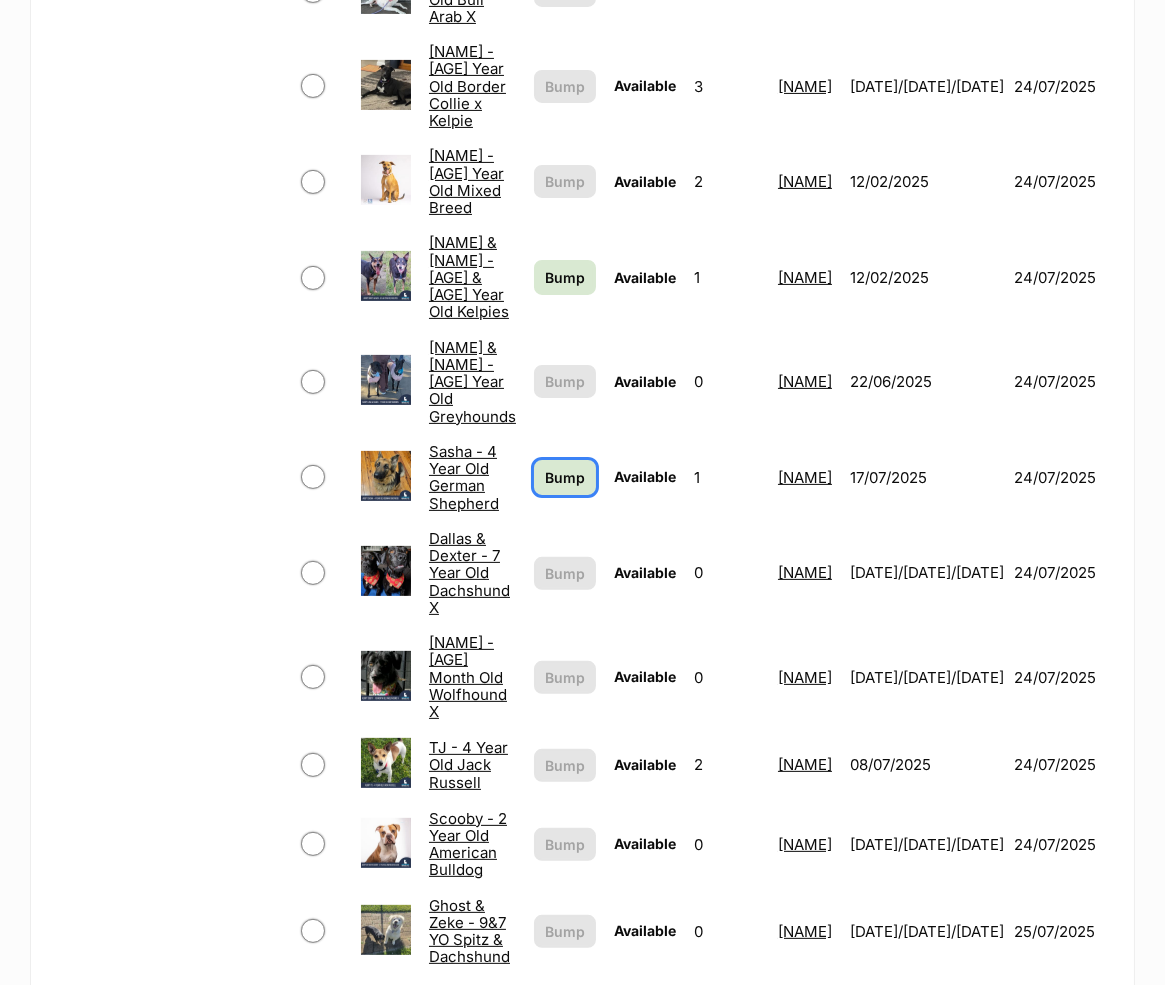 scroll, scrollTop: 1210, scrollLeft: 0, axis: vertical 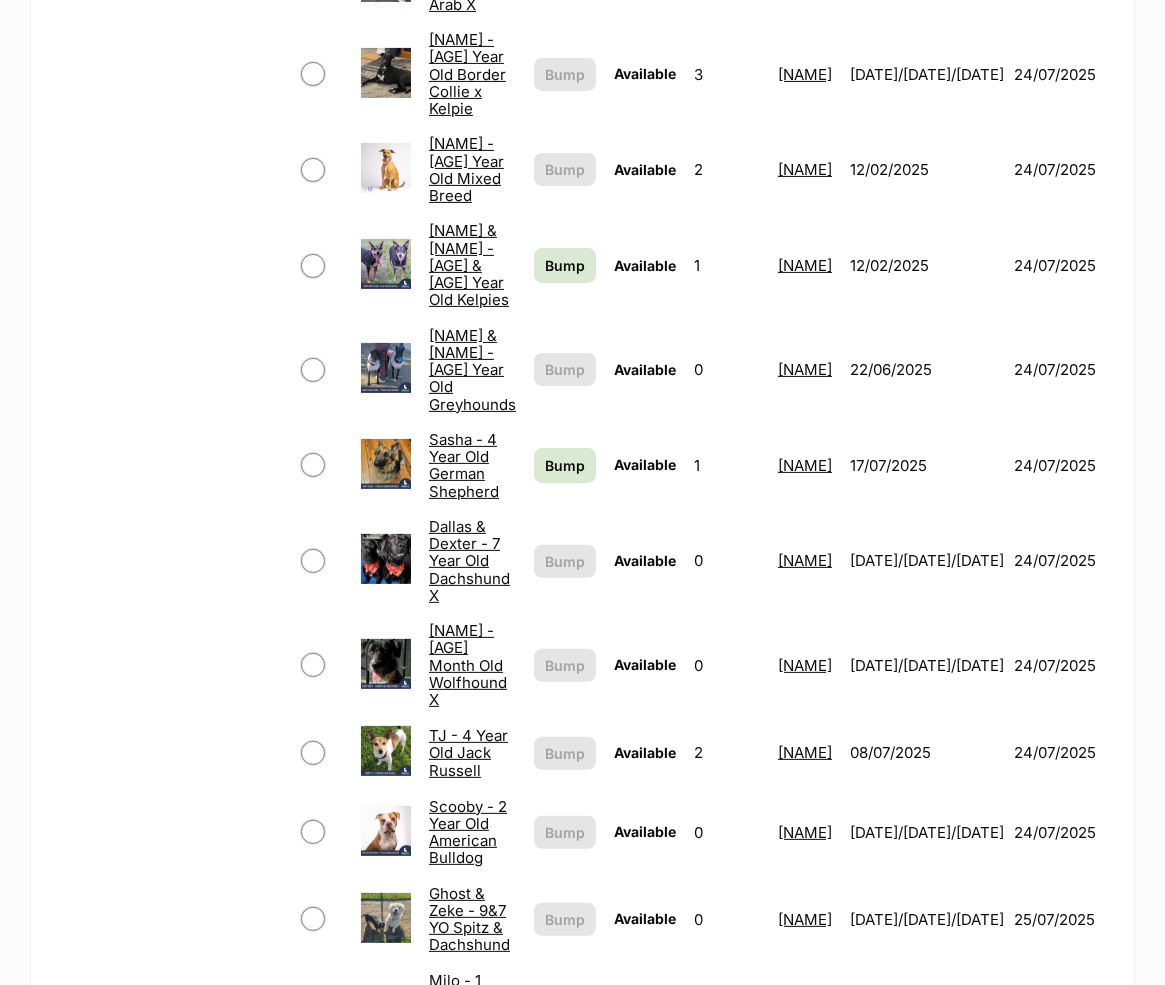 click on "Bump" at bounding box center (565, 1119) 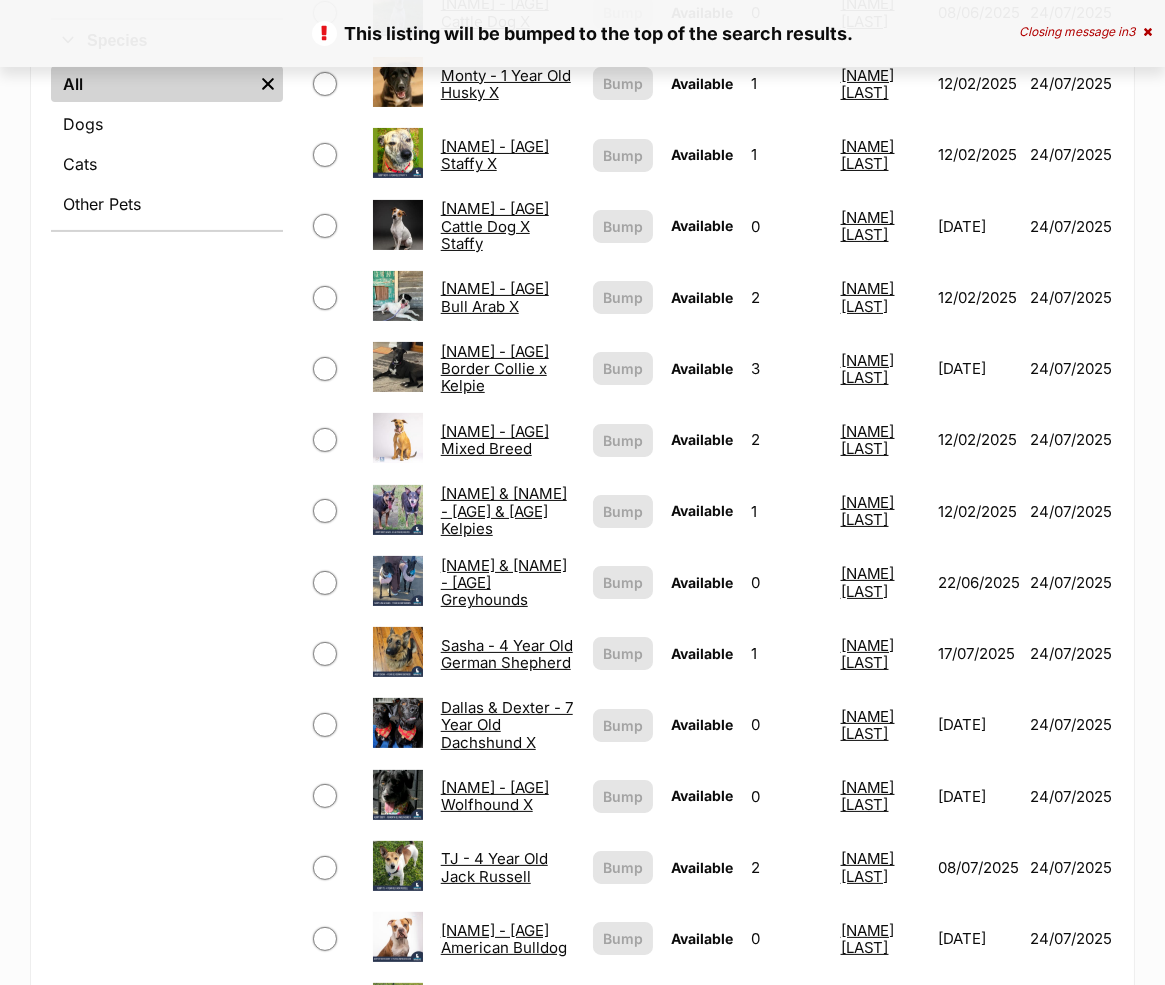 scroll, scrollTop: 1210, scrollLeft: 0, axis: vertical 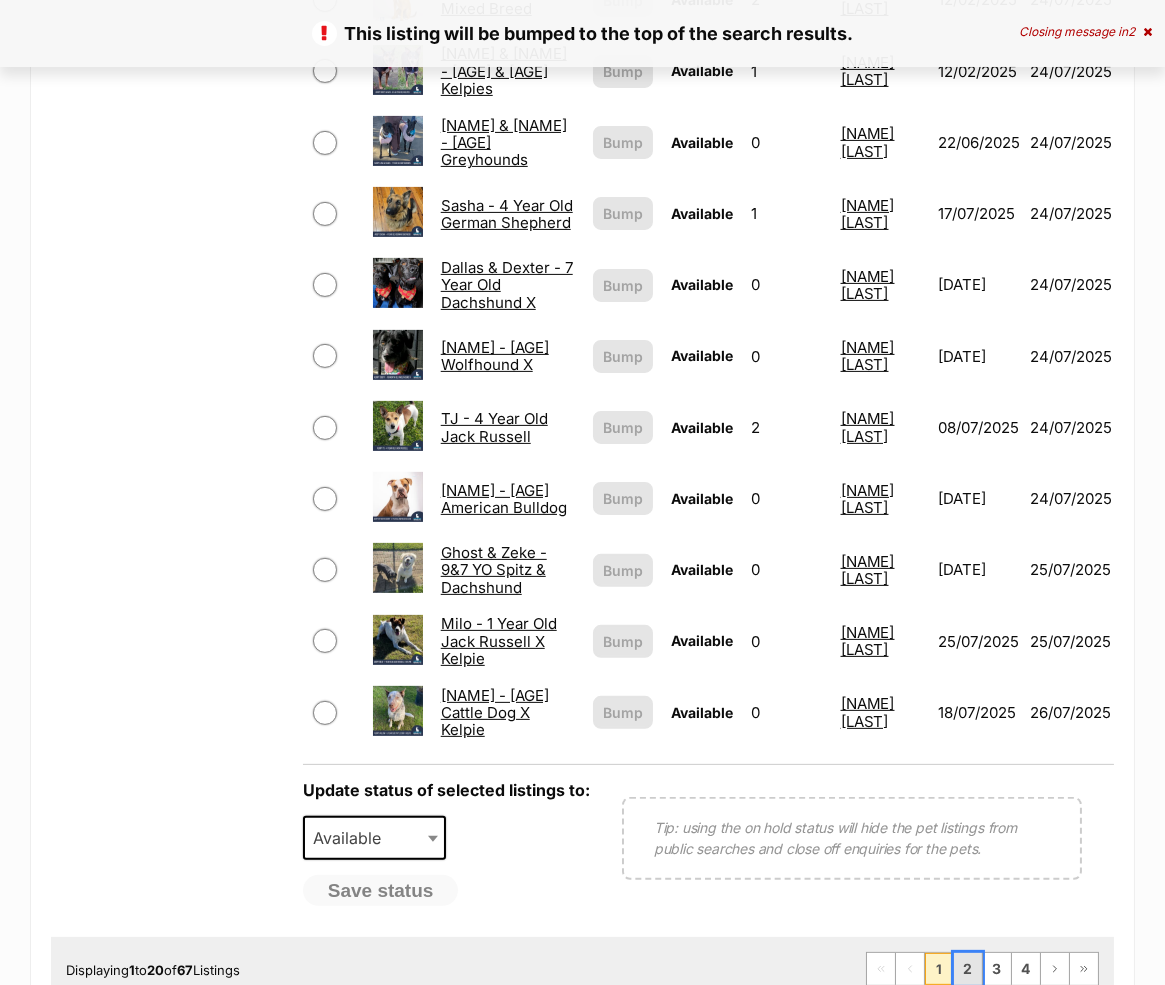 click on "2" at bounding box center [968, 969] 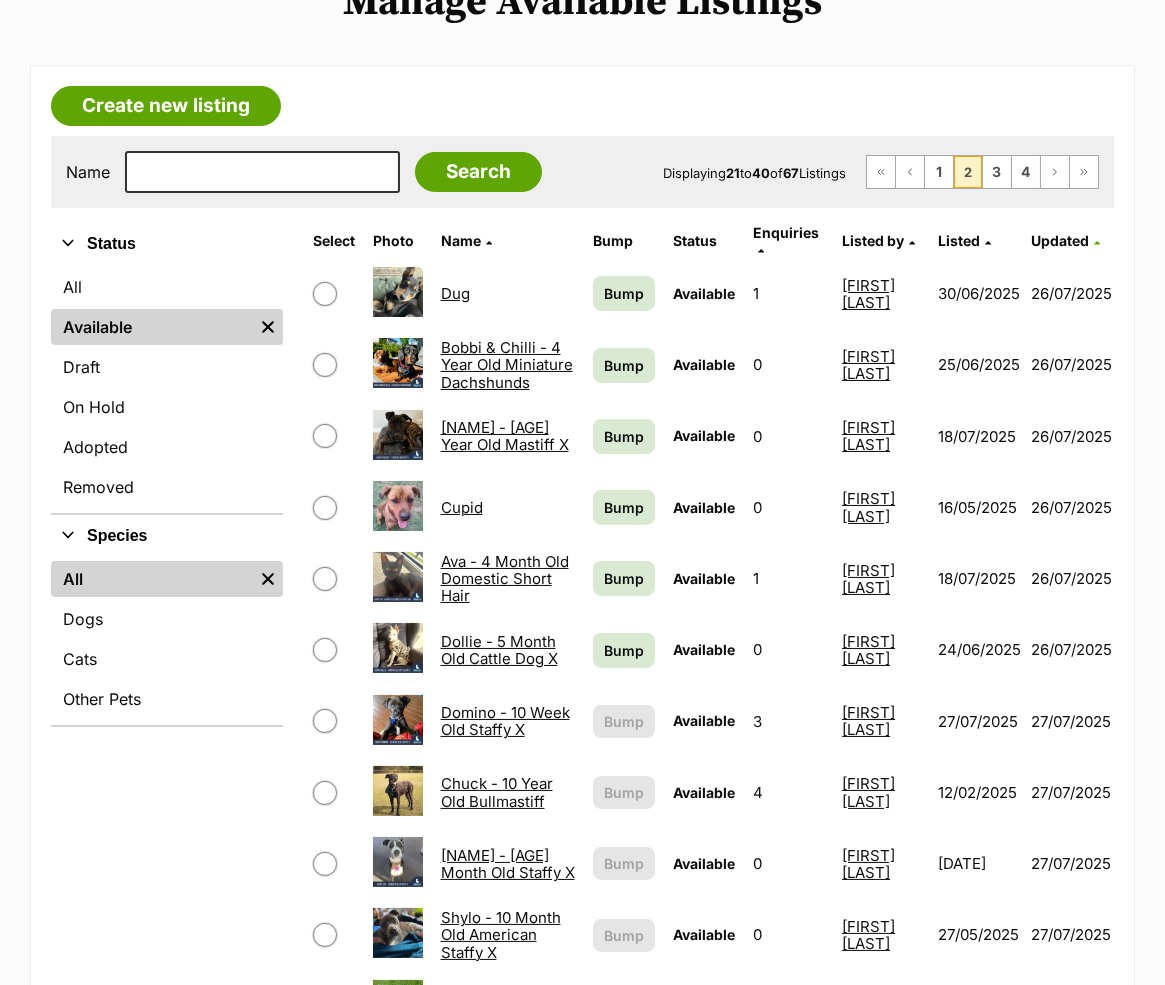 scroll, scrollTop: 330, scrollLeft: 0, axis: vertical 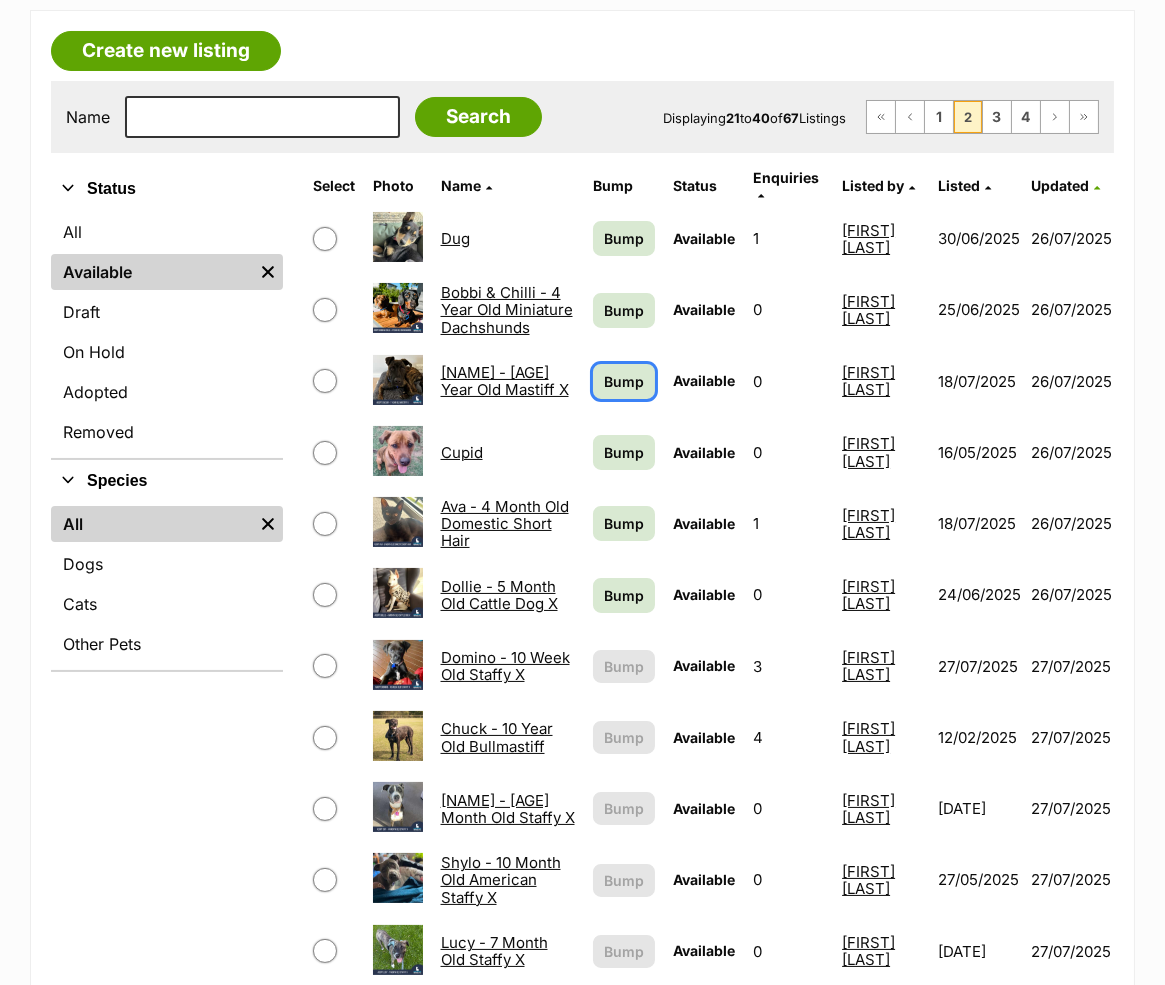 click on "Bump" at bounding box center (624, 381) 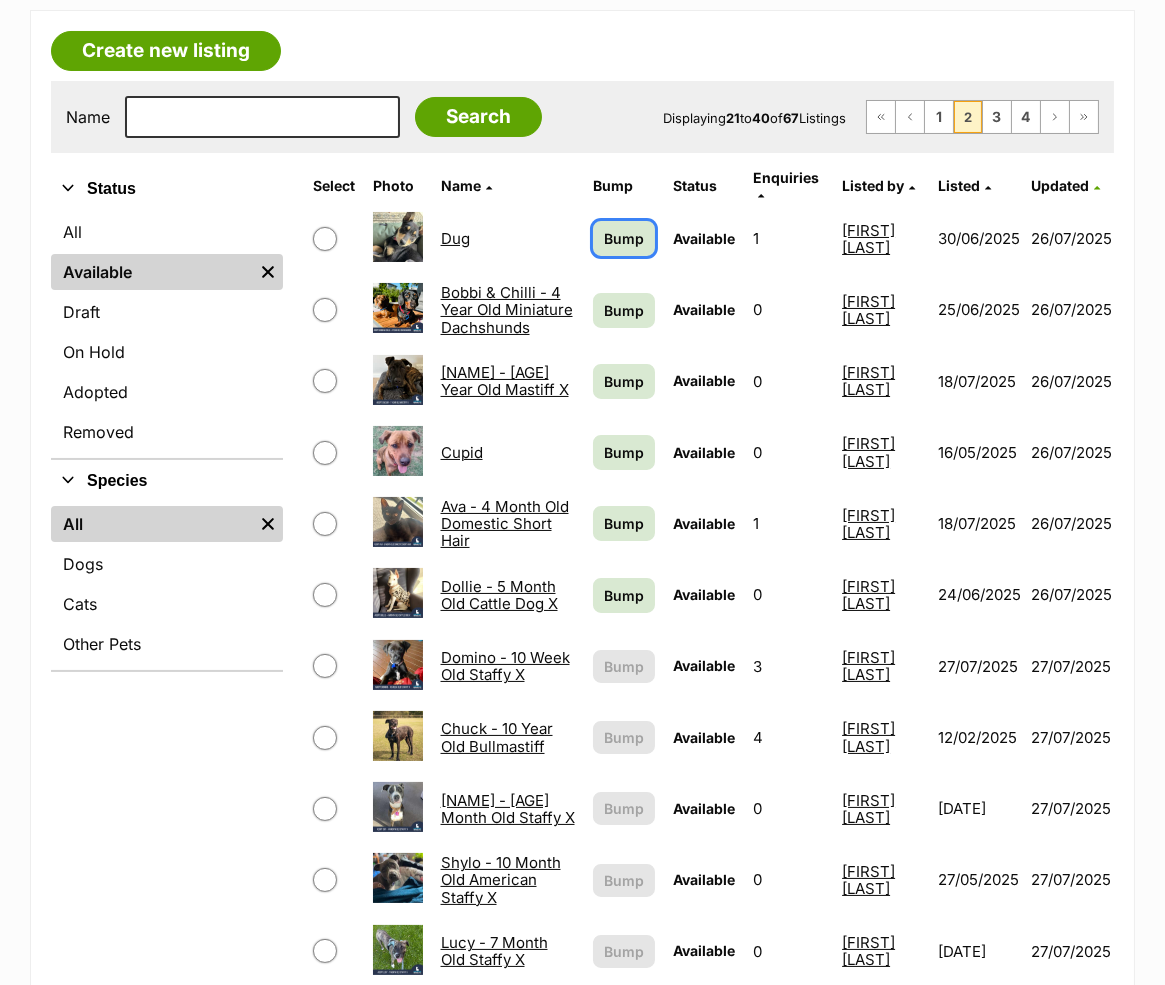 click on "Bump" at bounding box center [624, 238] 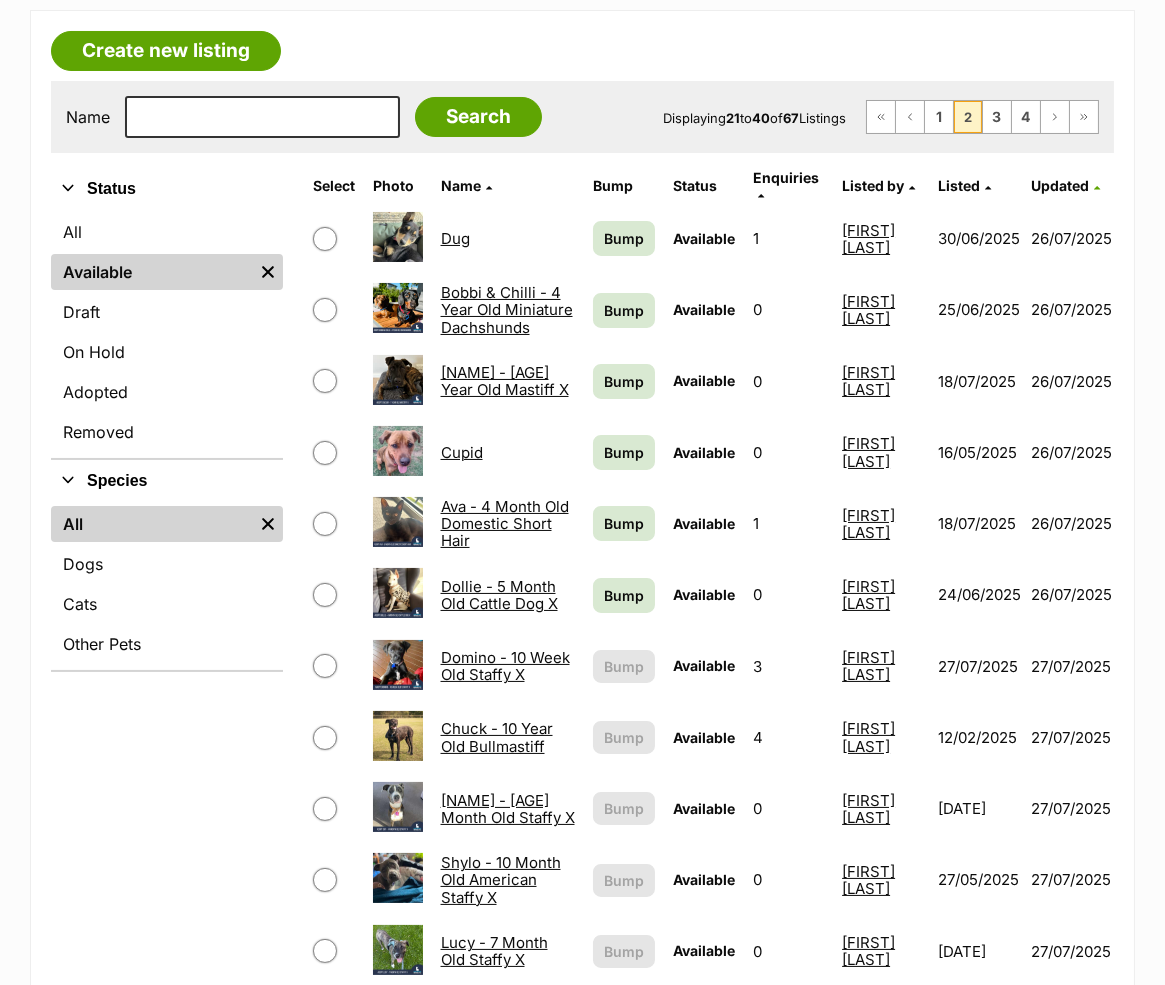 drag, startPoint x: 605, startPoint y: 513, endPoint x: 607, endPoint y: 502, distance: 11.18034 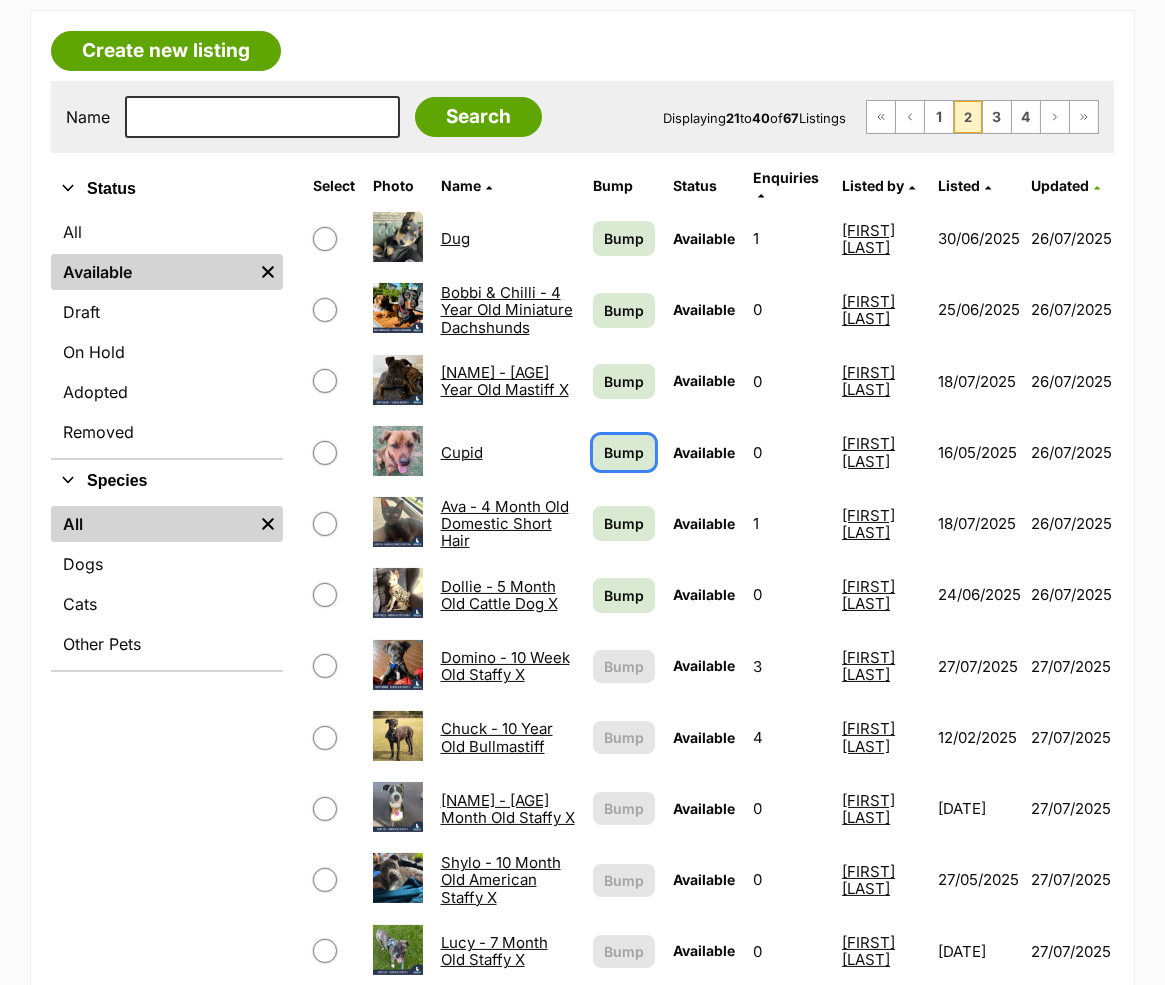 click on "Bump" at bounding box center [624, 452] 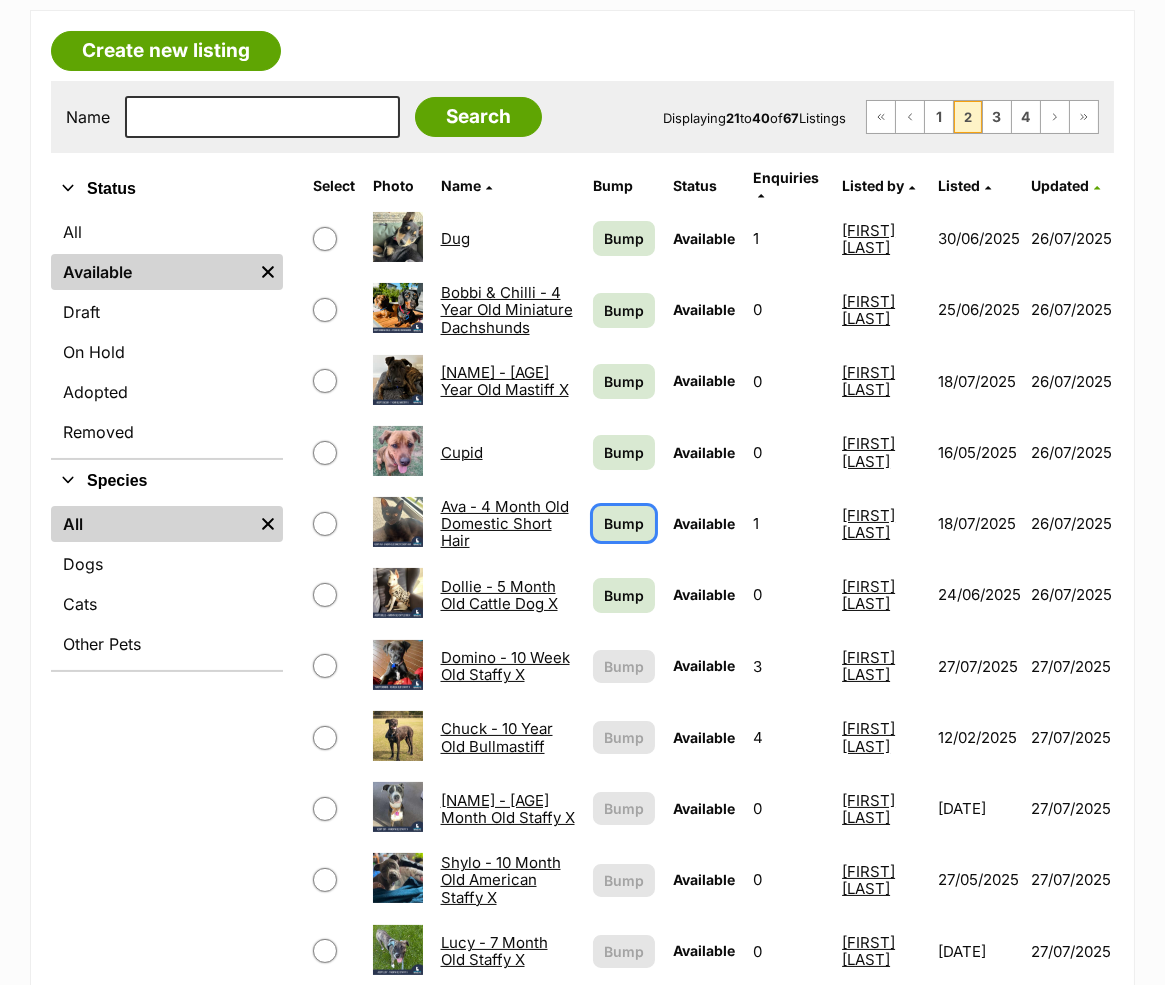 click on "Bump" at bounding box center (624, 523) 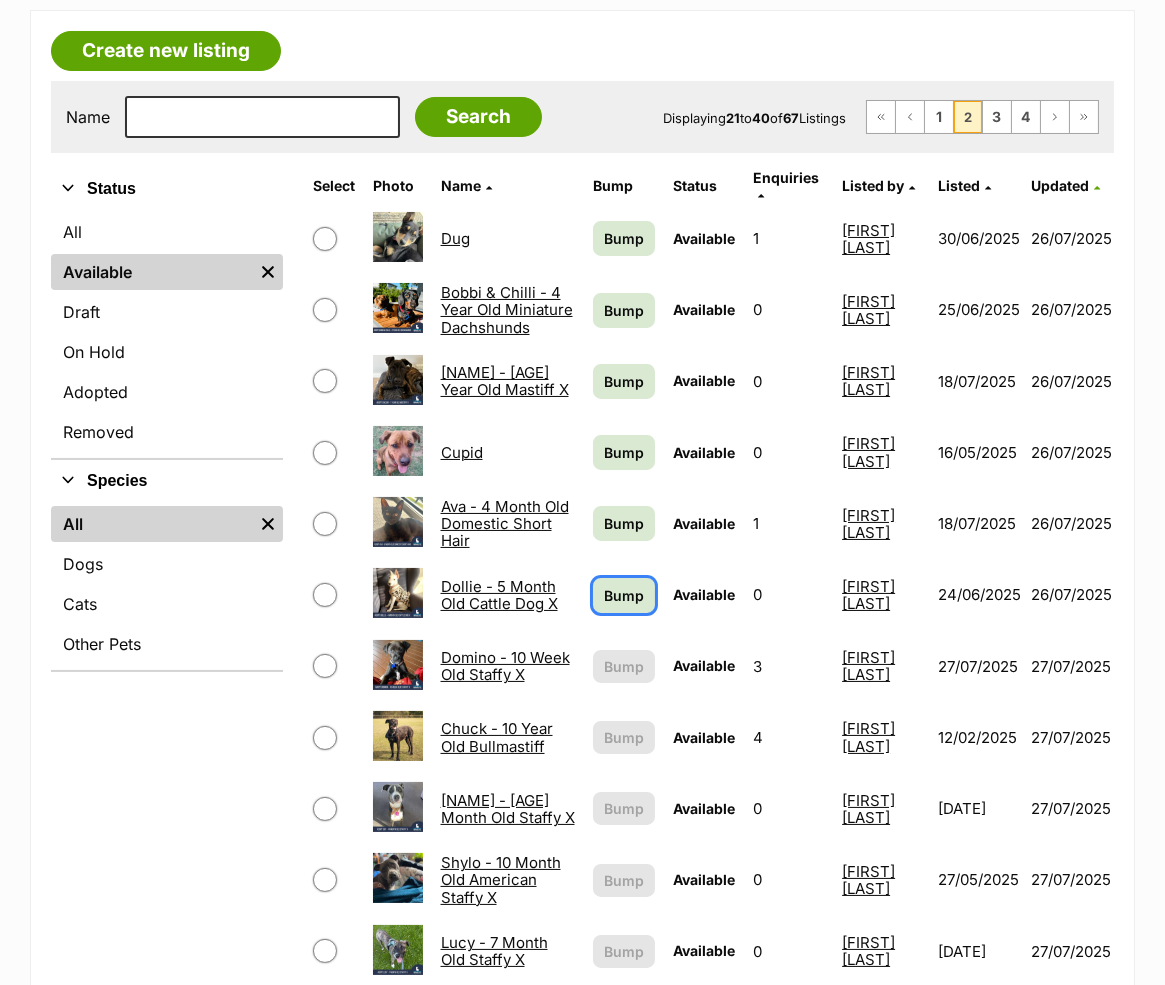 click on "Bump" at bounding box center [624, 595] 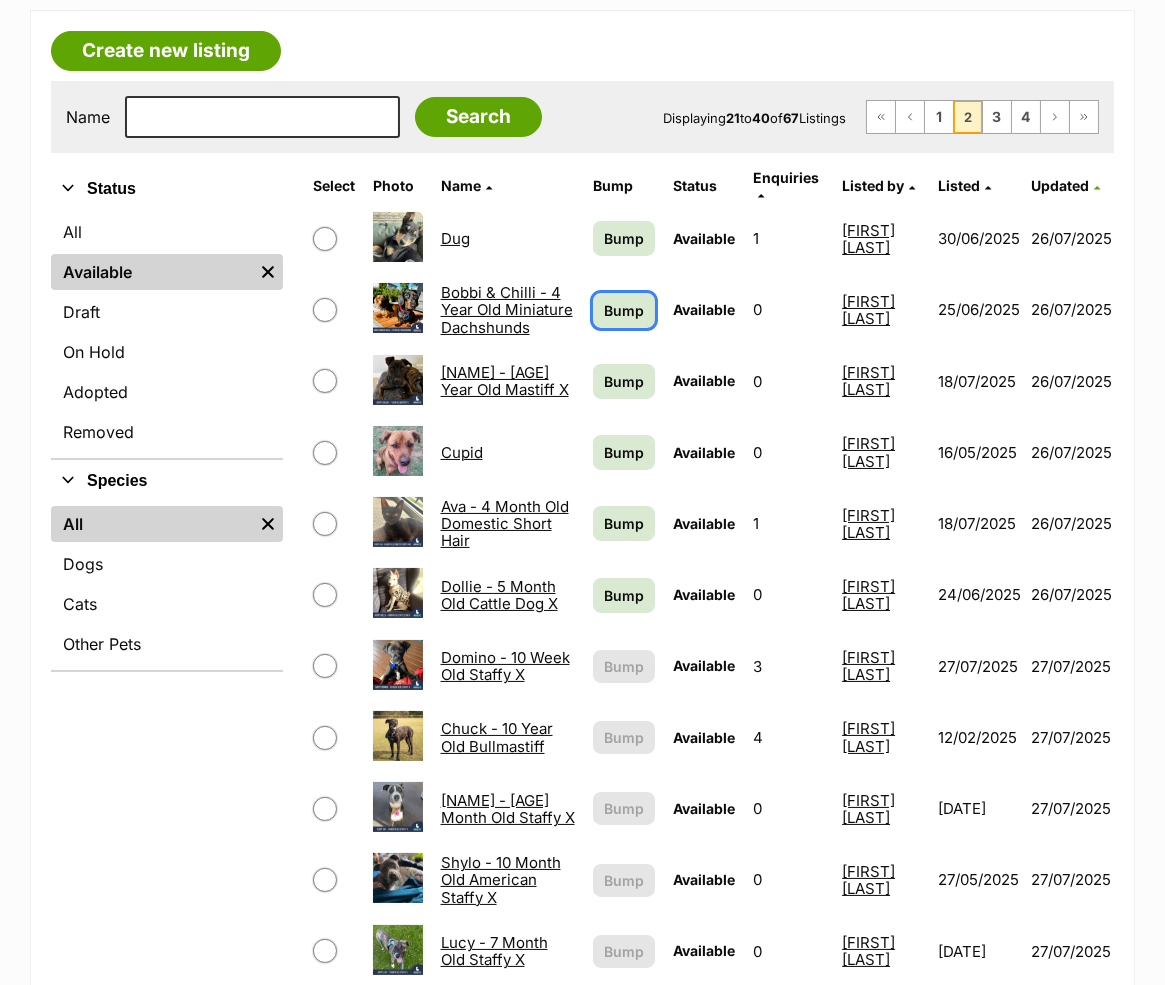 click on "Bump" at bounding box center (624, 310) 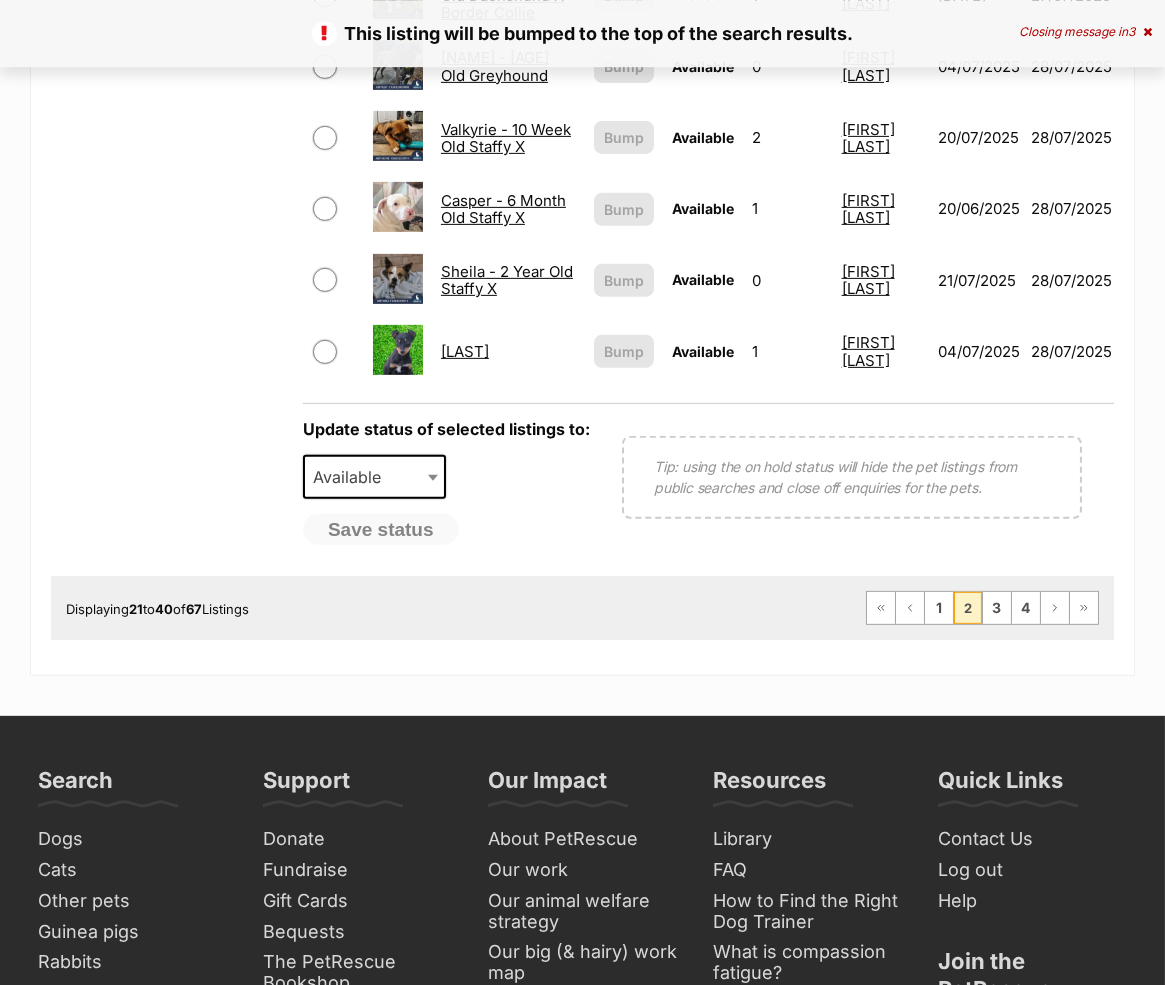 scroll, scrollTop: 1650, scrollLeft: 0, axis: vertical 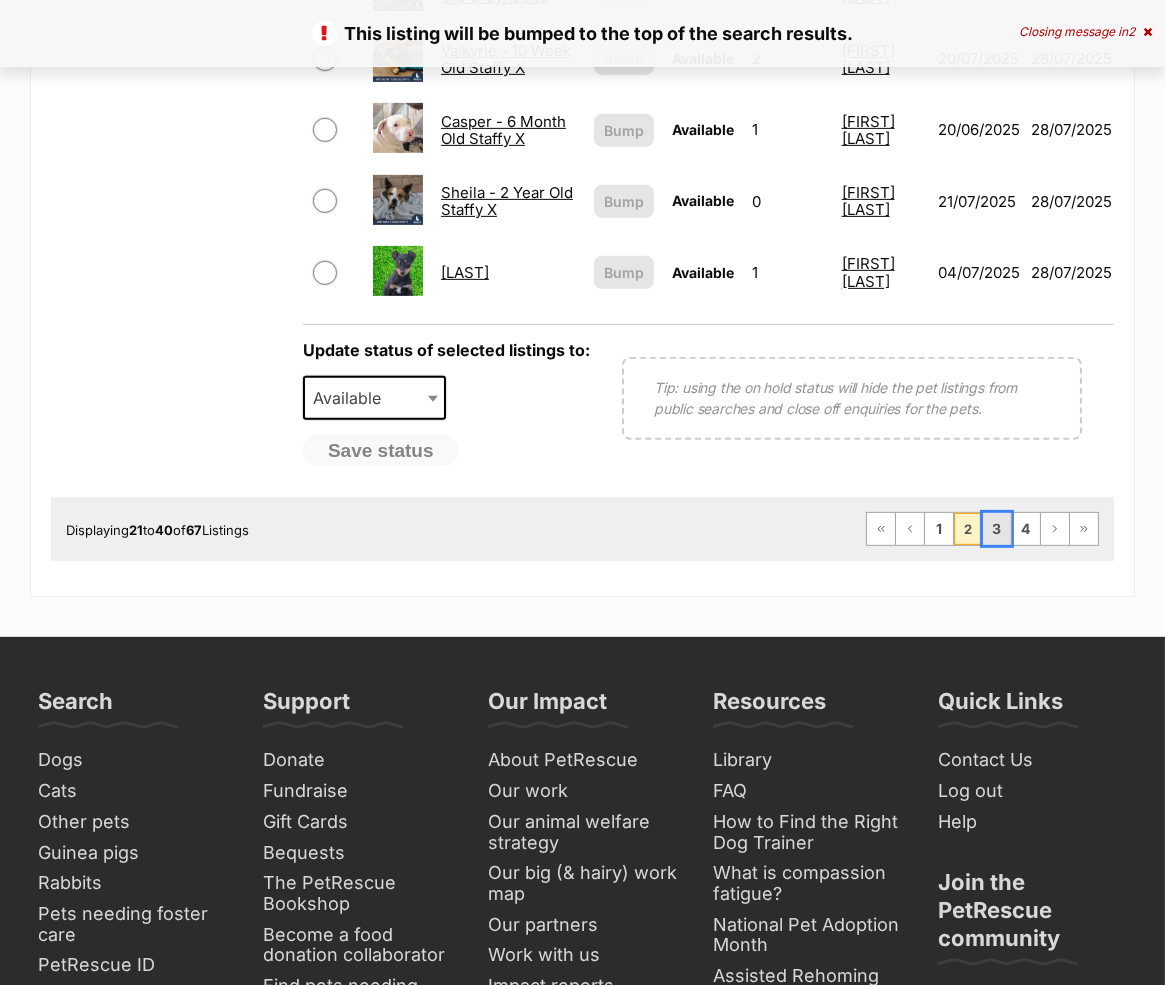click on "3" at bounding box center [997, 529] 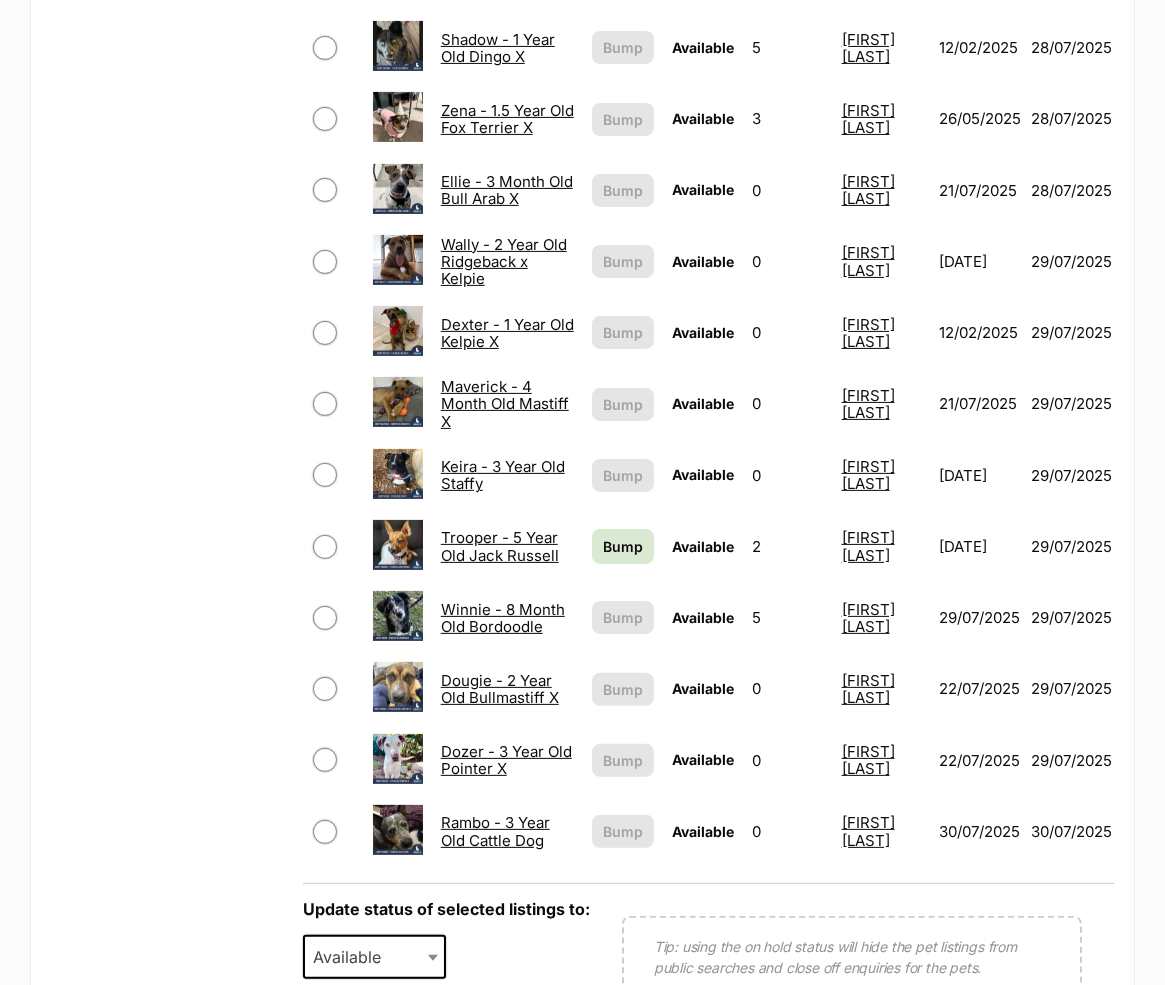 scroll, scrollTop: 1100, scrollLeft: 0, axis: vertical 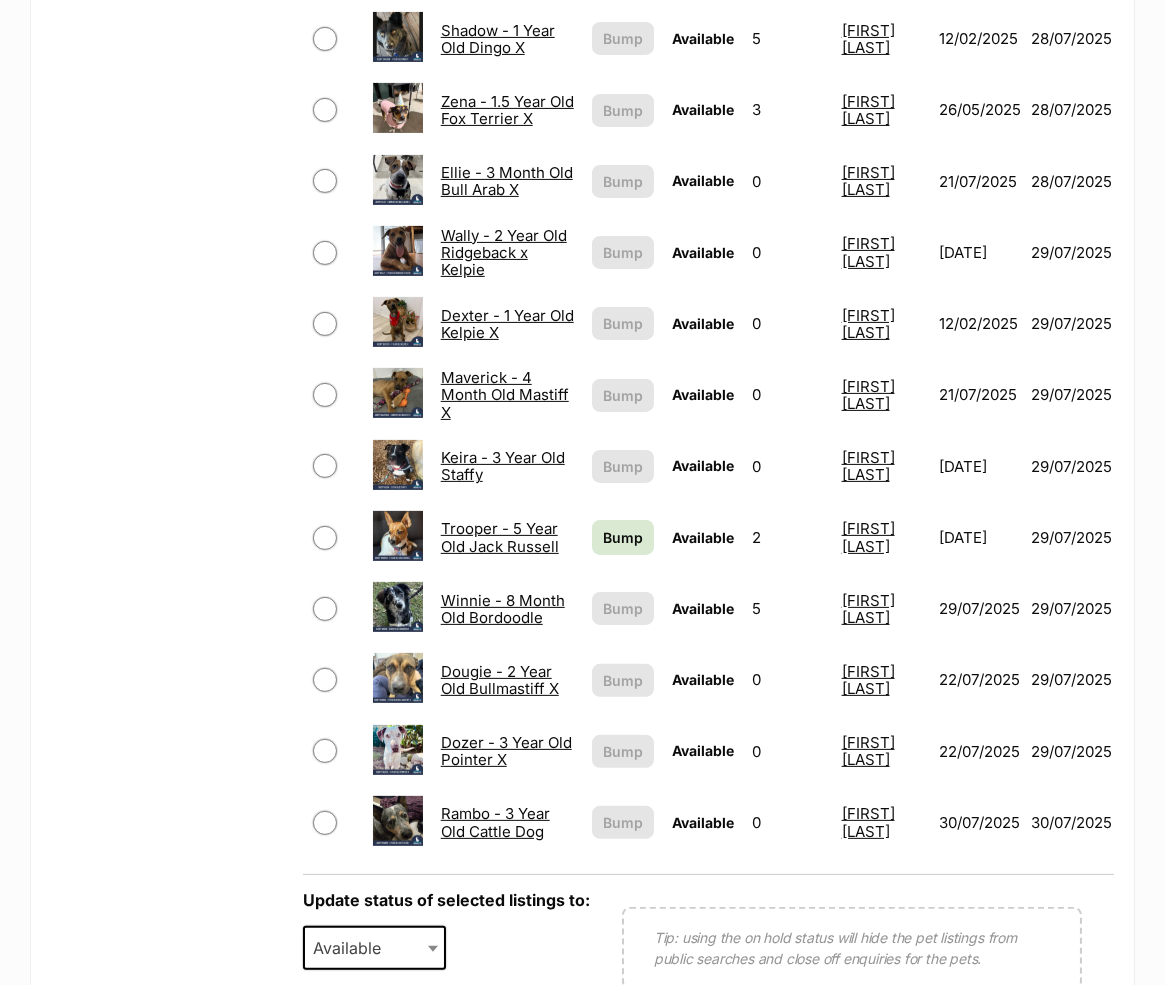 click on "Trooper - 5 Year Old Jack Russell" at bounding box center (507, 537) 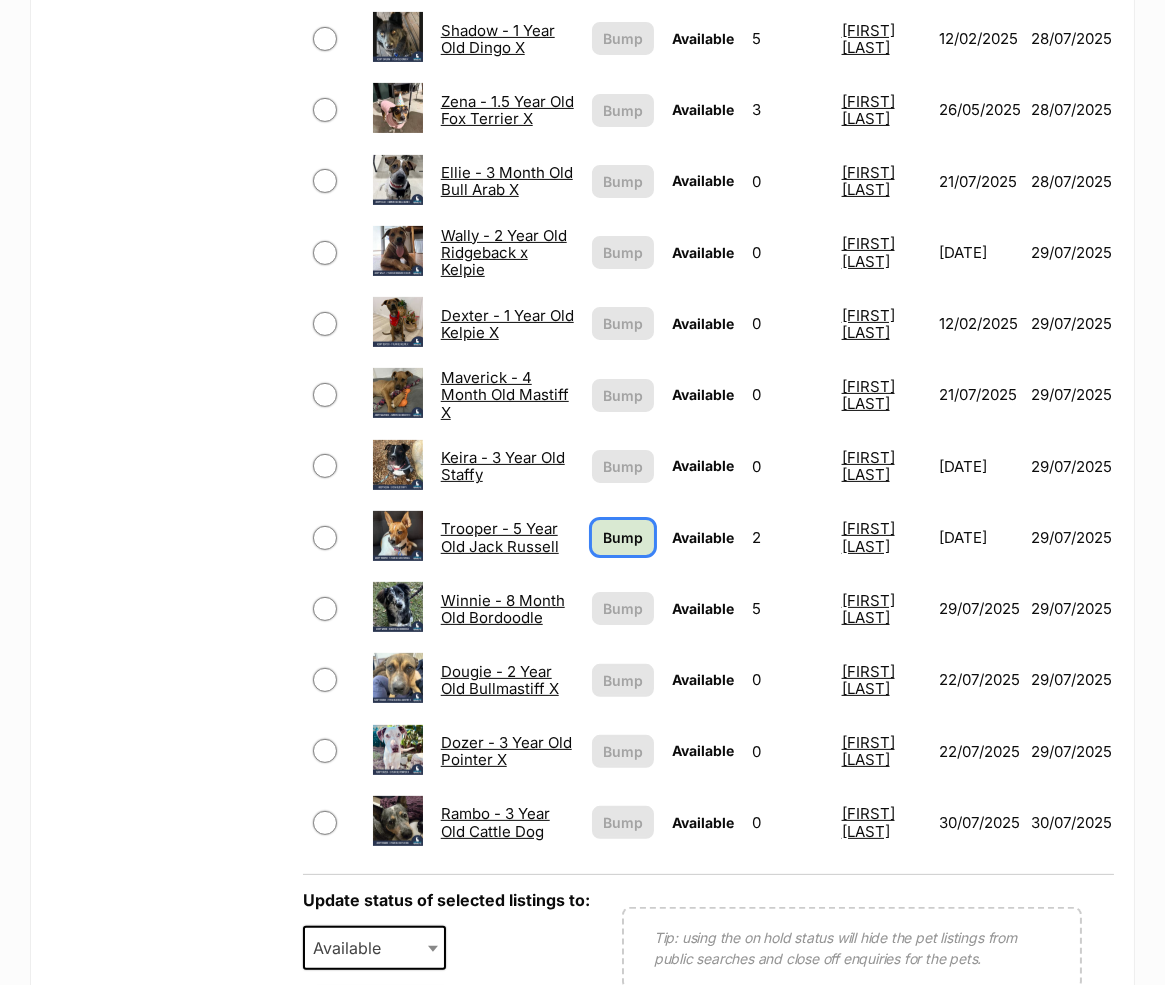 click on "Bump" at bounding box center [623, 537] 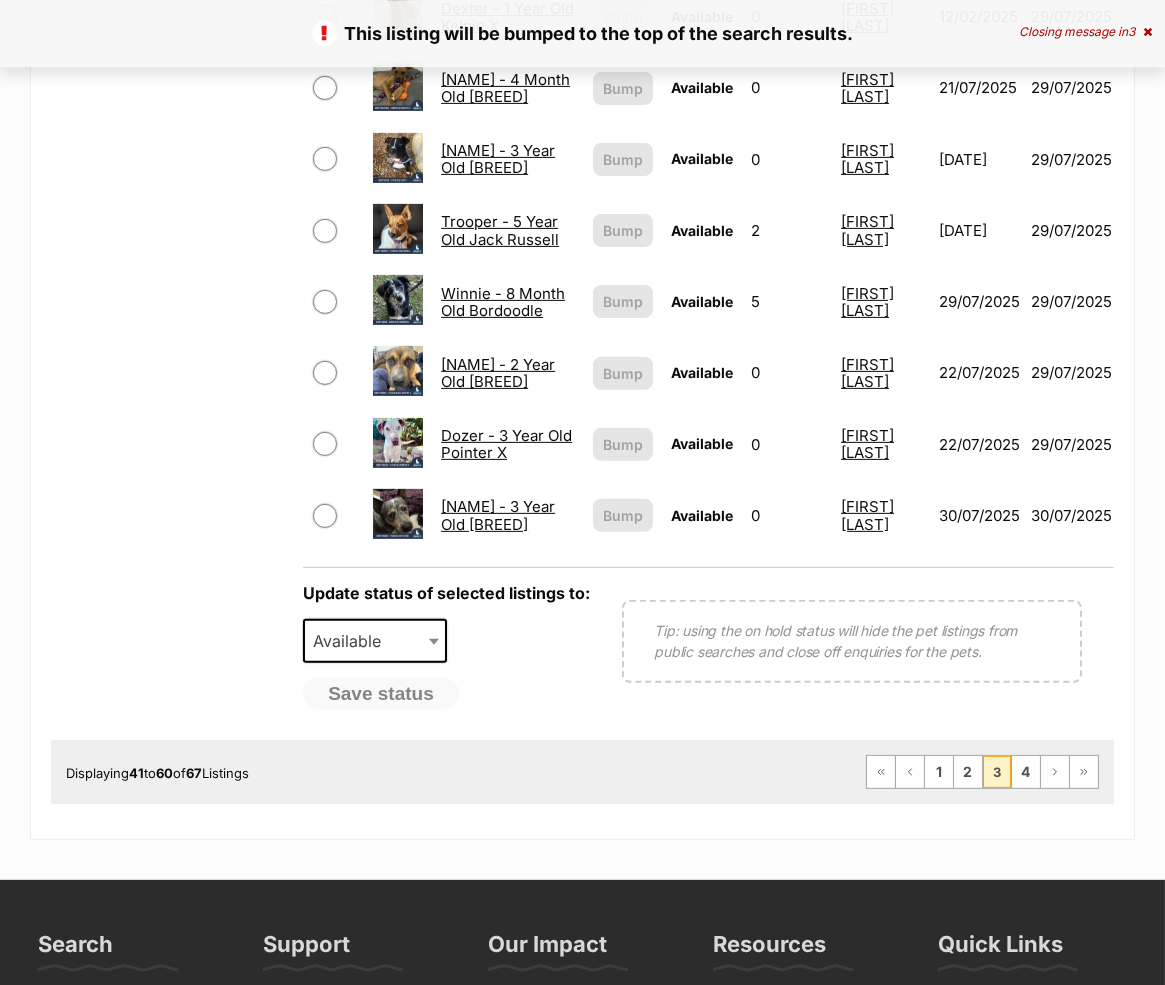 scroll, scrollTop: 1430, scrollLeft: 0, axis: vertical 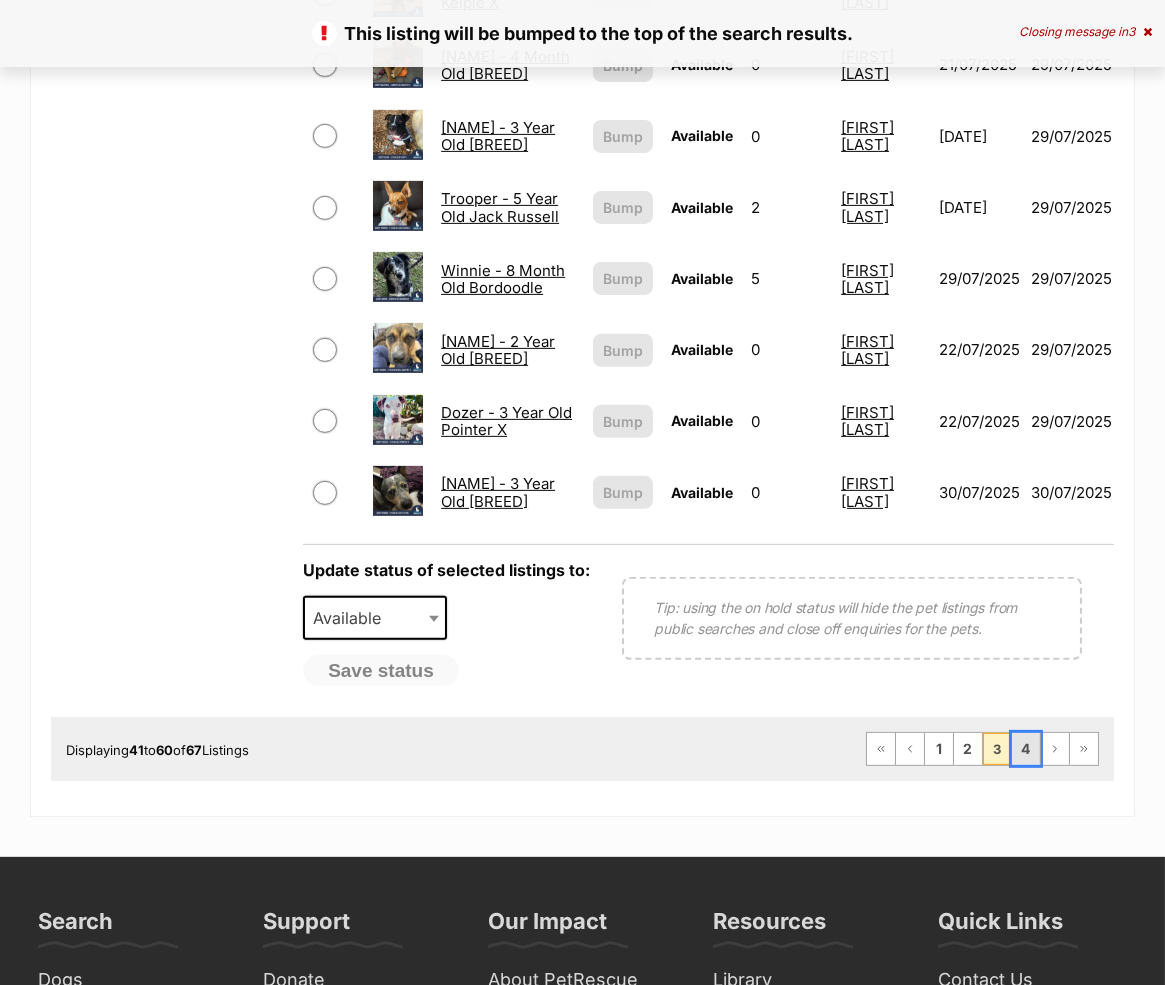 click on "4" at bounding box center (1026, 749) 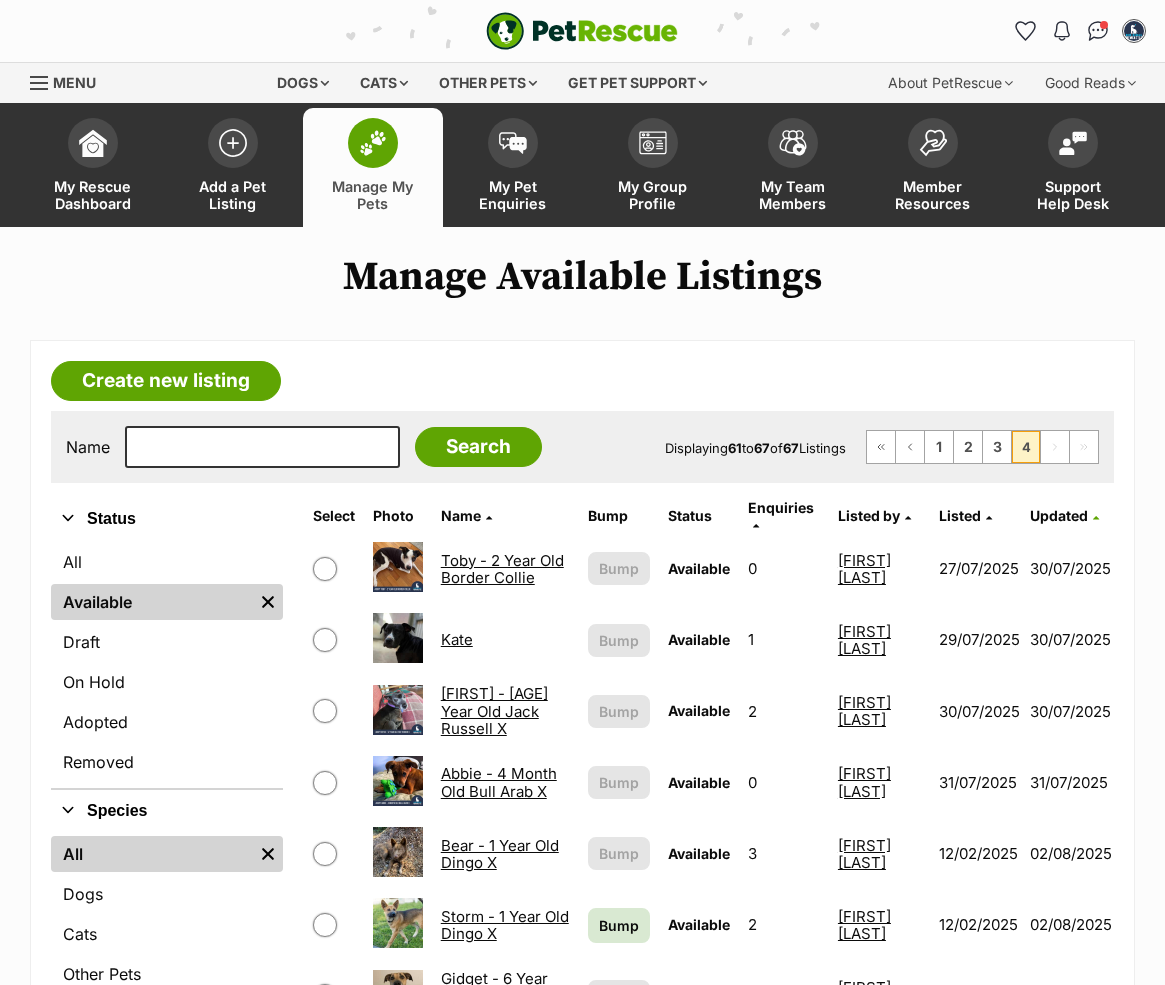 scroll, scrollTop: 440, scrollLeft: 0, axis: vertical 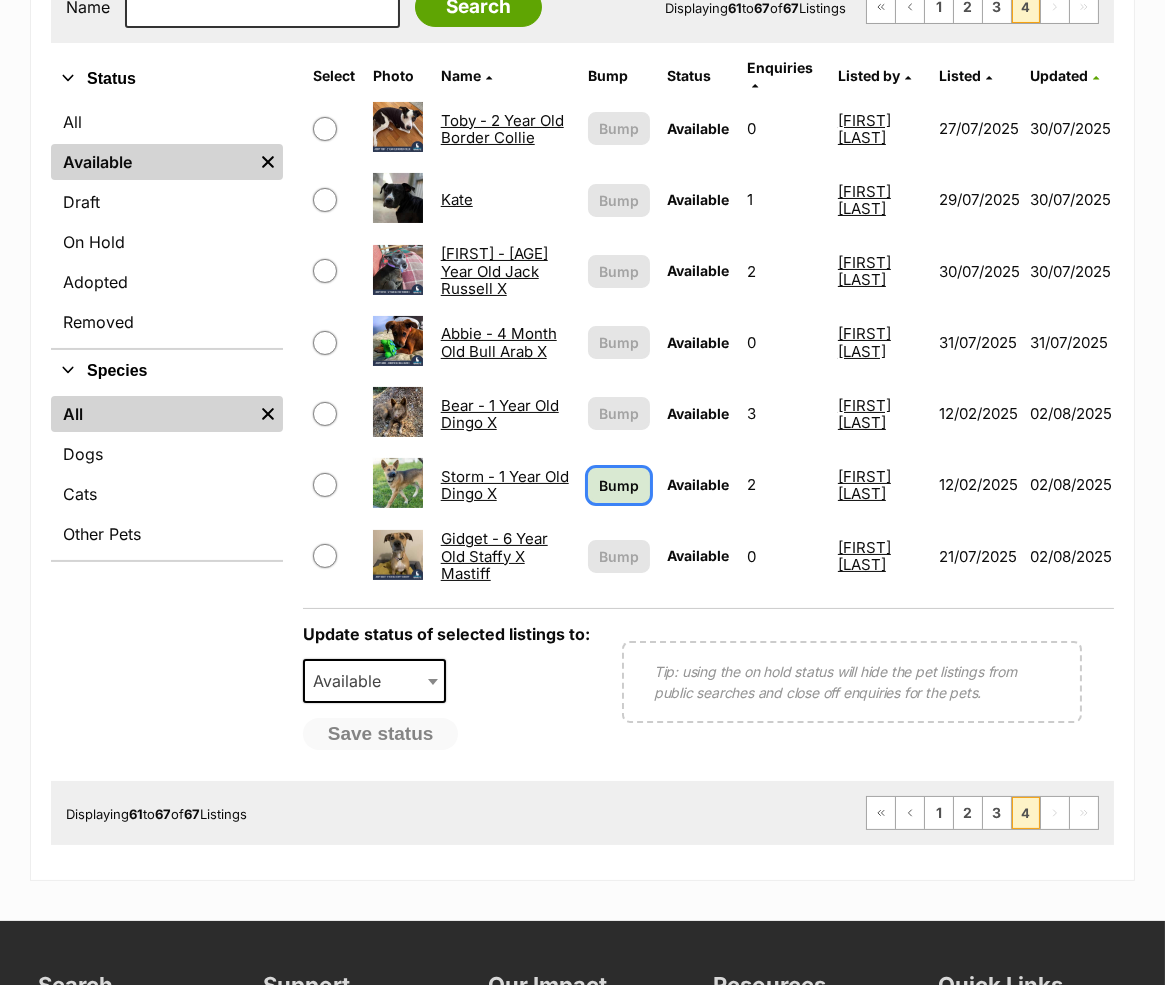 click on "Bump" at bounding box center [619, 485] 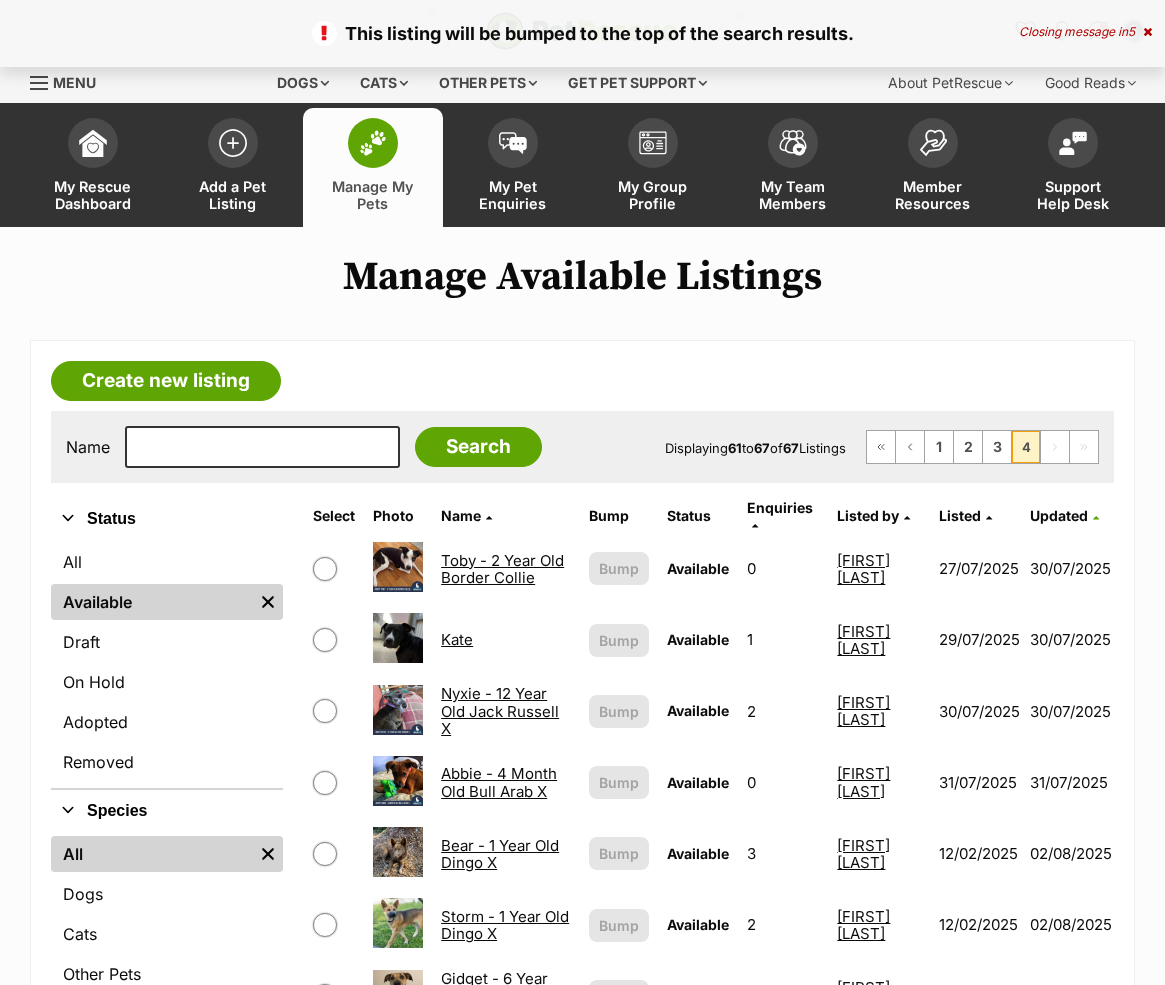 click at bounding box center [262, 447] 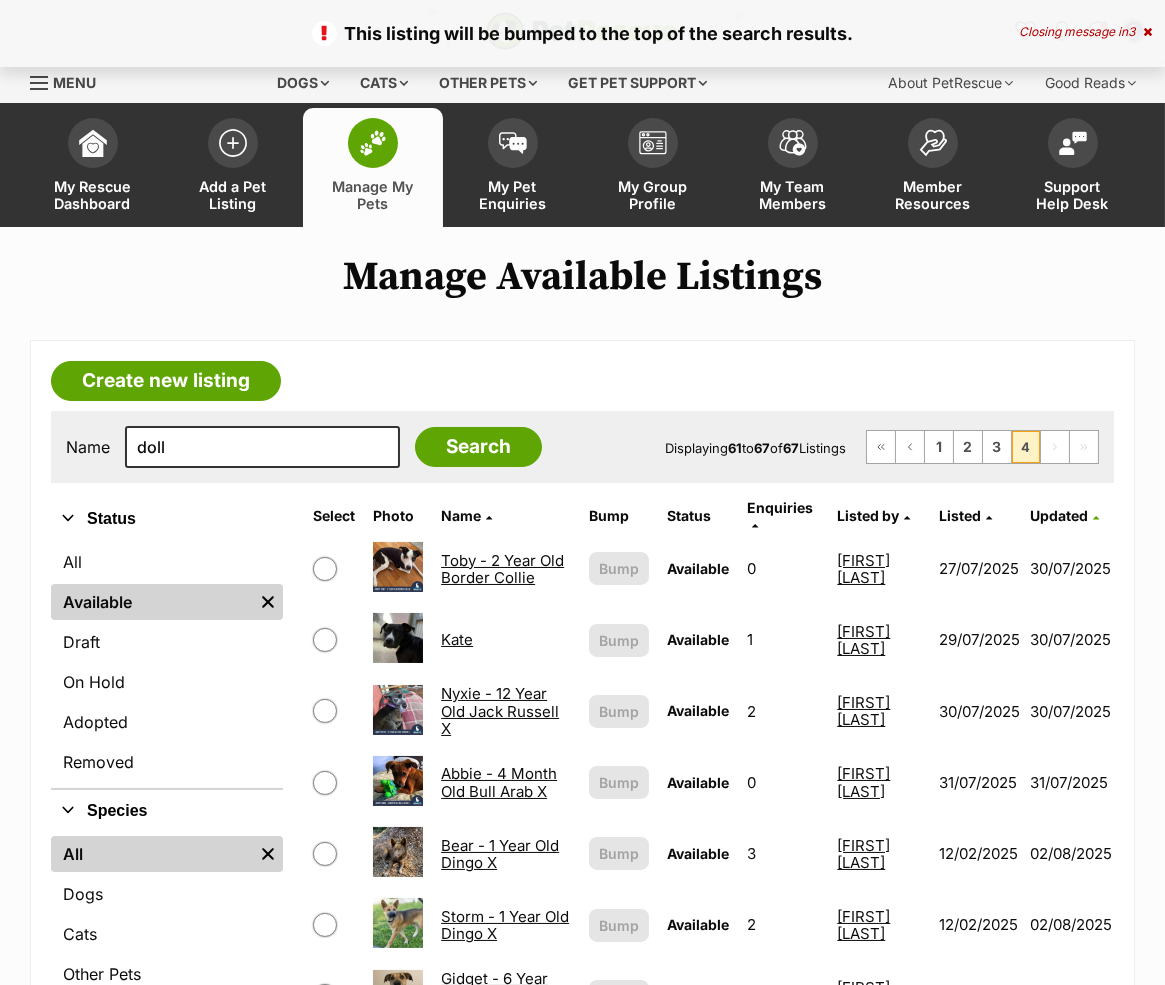 type on "doll" 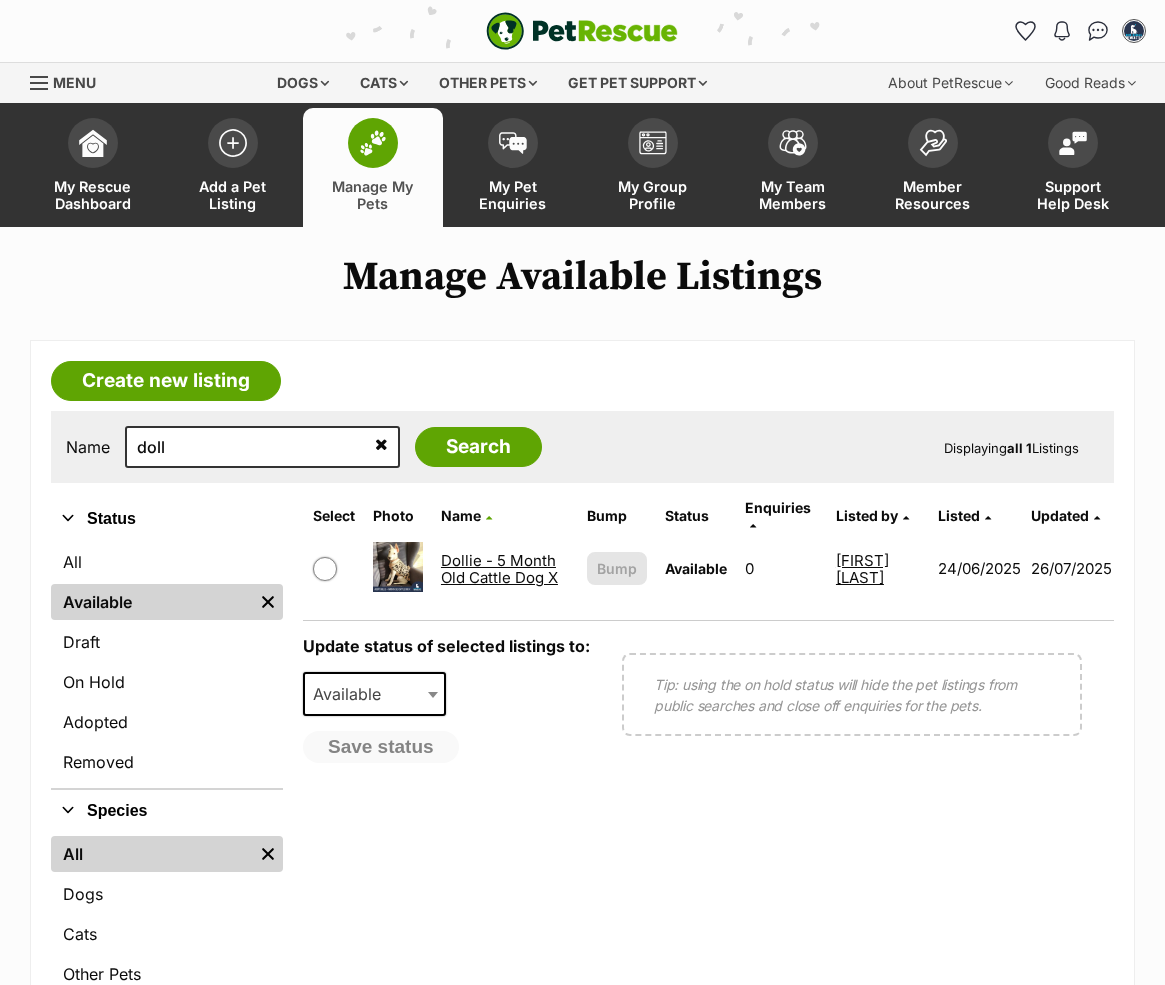 scroll, scrollTop: 0, scrollLeft: 0, axis: both 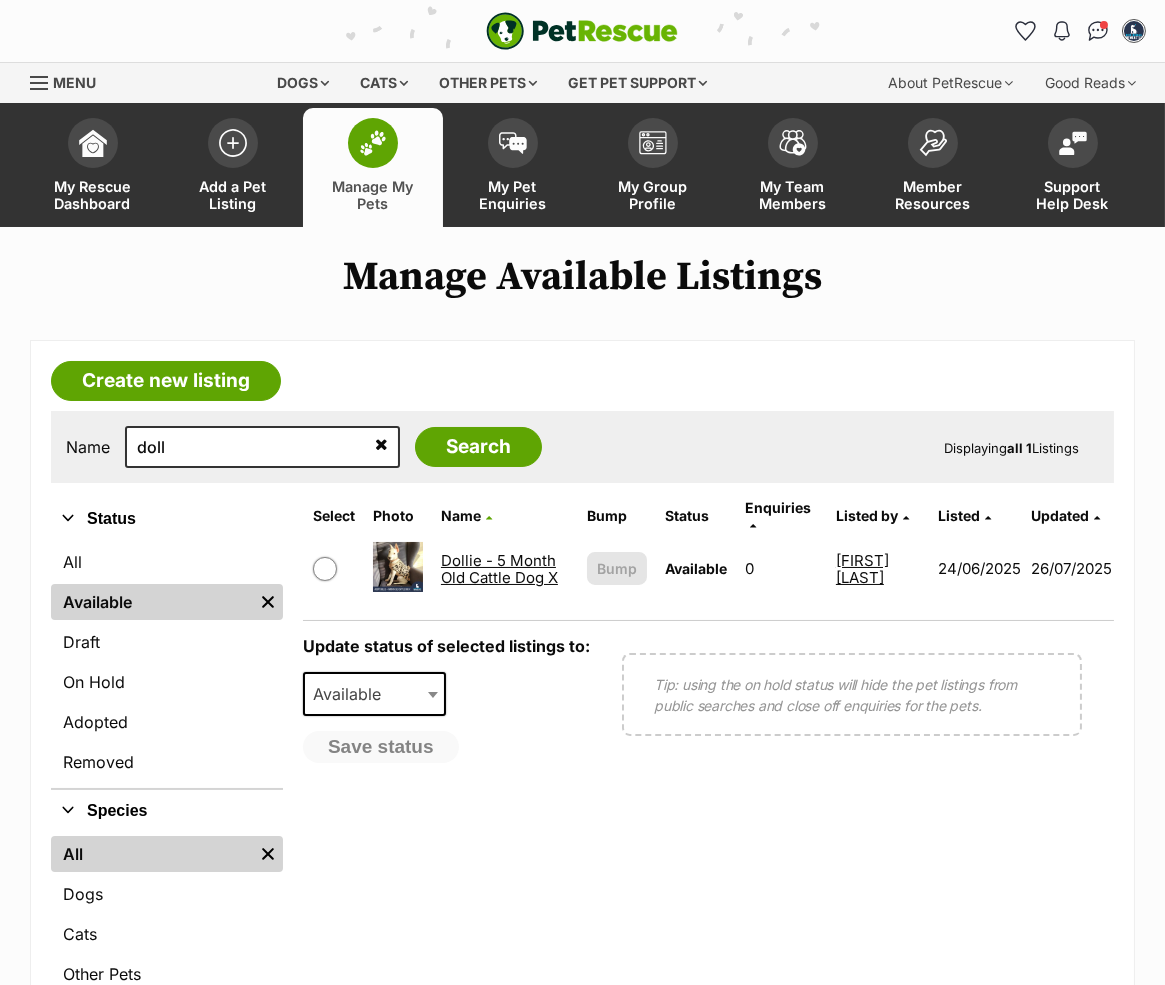 click on "Dollie - 5 Month Old Cattle Dog X" at bounding box center (499, 569) 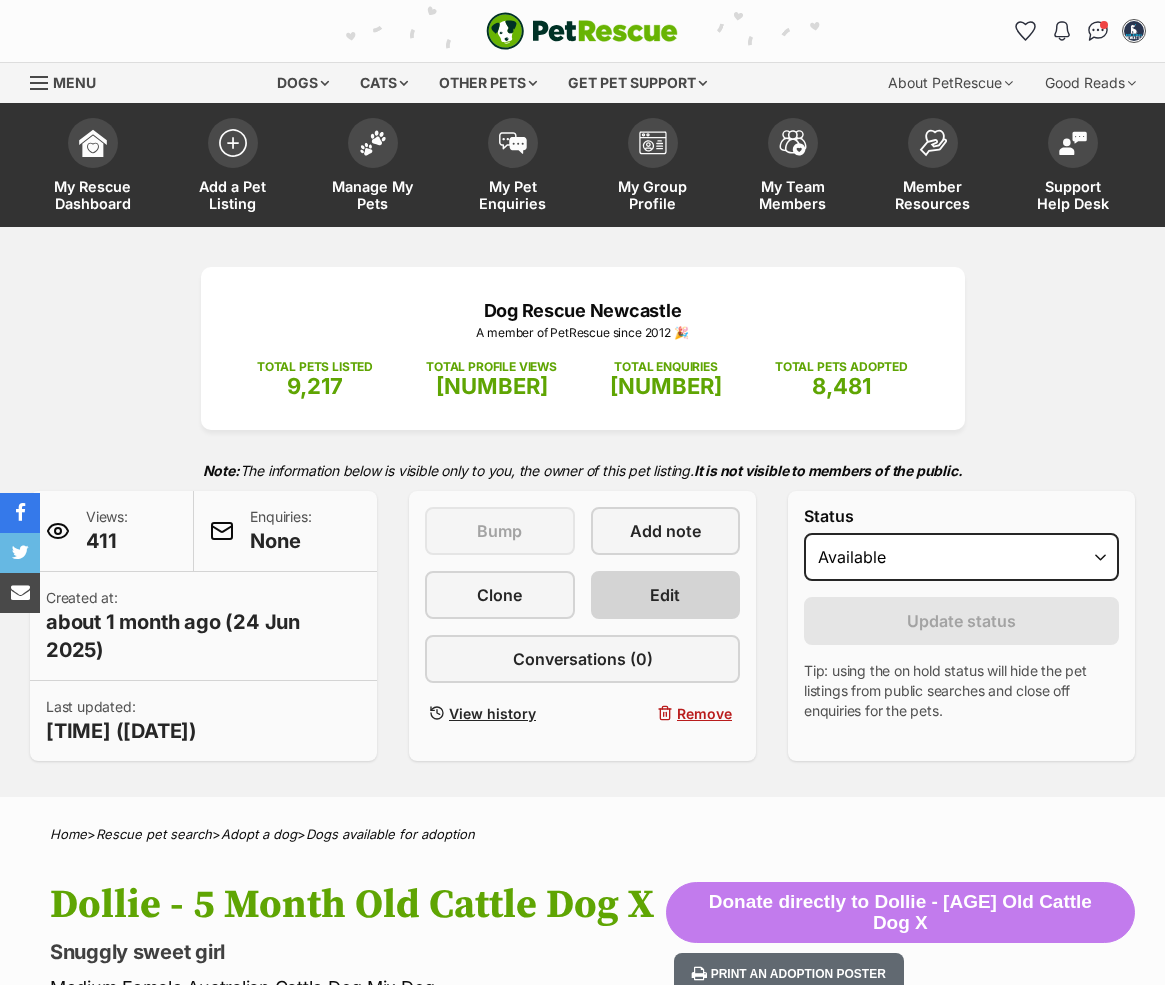scroll, scrollTop: 0, scrollLeft: 0, axis: both 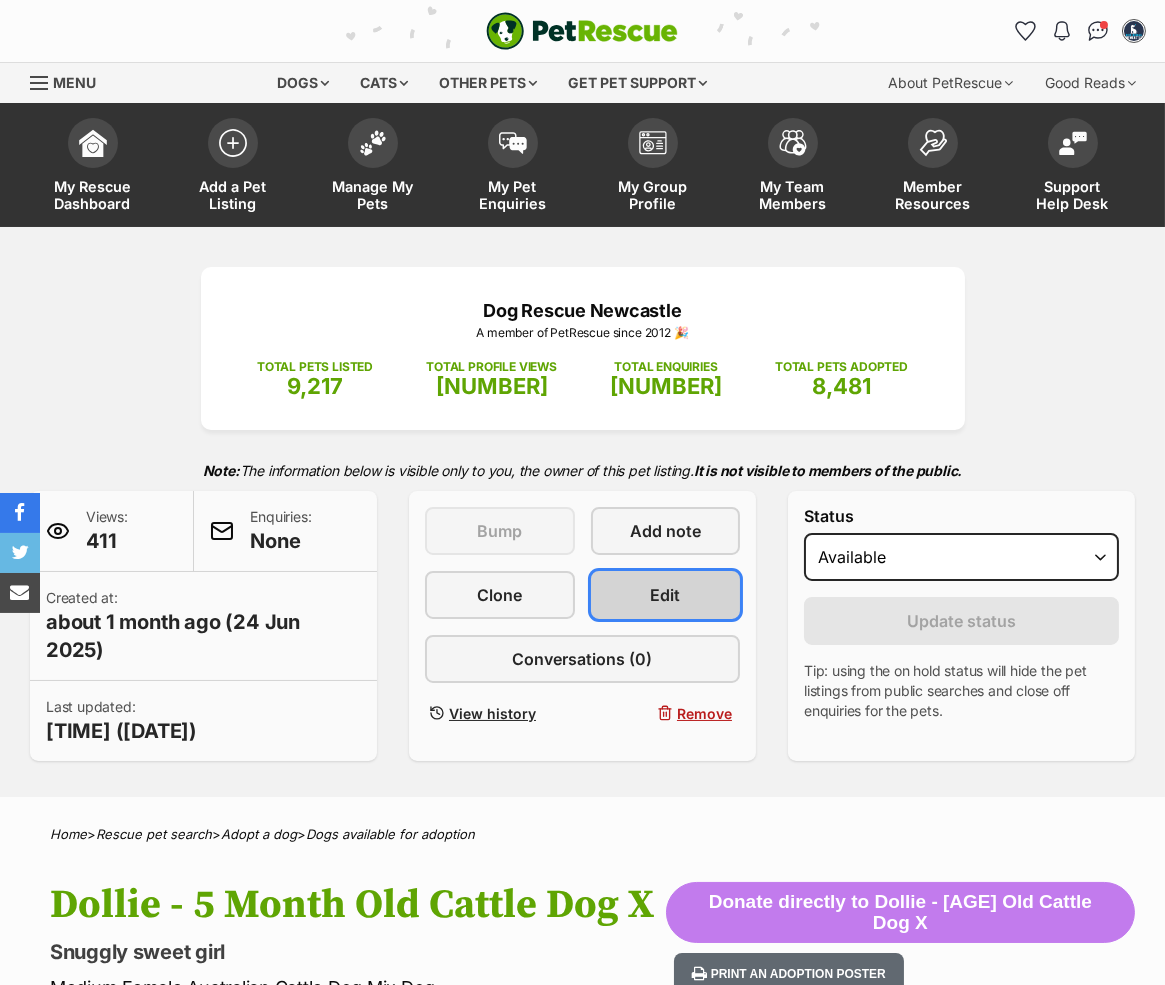 click on "Edit" at bounding box center (665, 595) 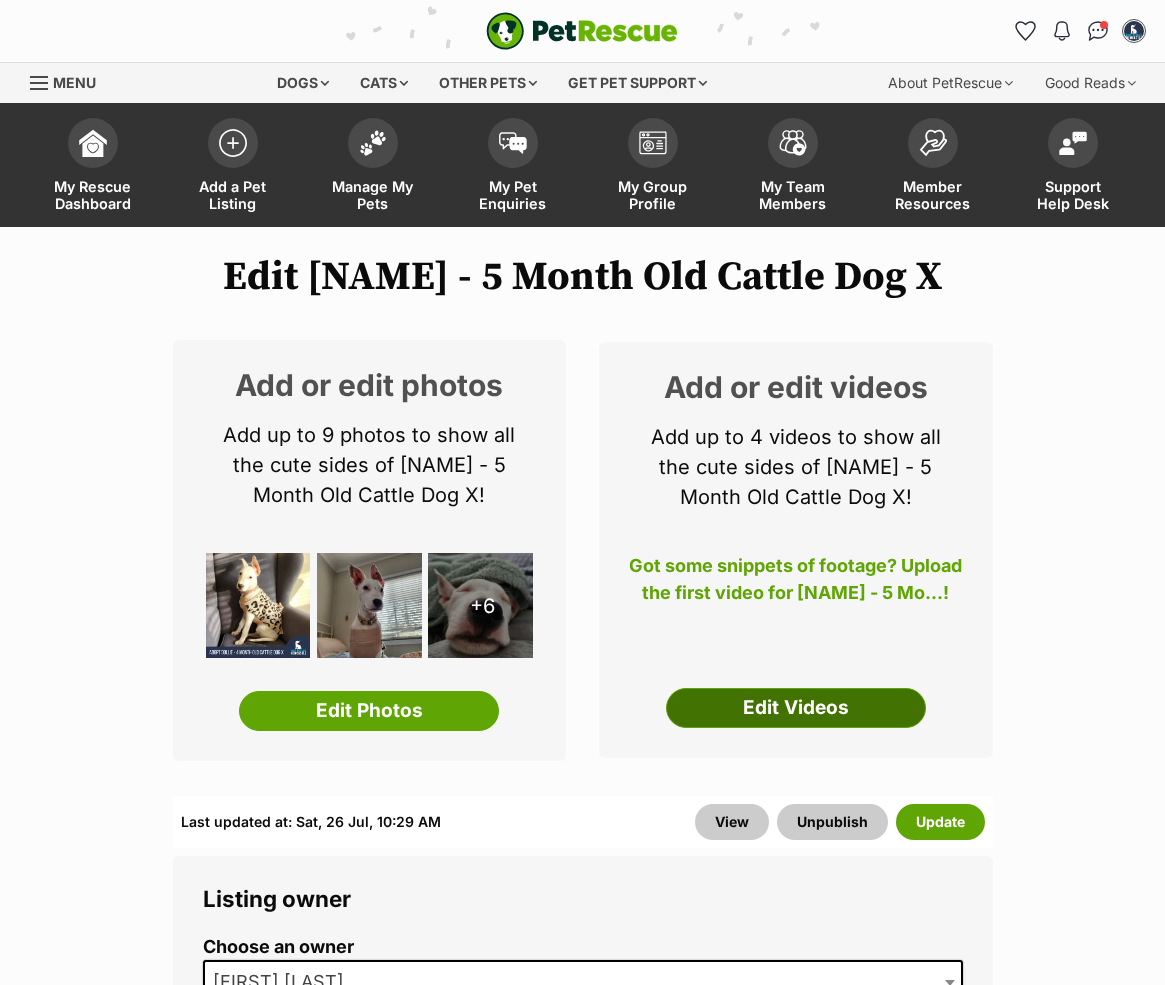 scroll, scrollTop: 0, scrollLeft: 0, axis: both 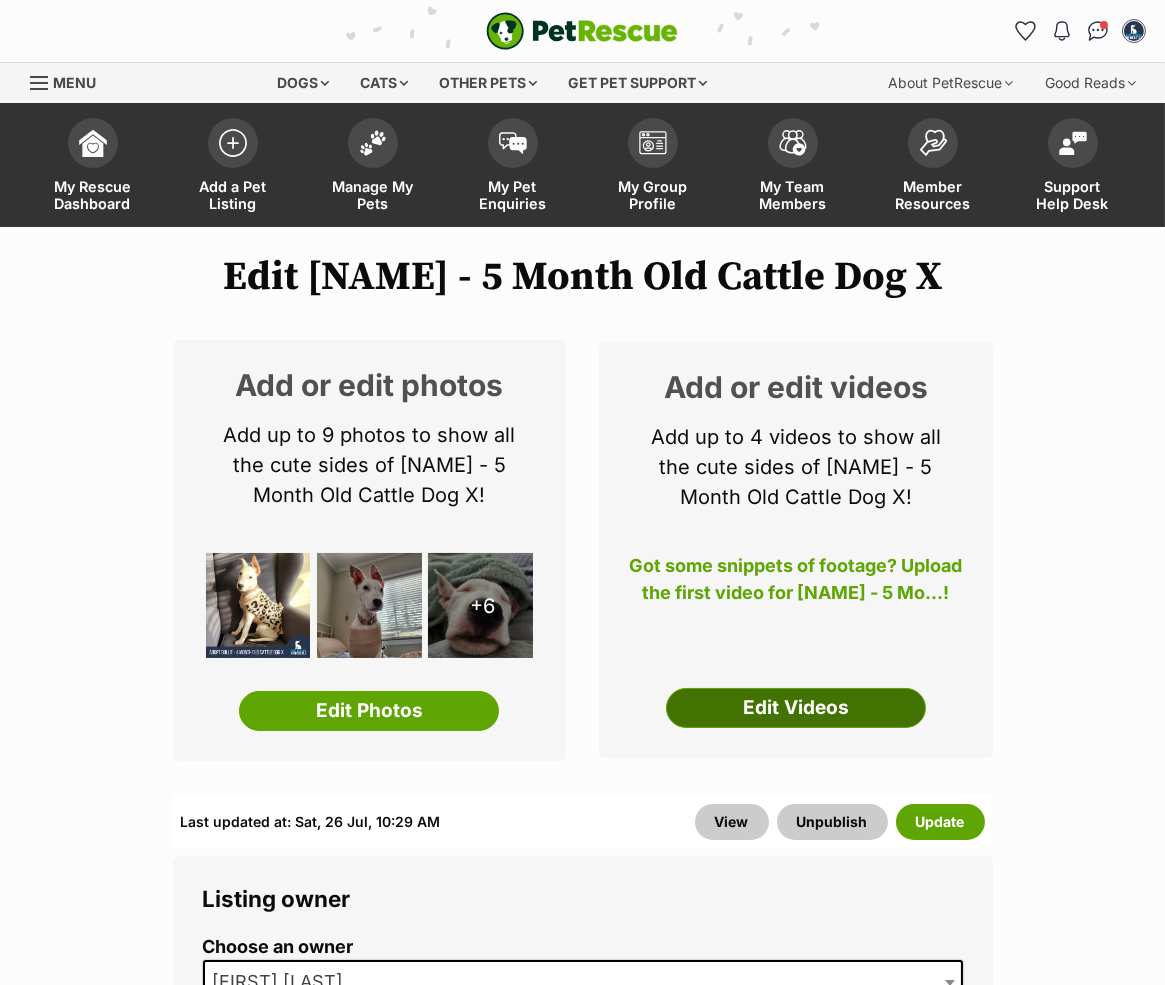 click on "Edit Videos" at bounding box center (796, 708) 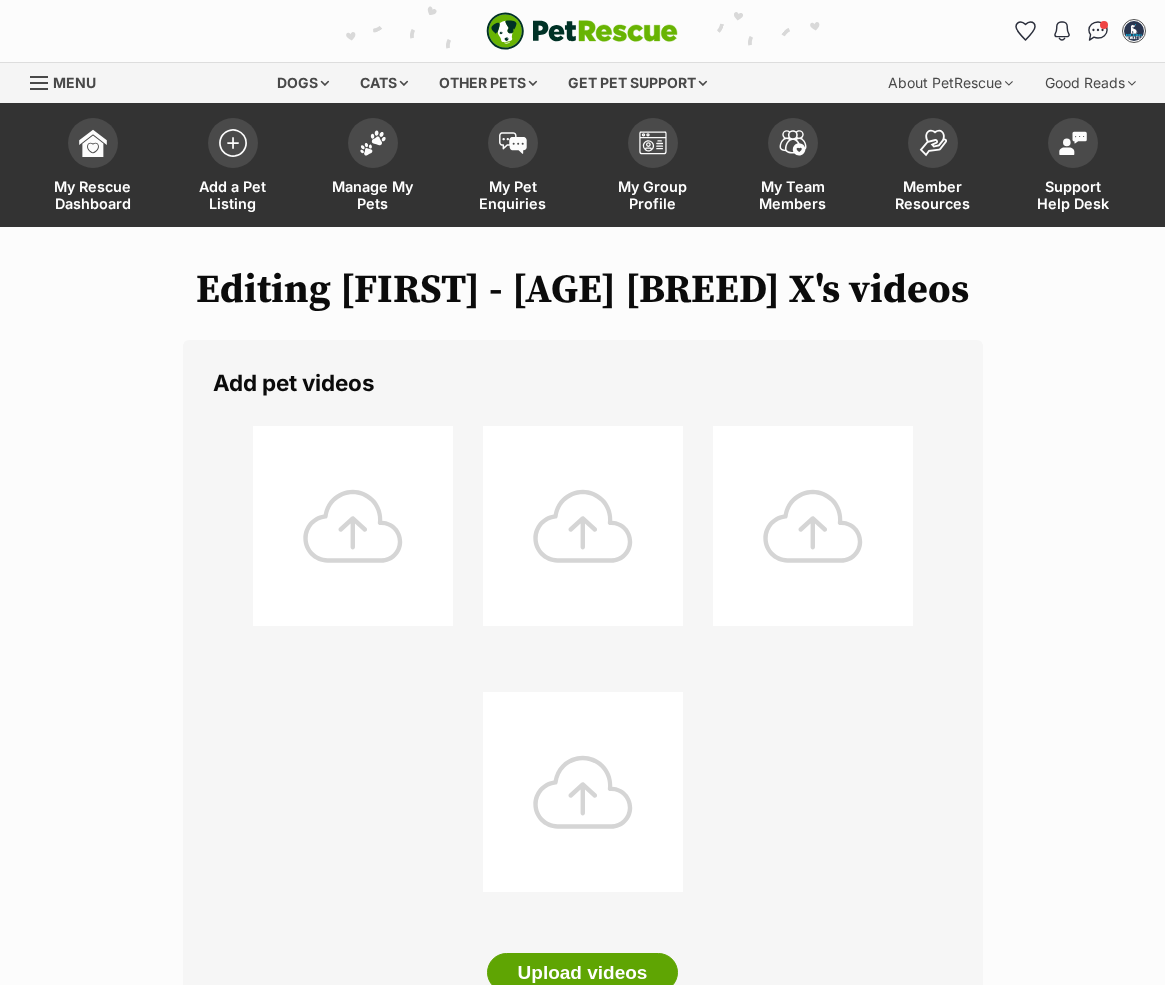 scroll, scrollTop: 0, scrollLeft: 0, axis: both 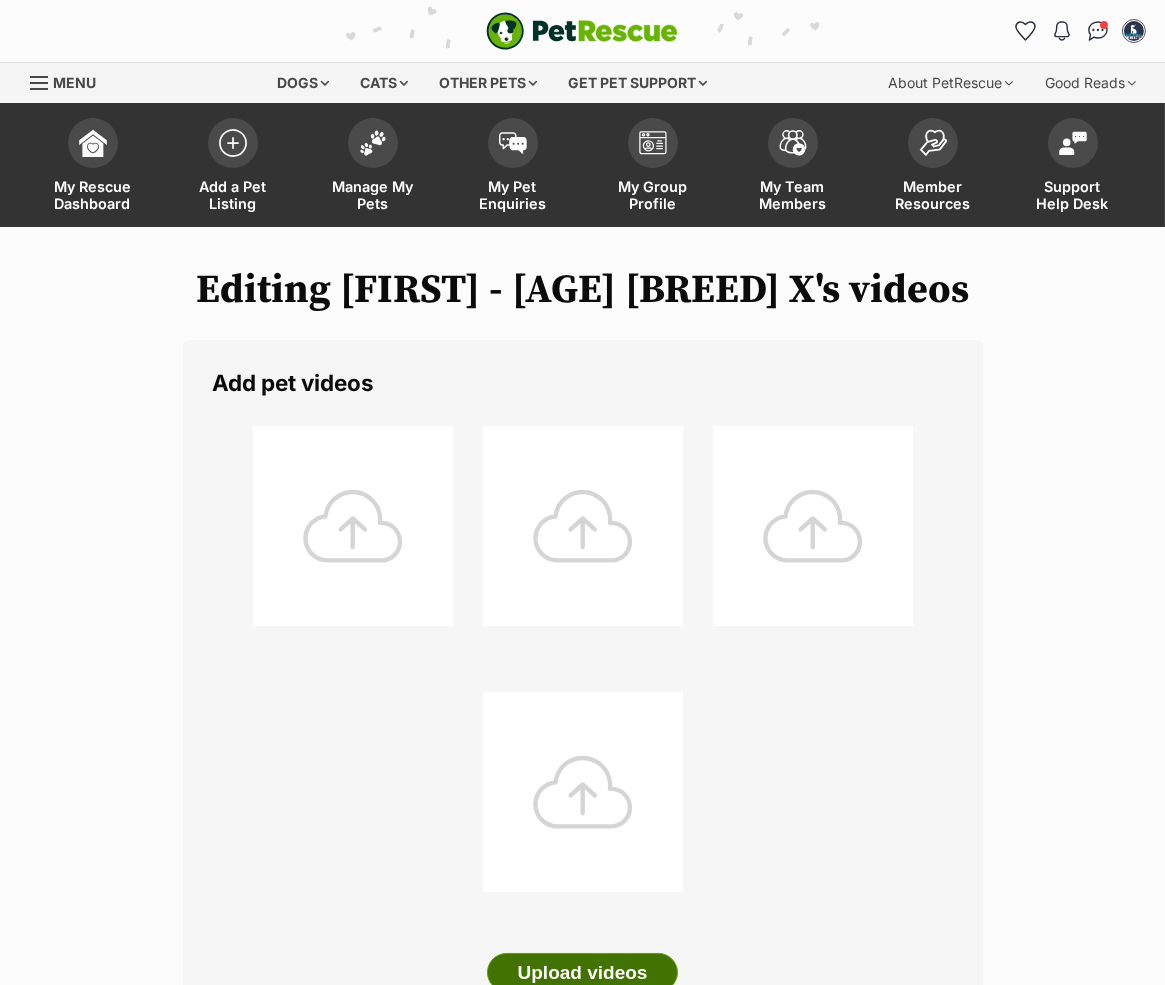 click on "Upload videos" at bounding box center (583, 973) 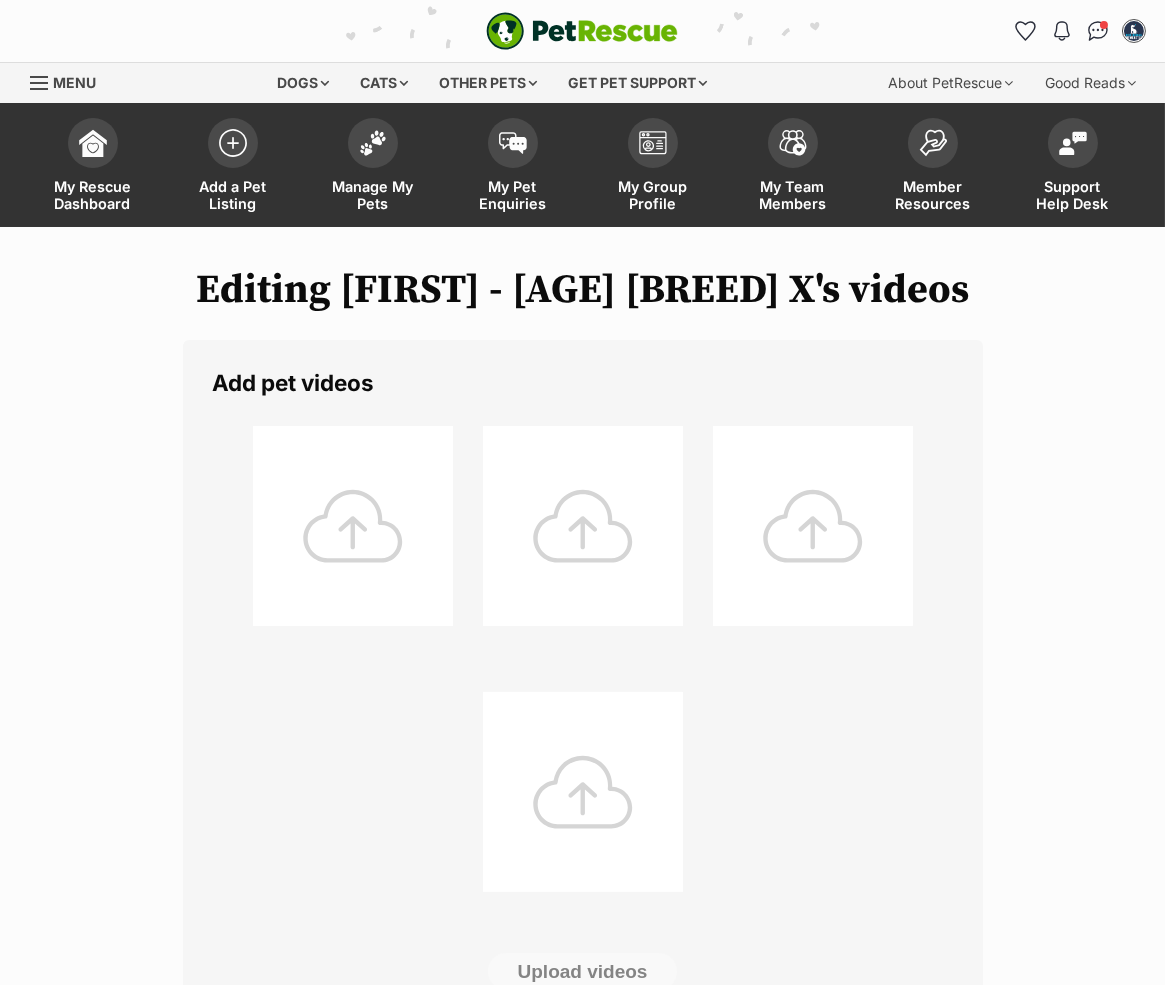 scroll, scrollTop: 88, scrollLeft: 0, axis: vertical 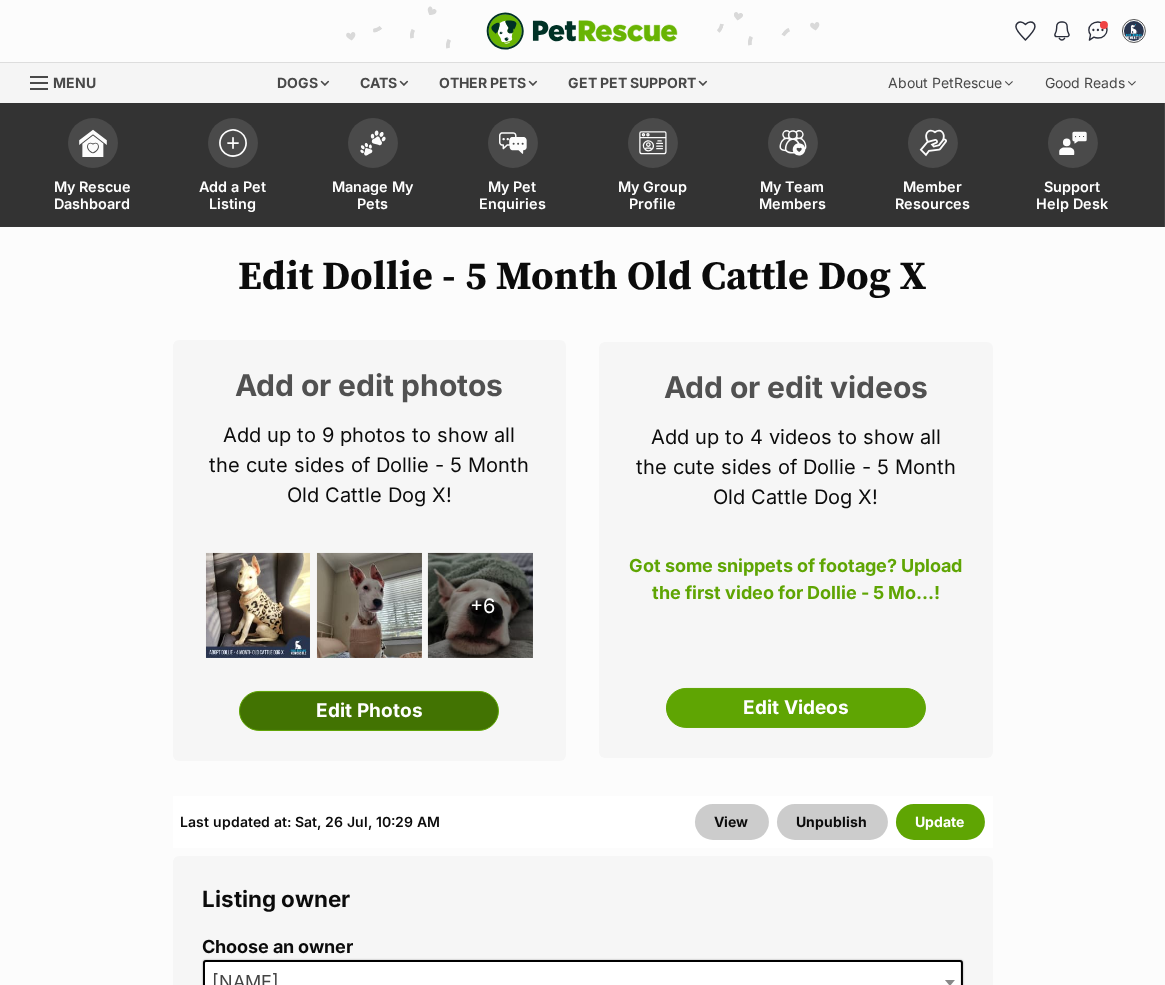 click on "Edit Photos" at bounding box center (369, 711) 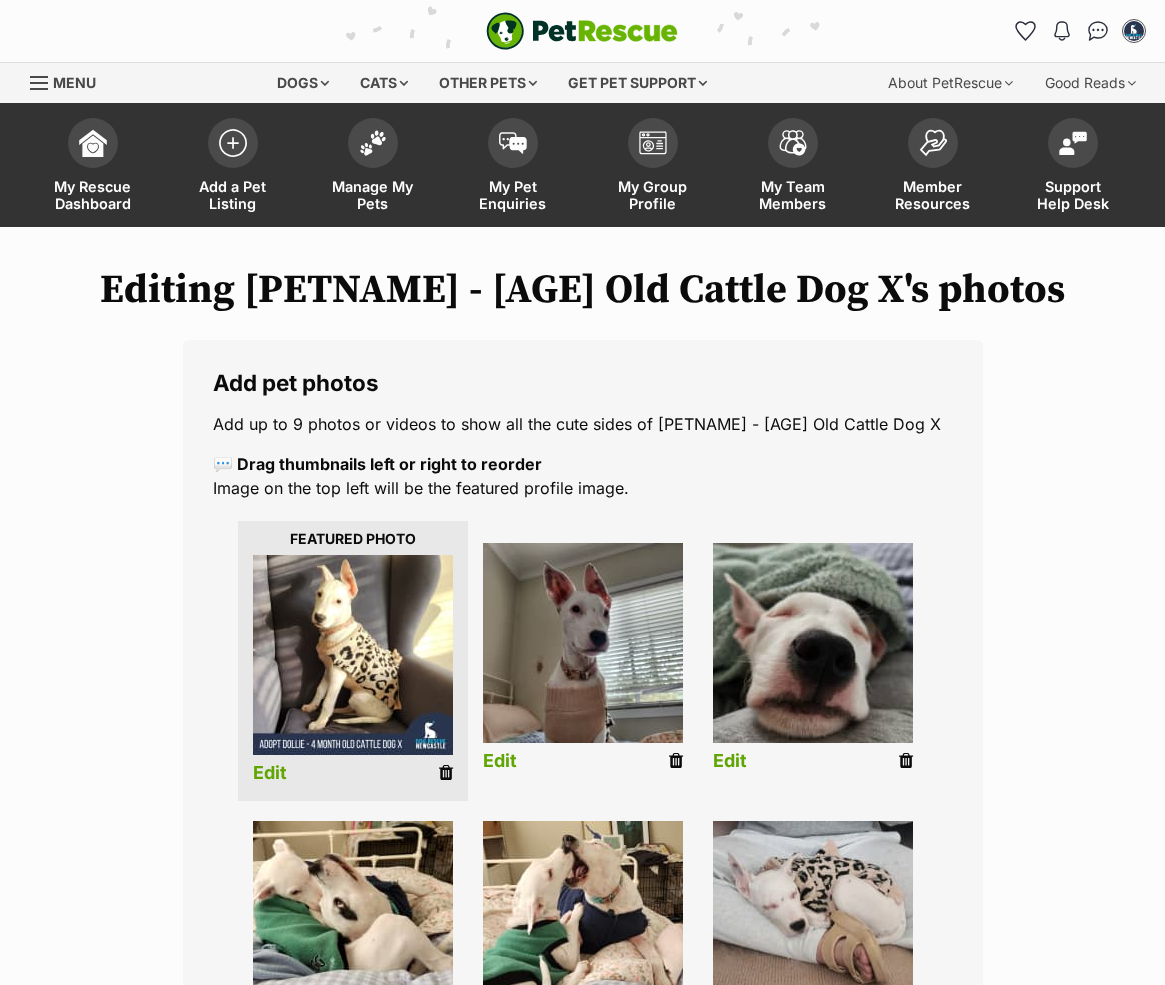 scroll, scrollTop: 0, scrollLeft: 0, axis: both 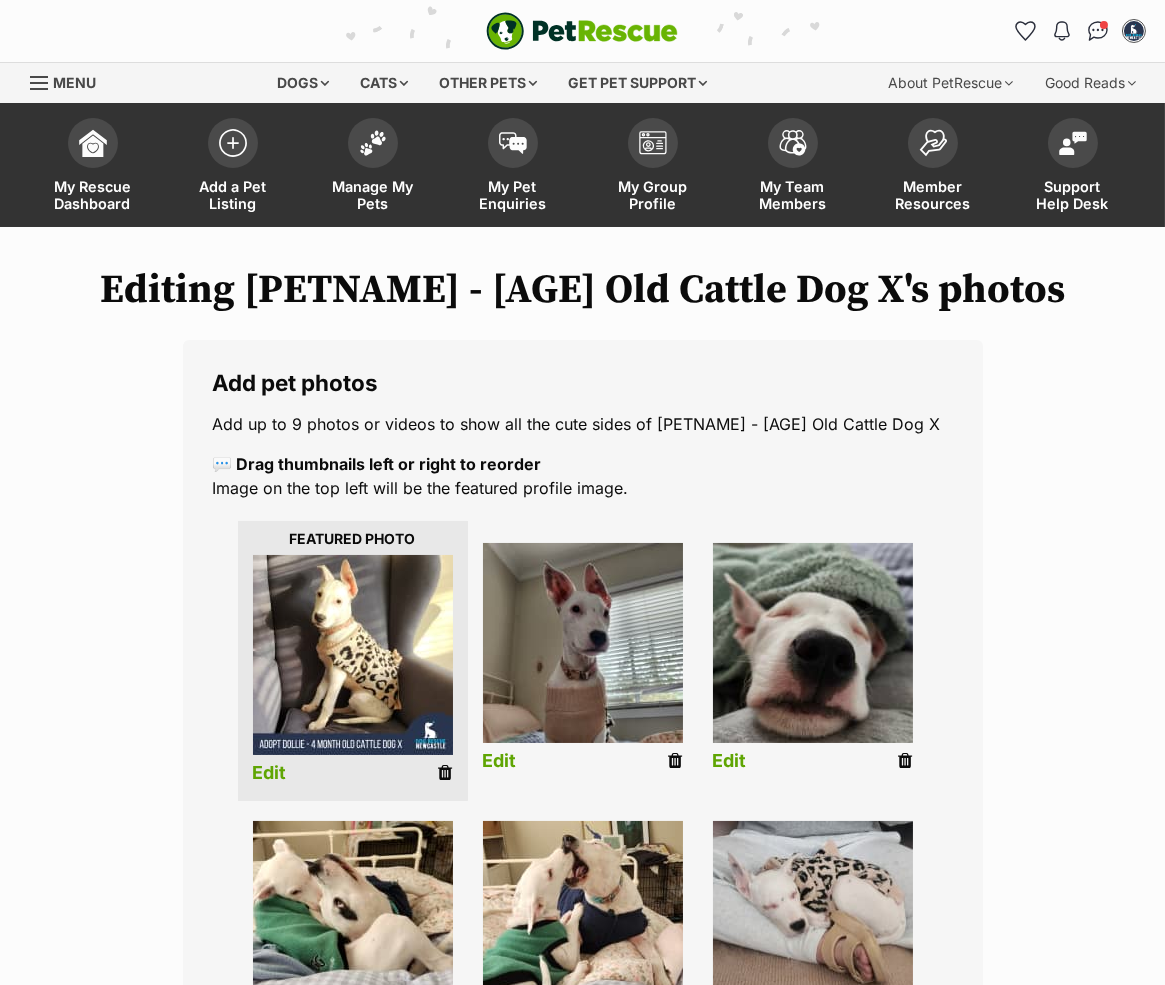 click on "Editing [PETNAME] - [AGE] Old Cattle Dog X's photos
Add pet photos
Add up to 9 photos or videos to show all the cute sides of [PETNAME] - [AGE] Old Cattle Dog X
💬 Drag thumbnails left or right to reorder
Image on the top left will be the featured profile image.
Edit
Edit
Edit
Edit
Edit
Edit
Edit
Edit
Edit
Upload Photos
9
of 9 photos uploaded
Save and edit profile information
Save changes and view profile" at bounding box center [582, 905] 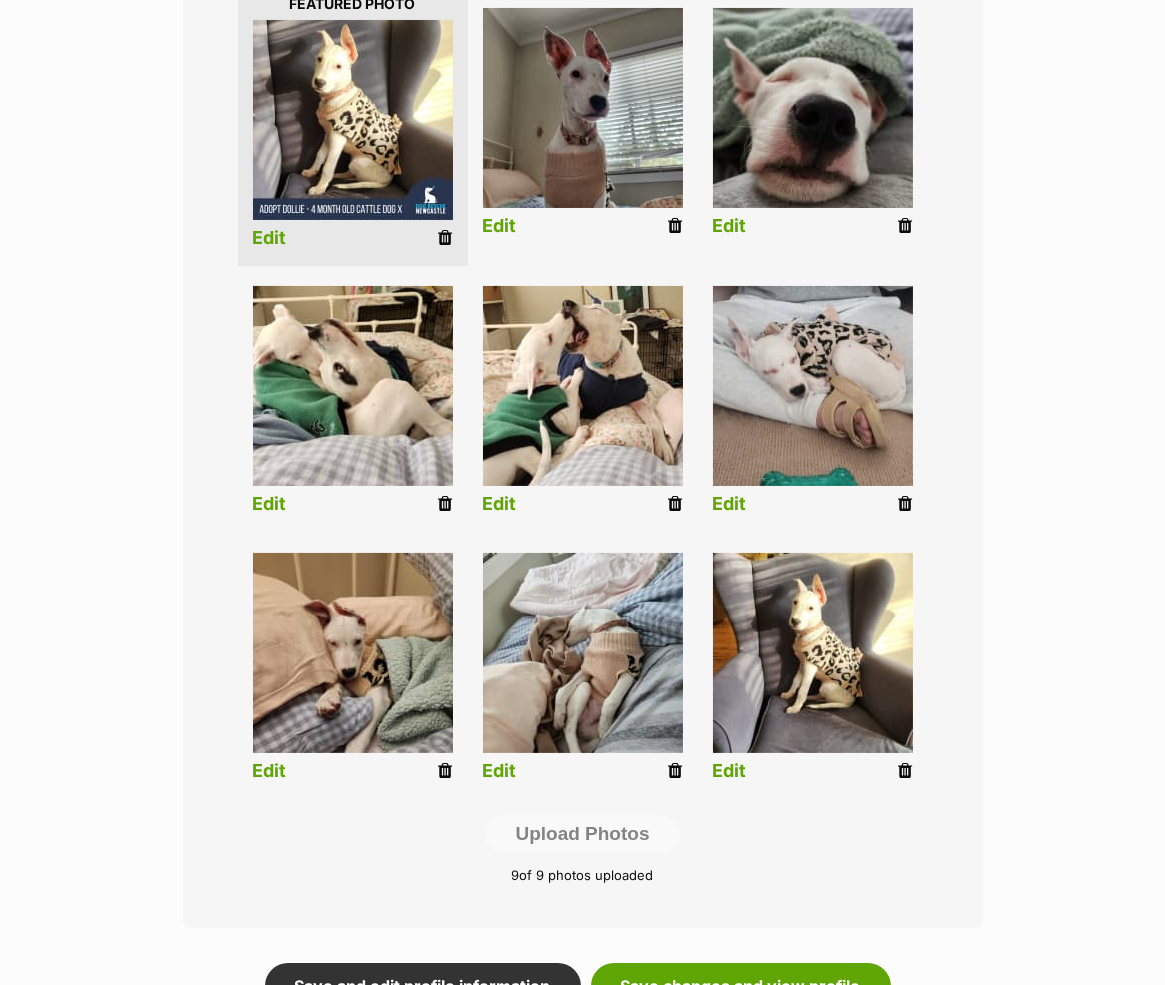scroll, scrollTop: 550, scrollLeft: 0, axis: vertical 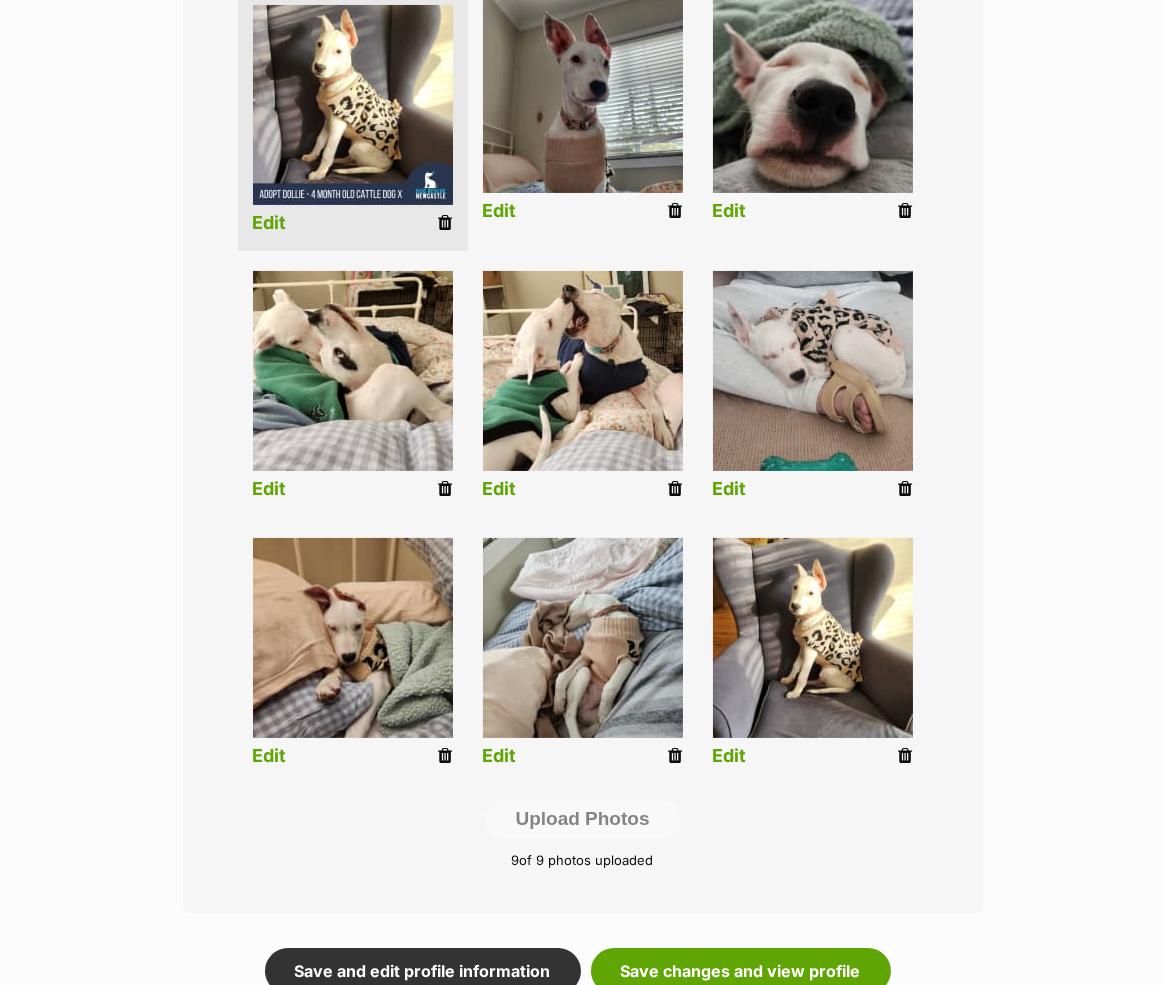 click at bounding box center (906, 756) 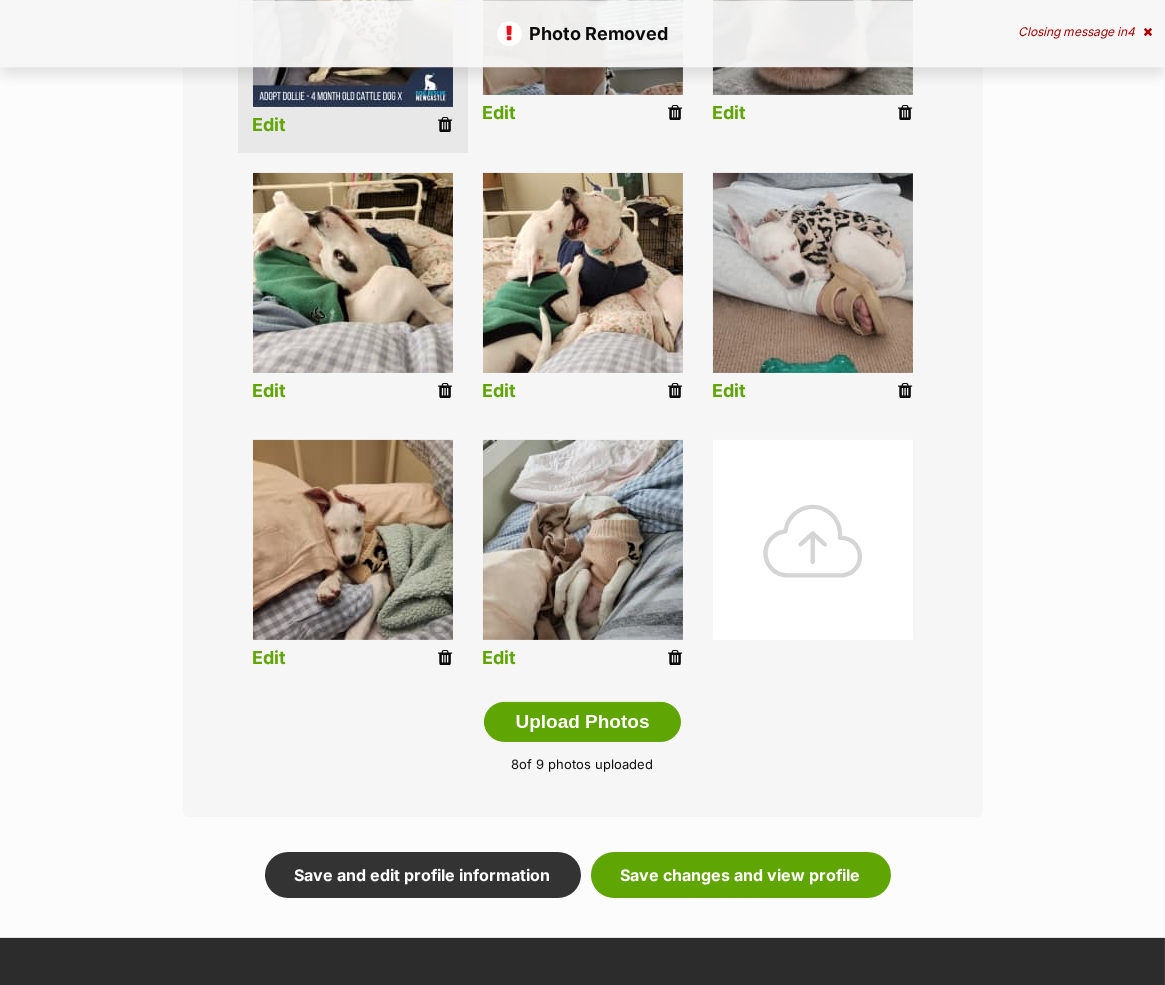 scroll, scrollTop: 660, scrollLeft: 0, axis: vertical 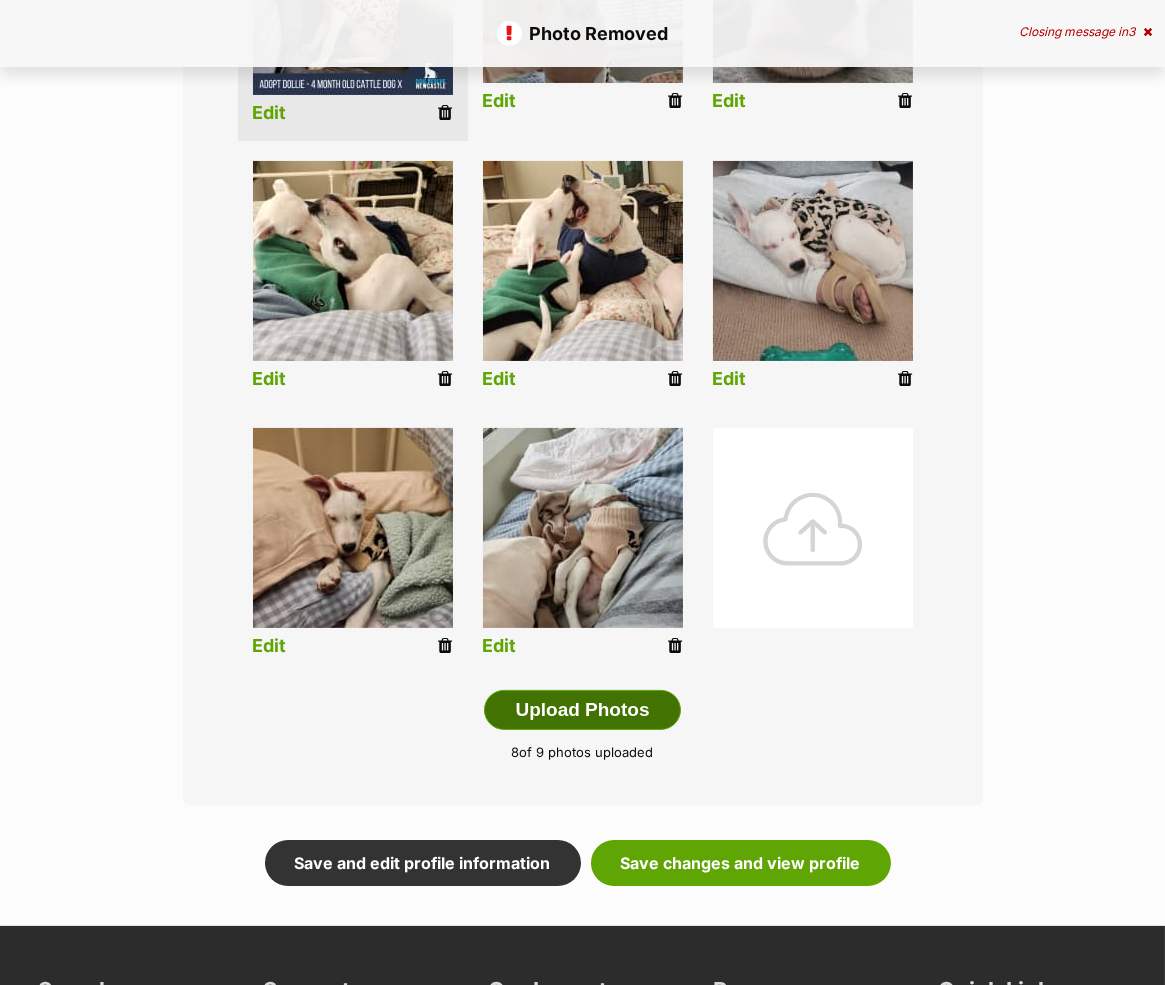 click on "Upload Photos" at bounding box center [582, 710] 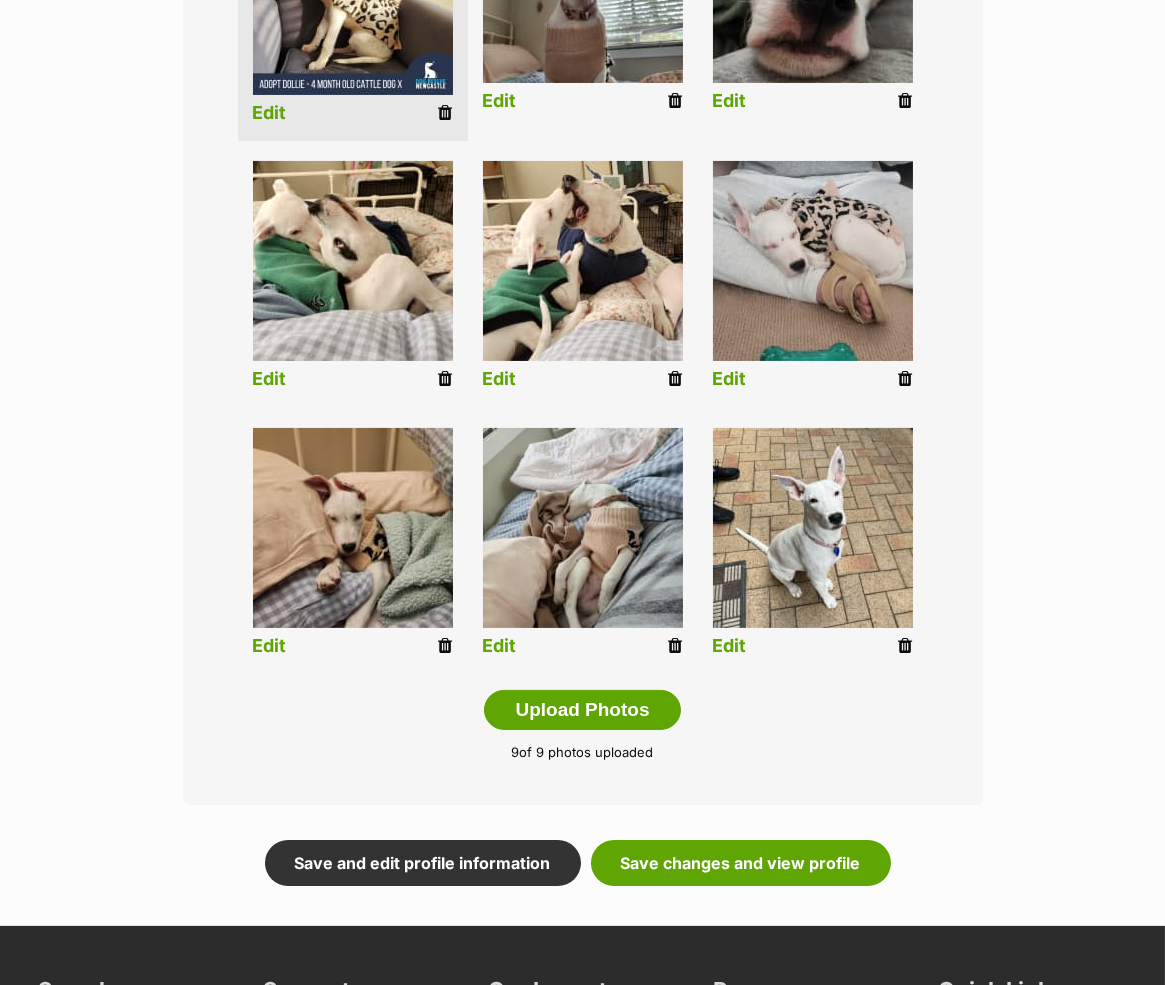 click at bounding box center (583, 528) 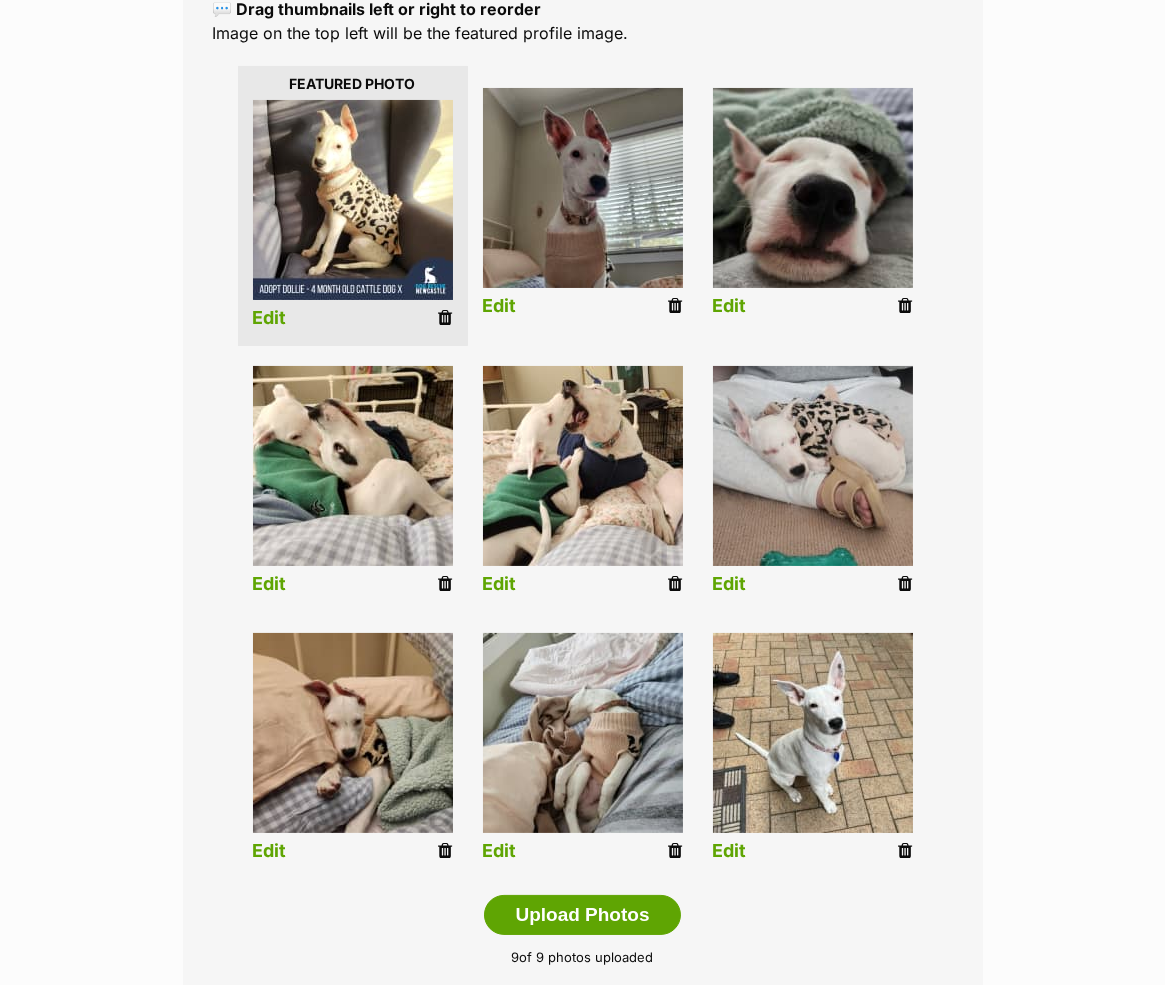 scroll, scrollTop: 440, scrollLeft: 0, axis: vertical 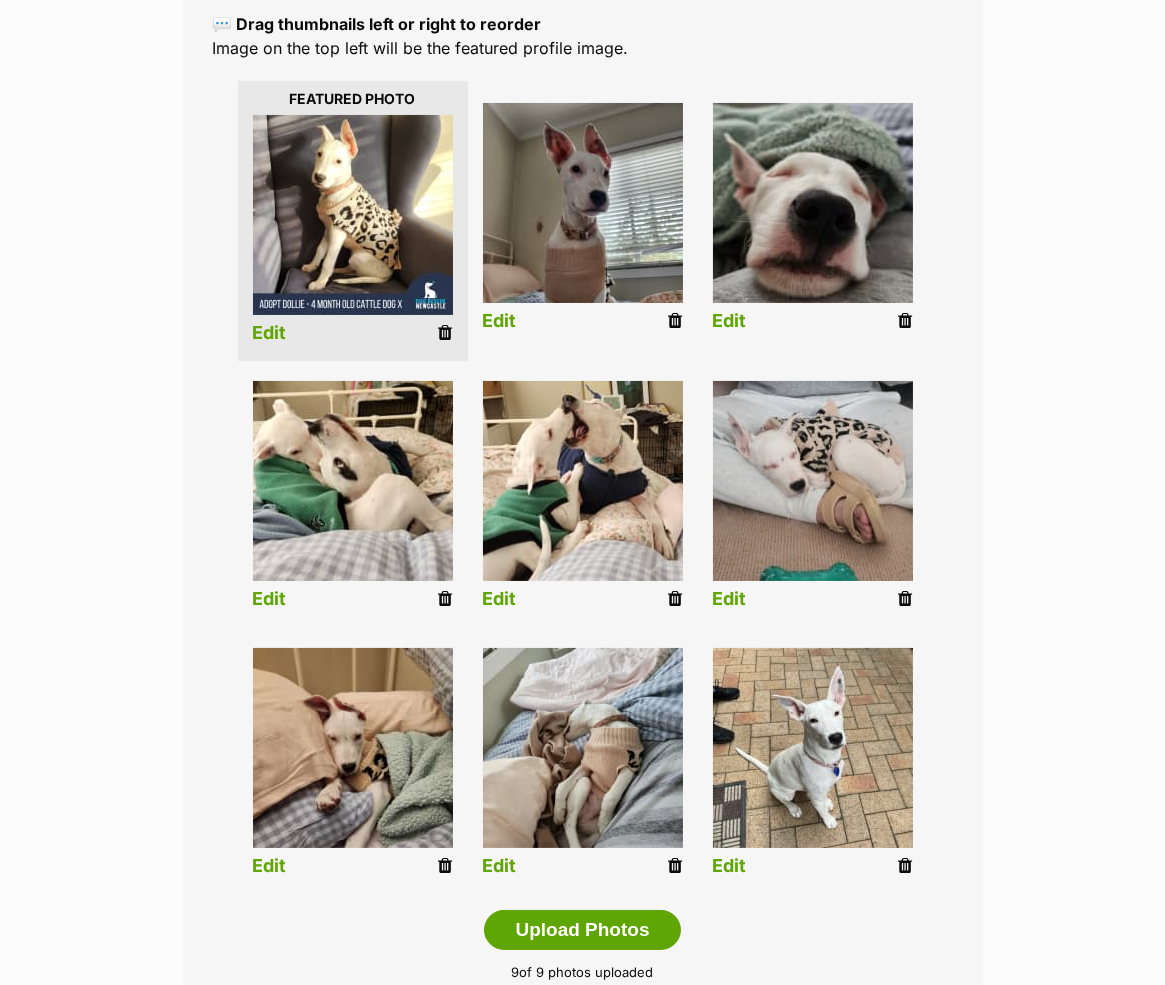 click on "Editing Dollie - 5 Month Old Cattle Dog X's photos
Add pet photos
Add up to 9 photos or videos to show all the cute sides of Dollie - 5 Month Old Cattle Dog X
💬 Drag thumbnails left or right to reorder
Image on the top left will be the featured profile image.
Edit
Edit
Edit
Edit
Edit
Edit
Edit
Edit
Edit
Upload Photos
9
of 9 photos uploaded
Save and edit profile information
Save changes and view profile" at bounding box center (582, 466) 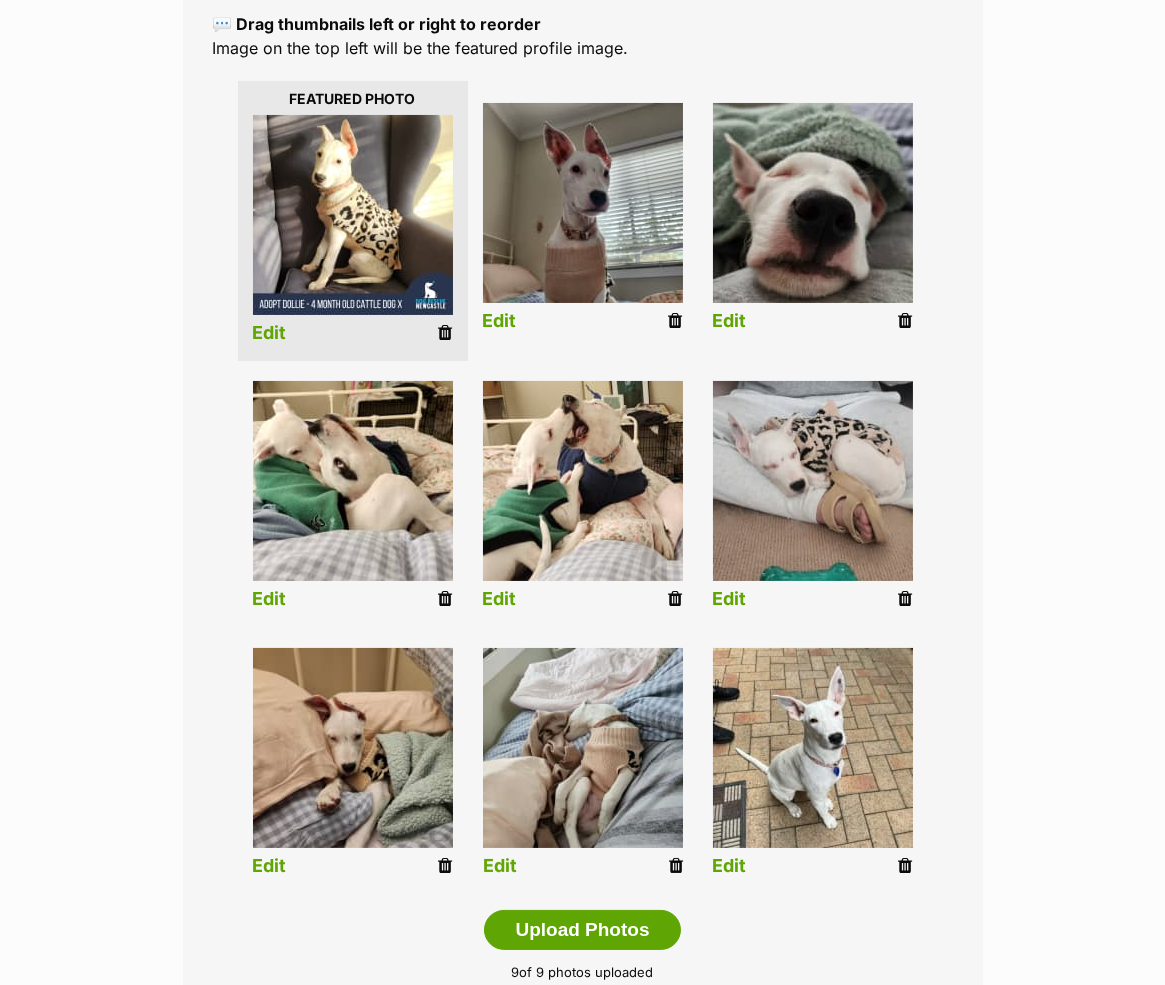 click at bounding box center (583, 748) 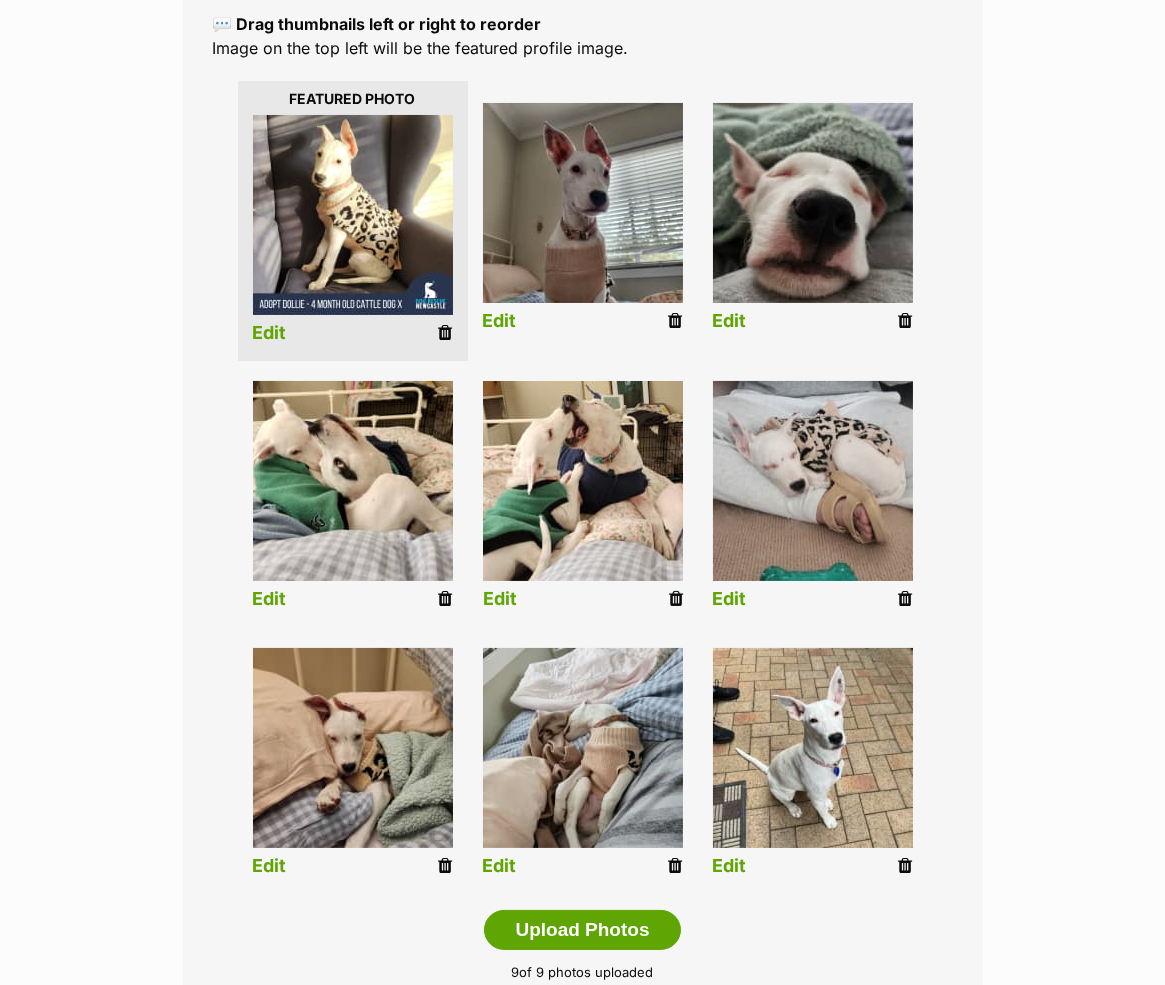 click at bounding box center (676, 599) 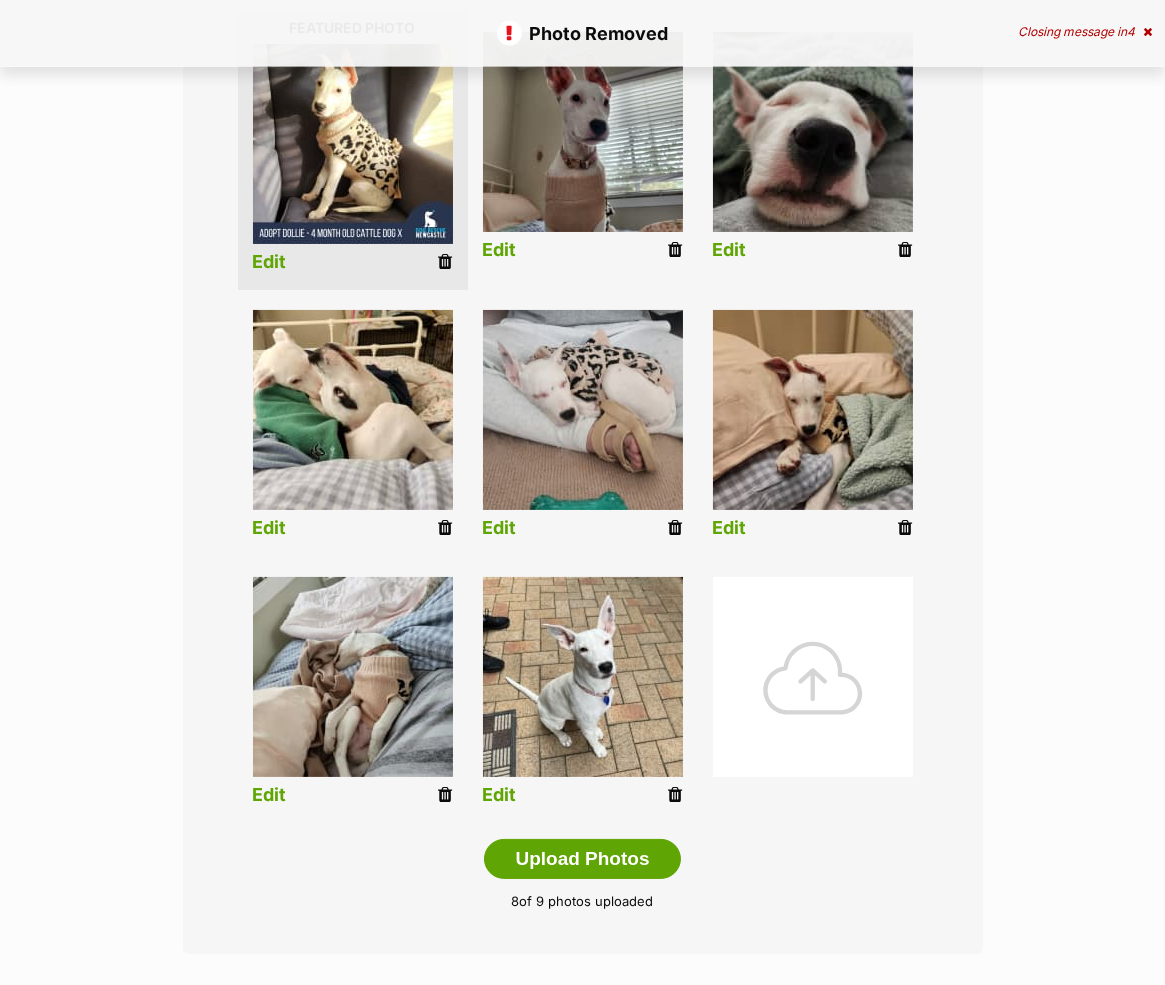 scroll, scrollTop: 550, scrollLeft: 0, axis: vertical 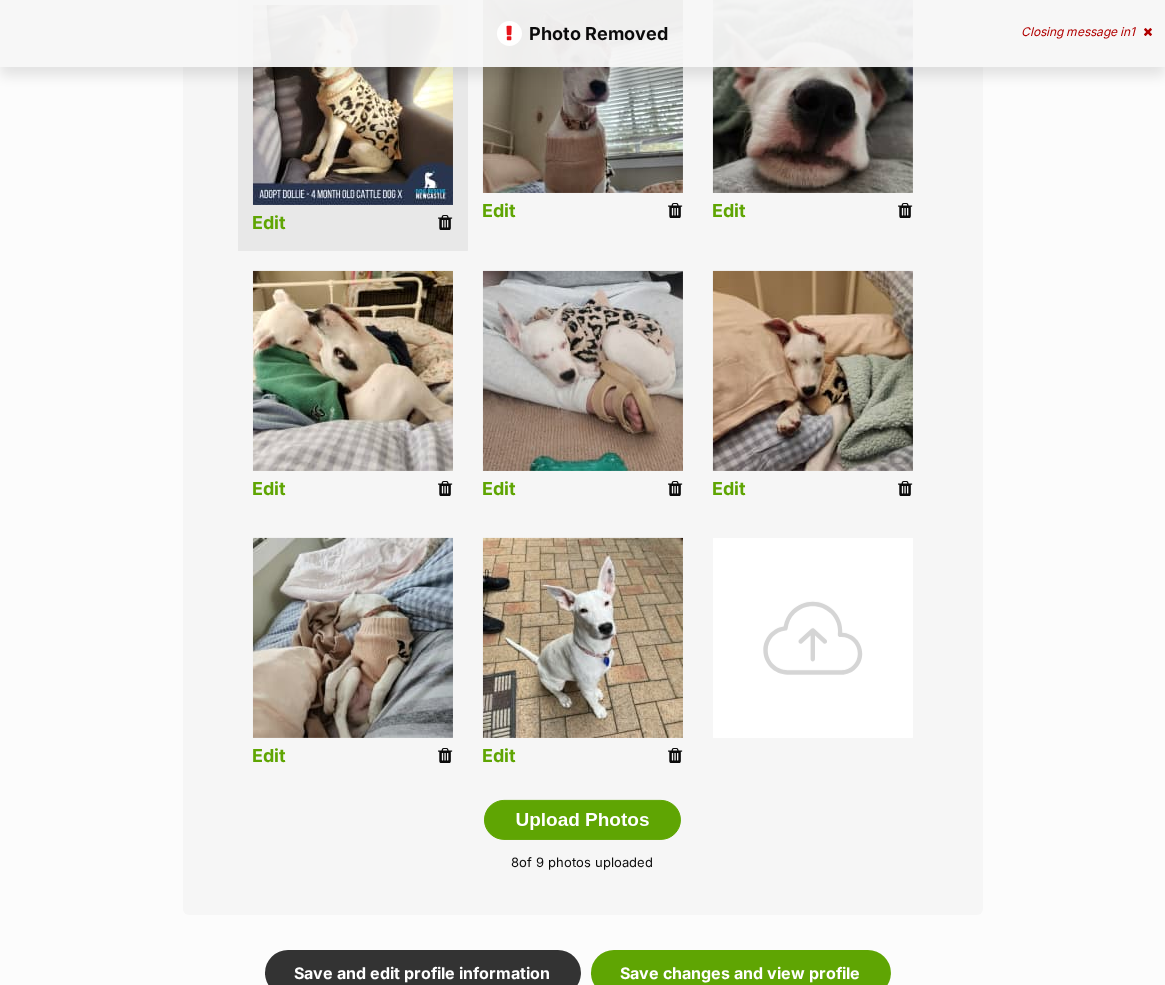 click at bounding box center [813, 638] 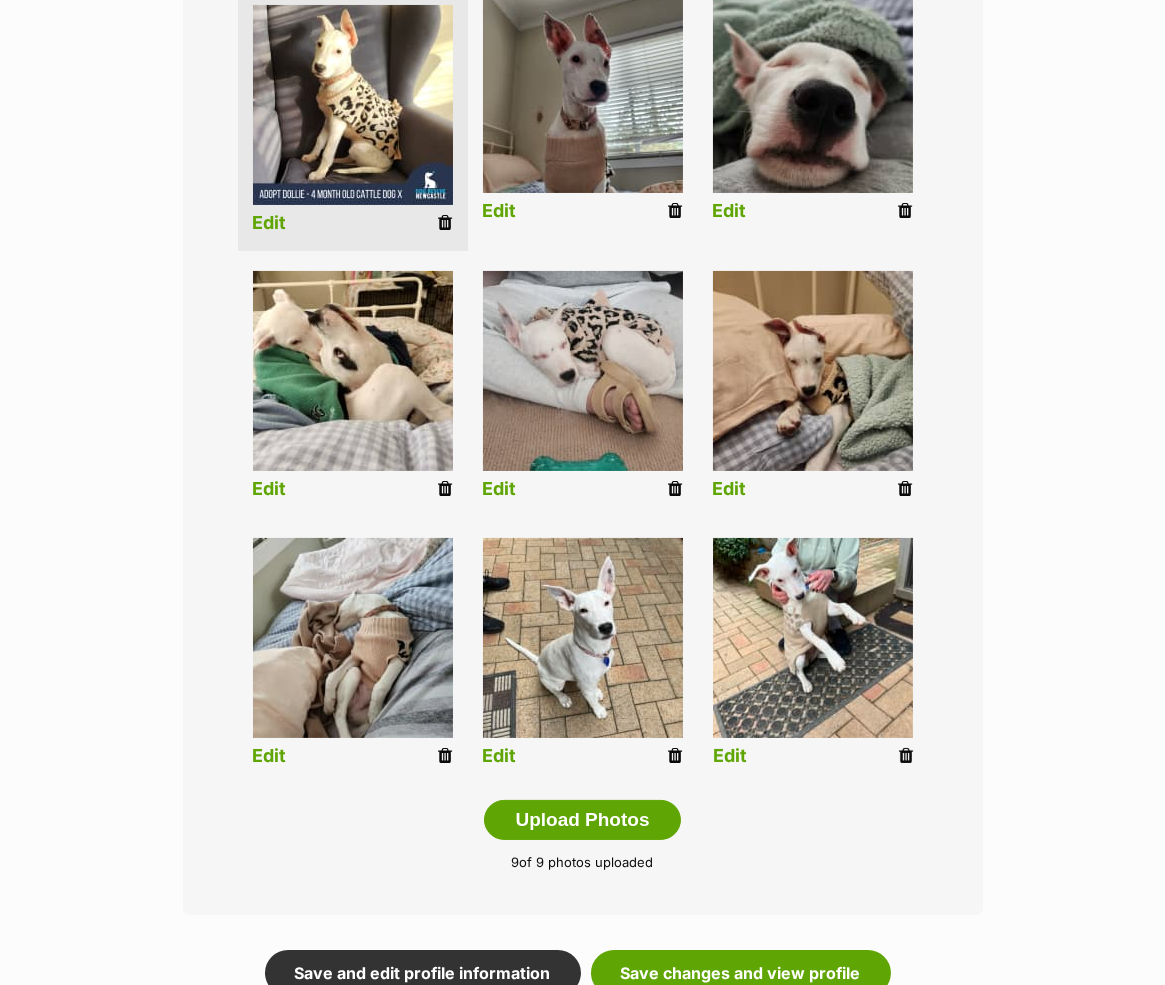 click on "Edit" at bounding box center [730, 756] 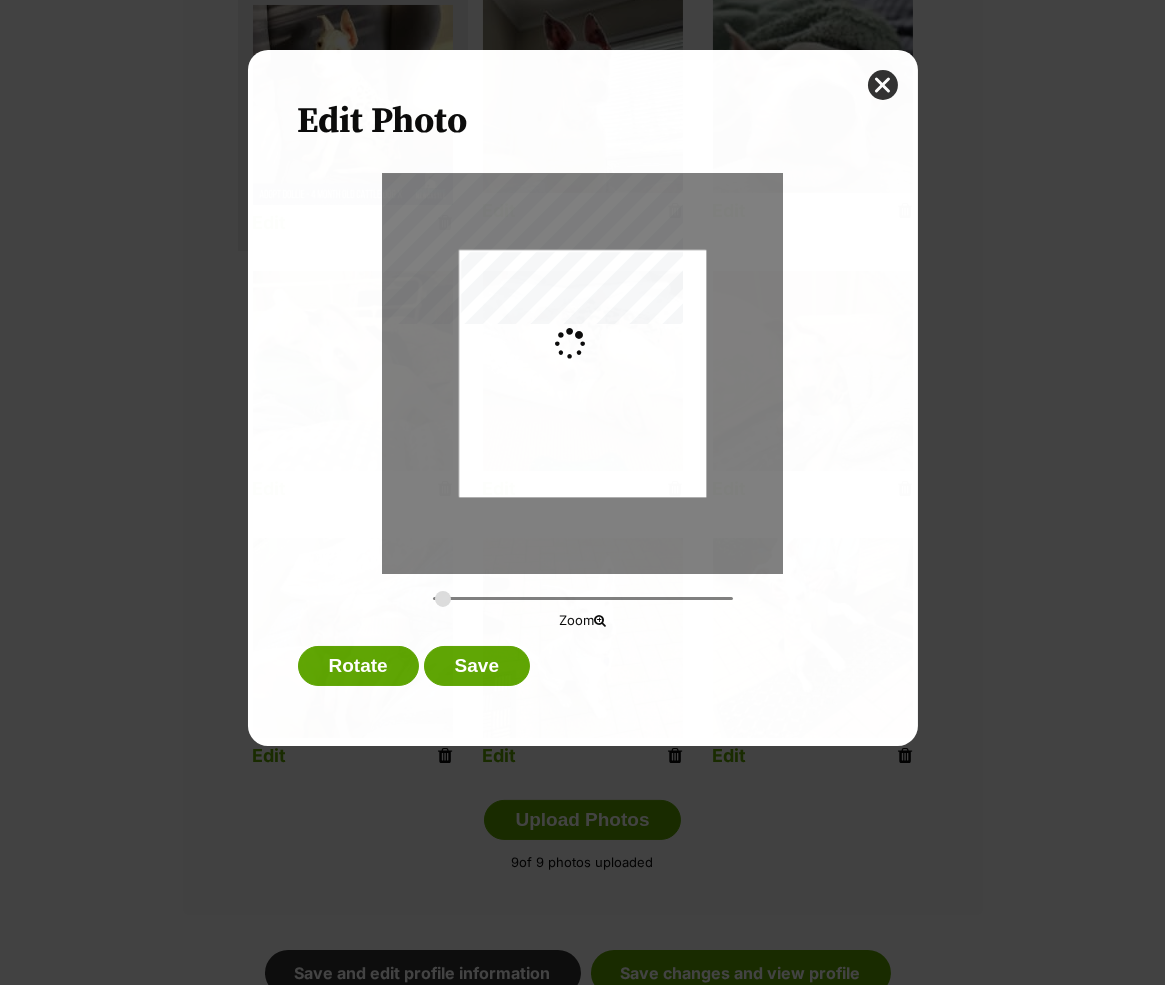 scroll, scrollTop: 0, scrollLeft: 0, axis: both 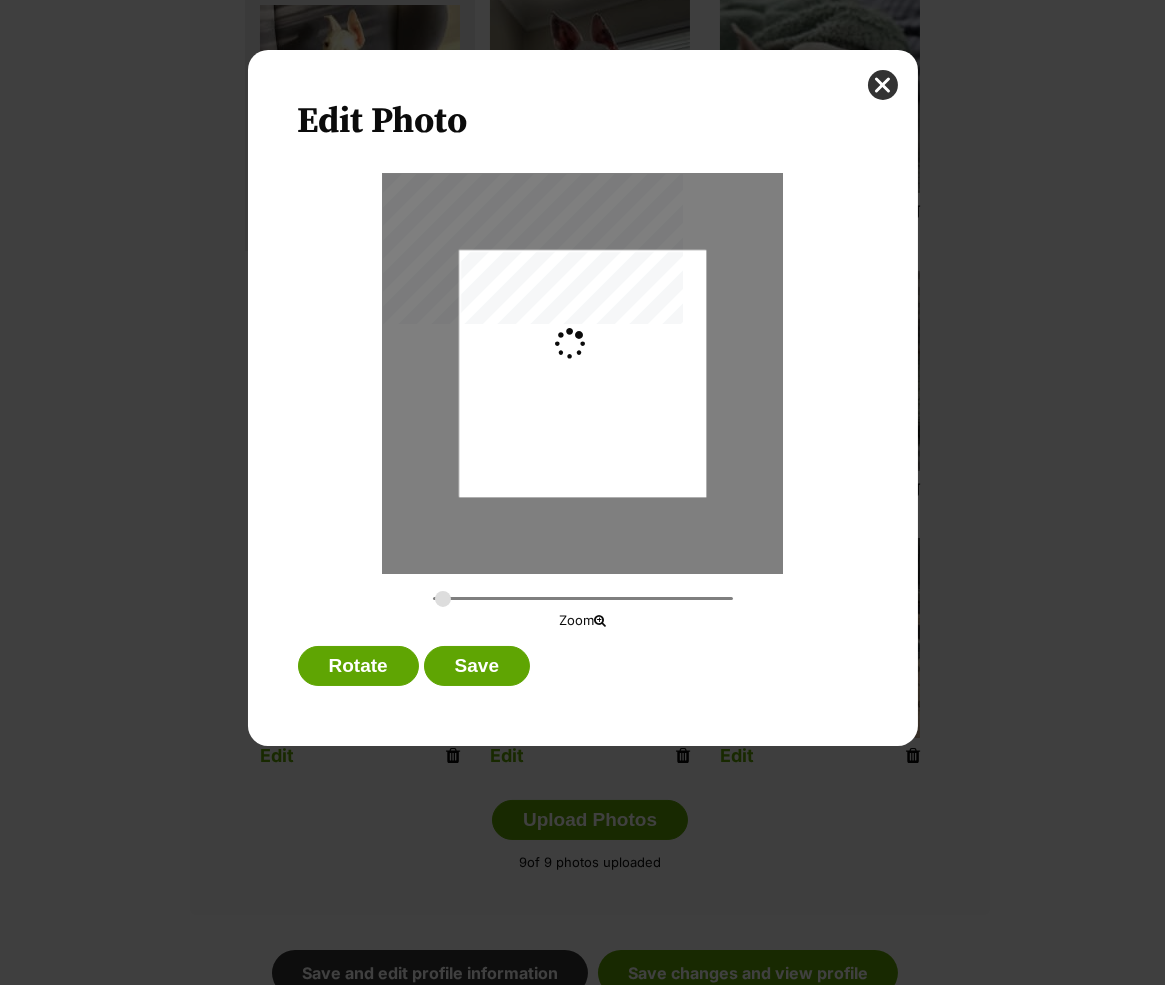 type on "0.3659" 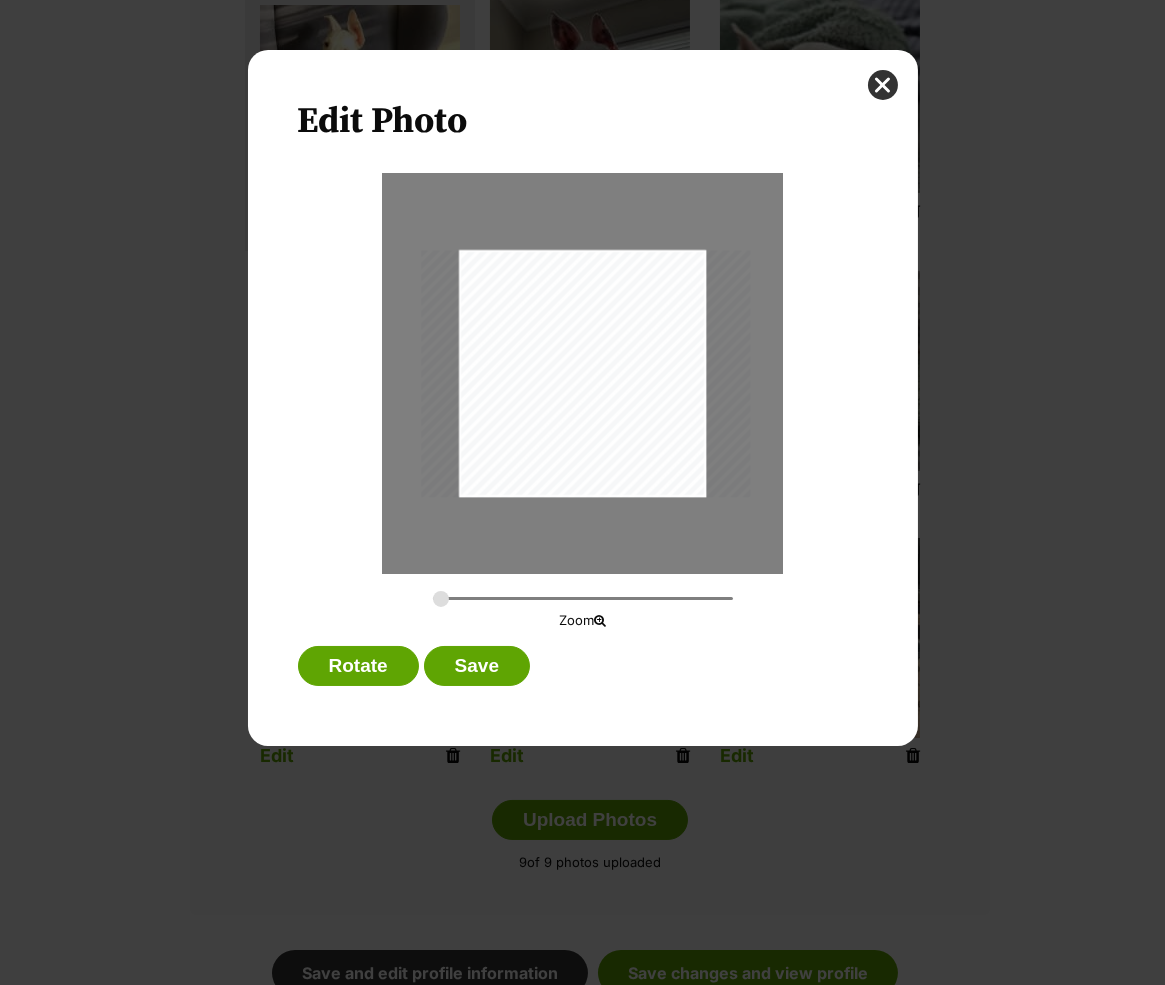 drag, startPoint x: 643, startPoint y: 361, endPoint x: 646, endPoint y: 381, distance: 20.22375 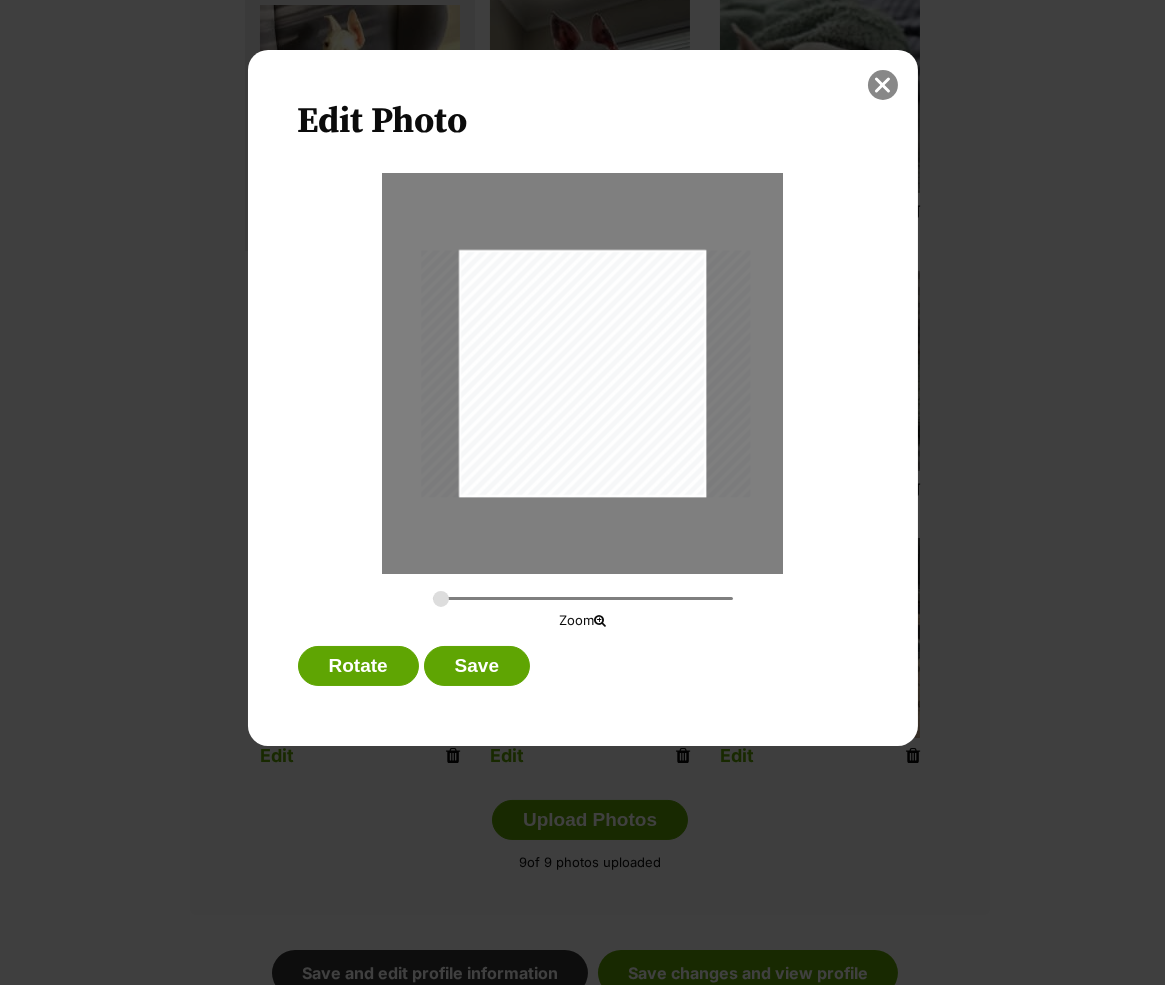 click at bounding box center [883, 85] 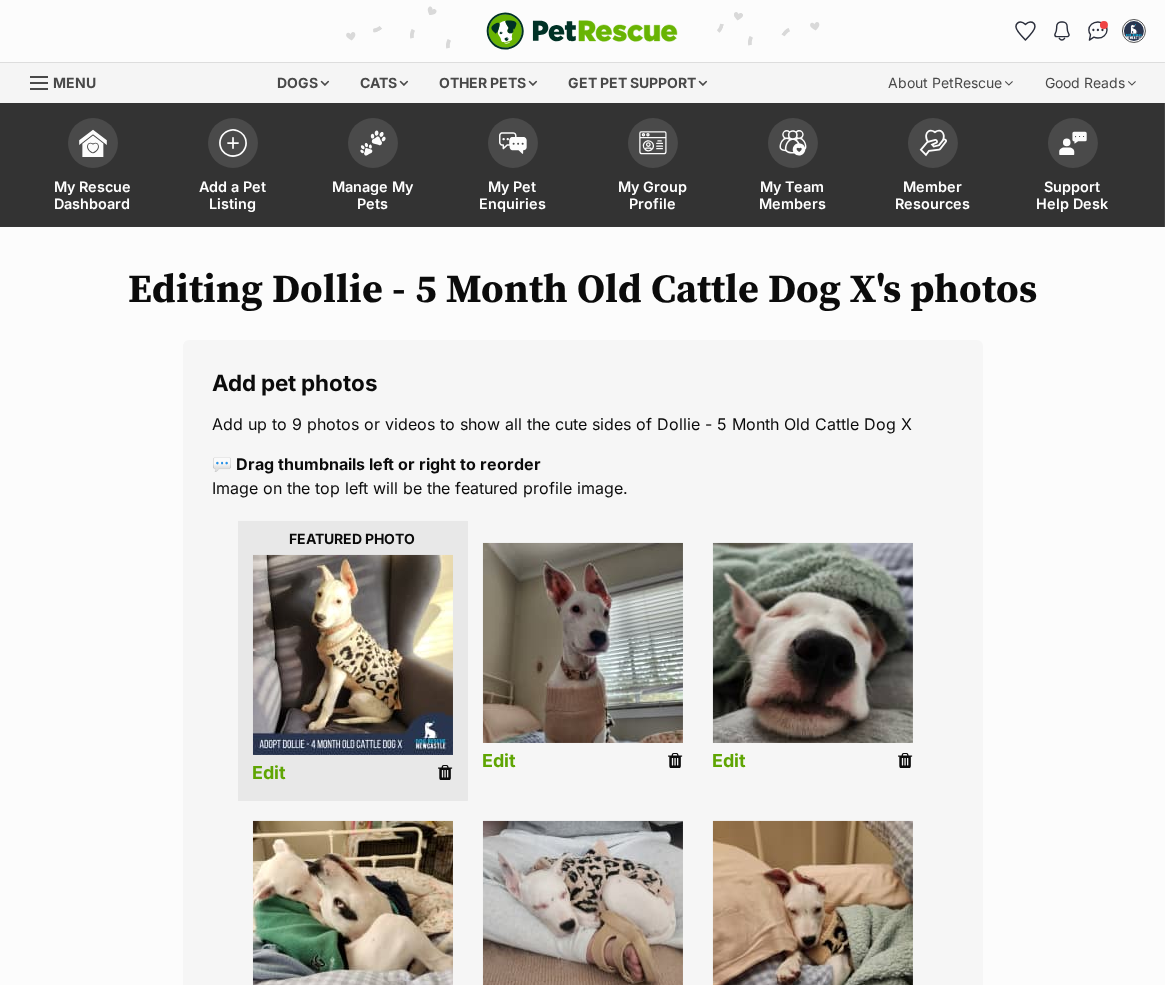 scroll, scrollTop: 550, scrollLeft: 0, axis: vertical 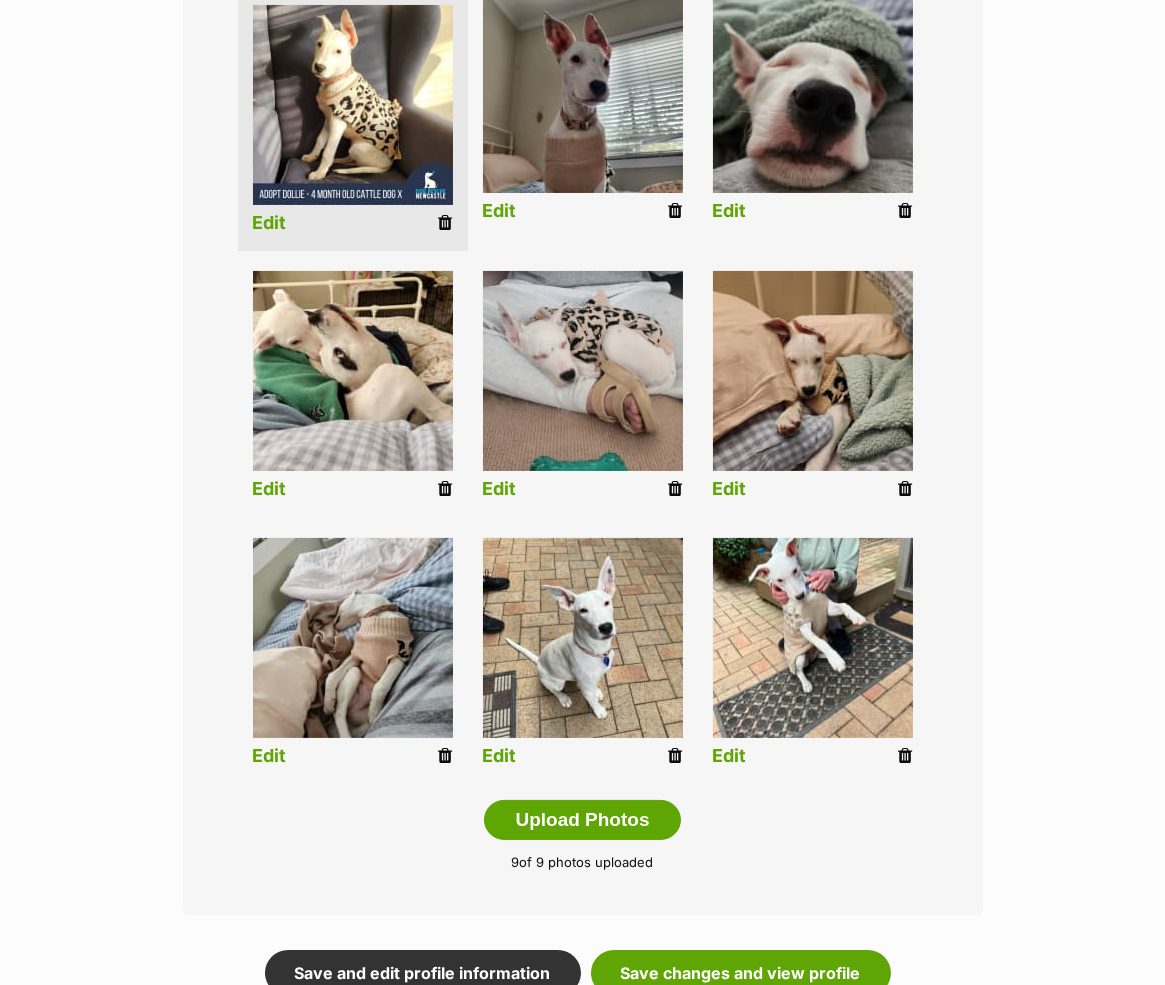 click at bounding box center [906, 756] 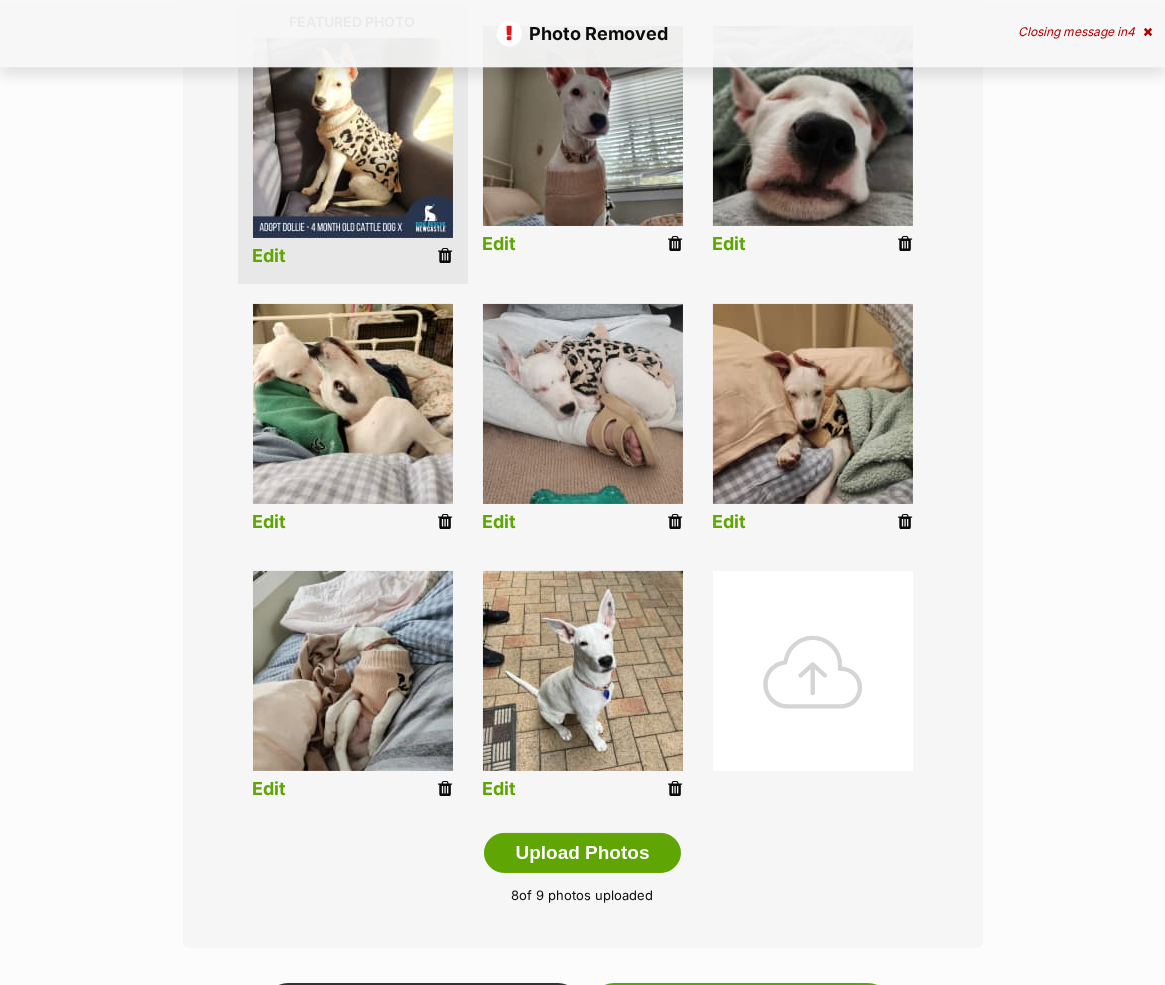 scroll, scrollTop: 550, scrollLeft: 0, axis: vertical 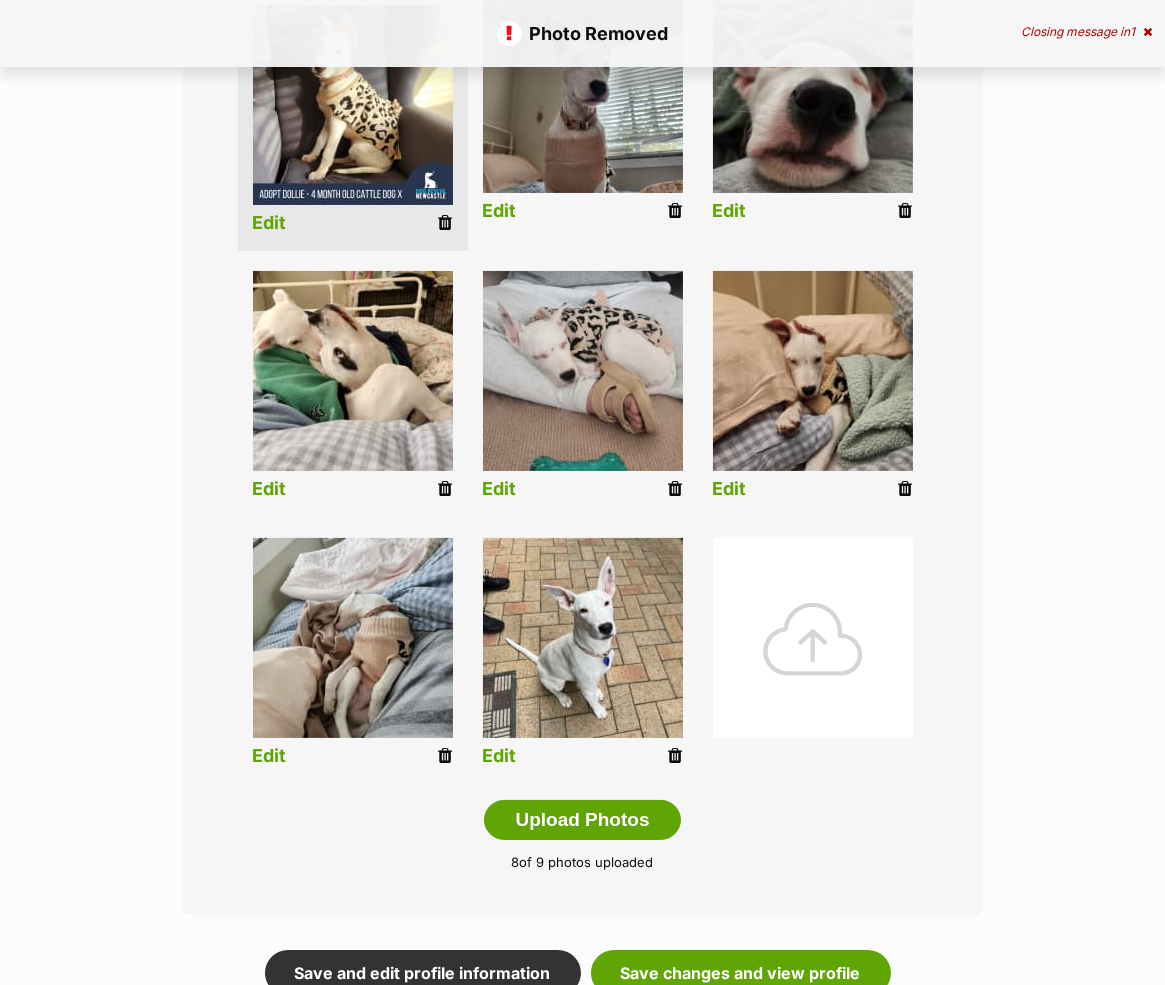 click at bounding box center (813, 638) 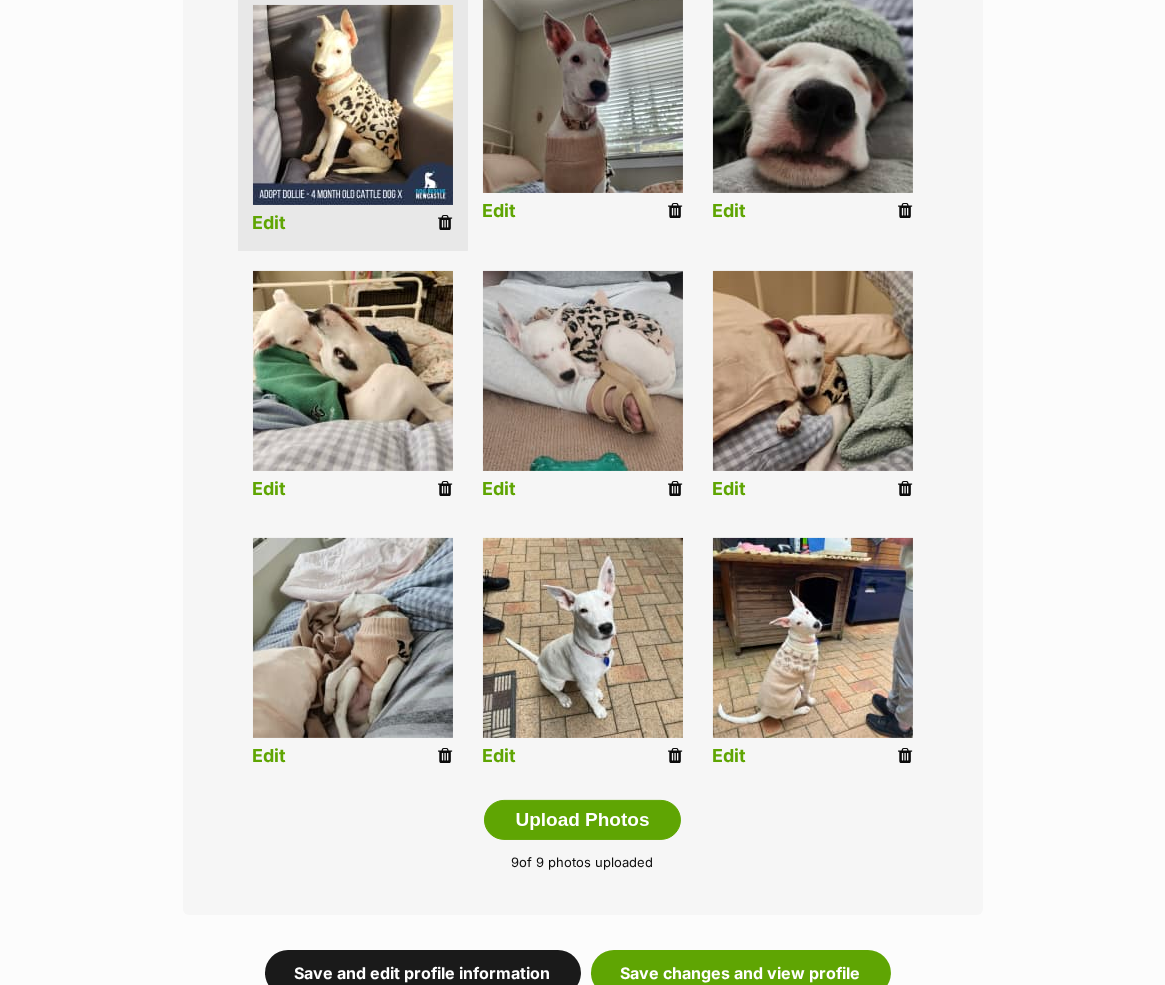 click on "Save and edit profile information" at bounding box center [423, 973] 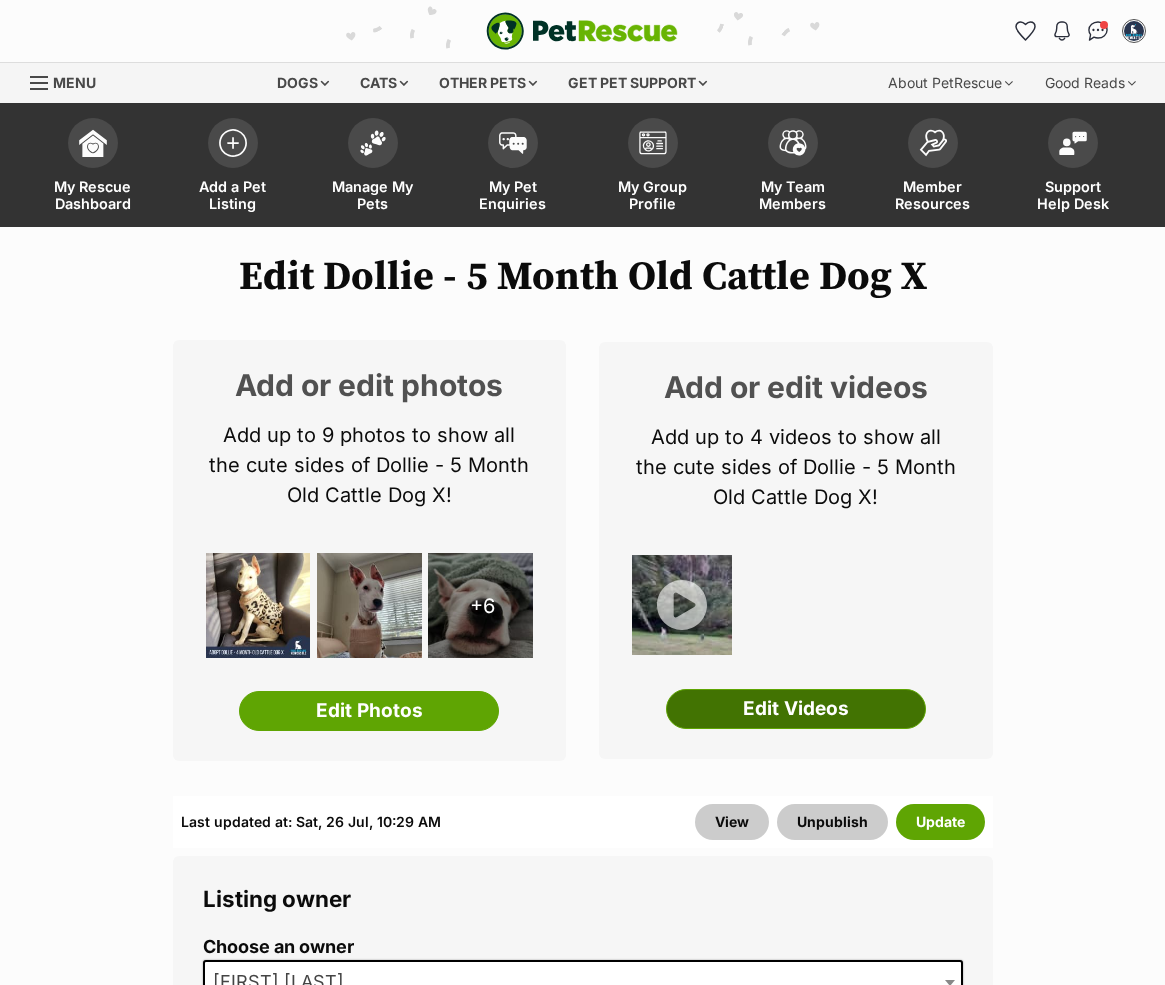 scroll, scrollTop: 0, scrollLeft: 0, axis: both 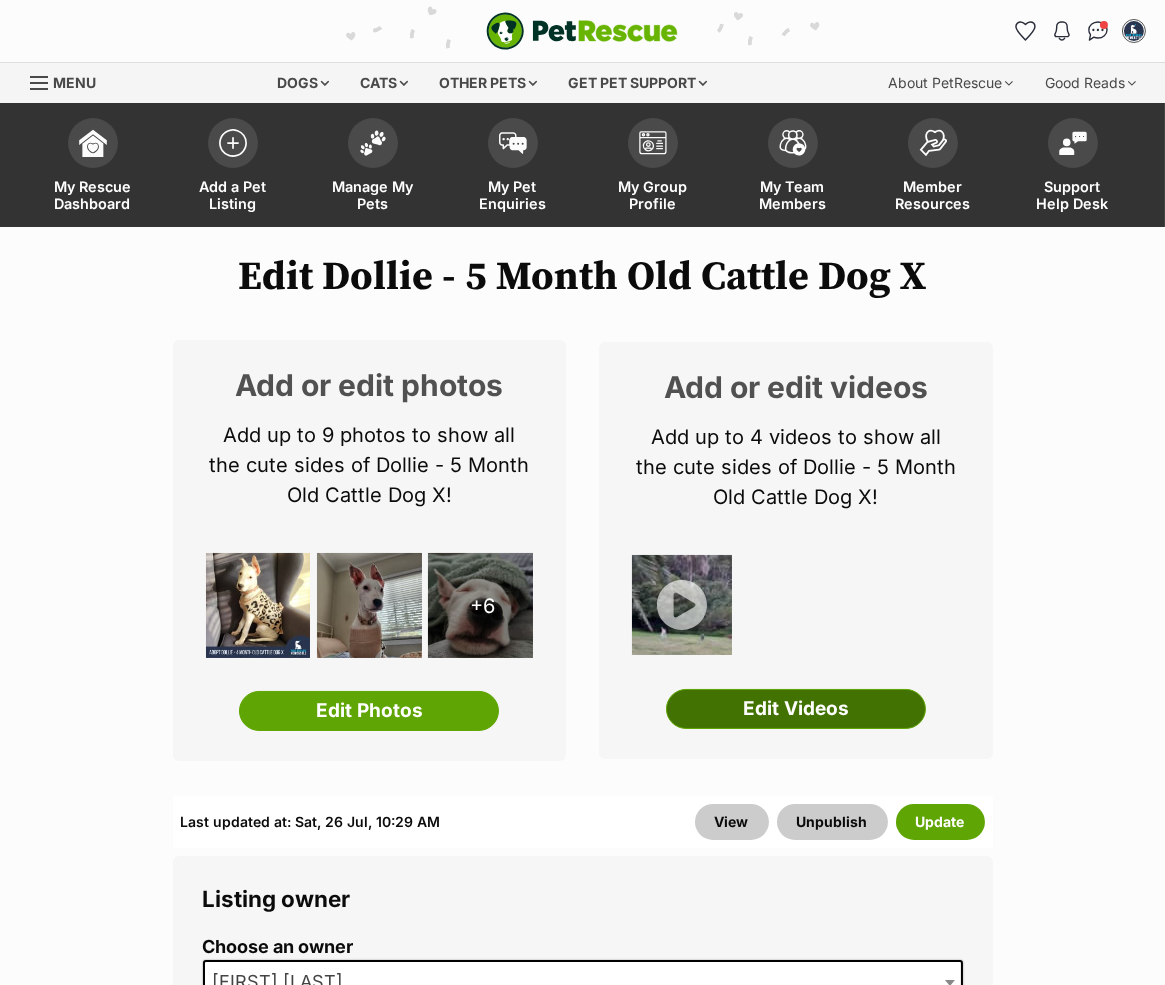 click on "Edit Videos" at bounding box center (796, 709) 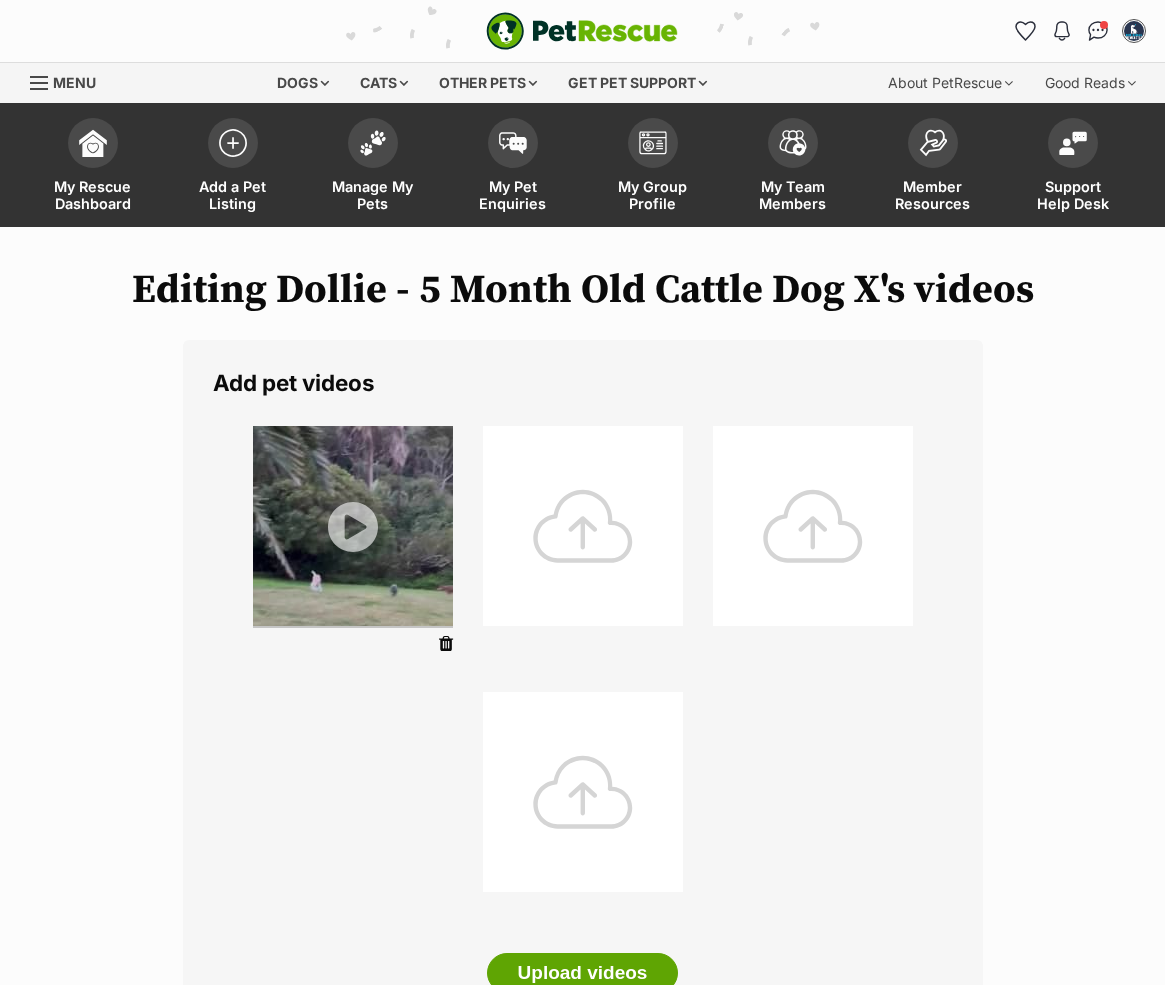 scroll, scrollTop: 0, scrollLeft: 0, axis: both 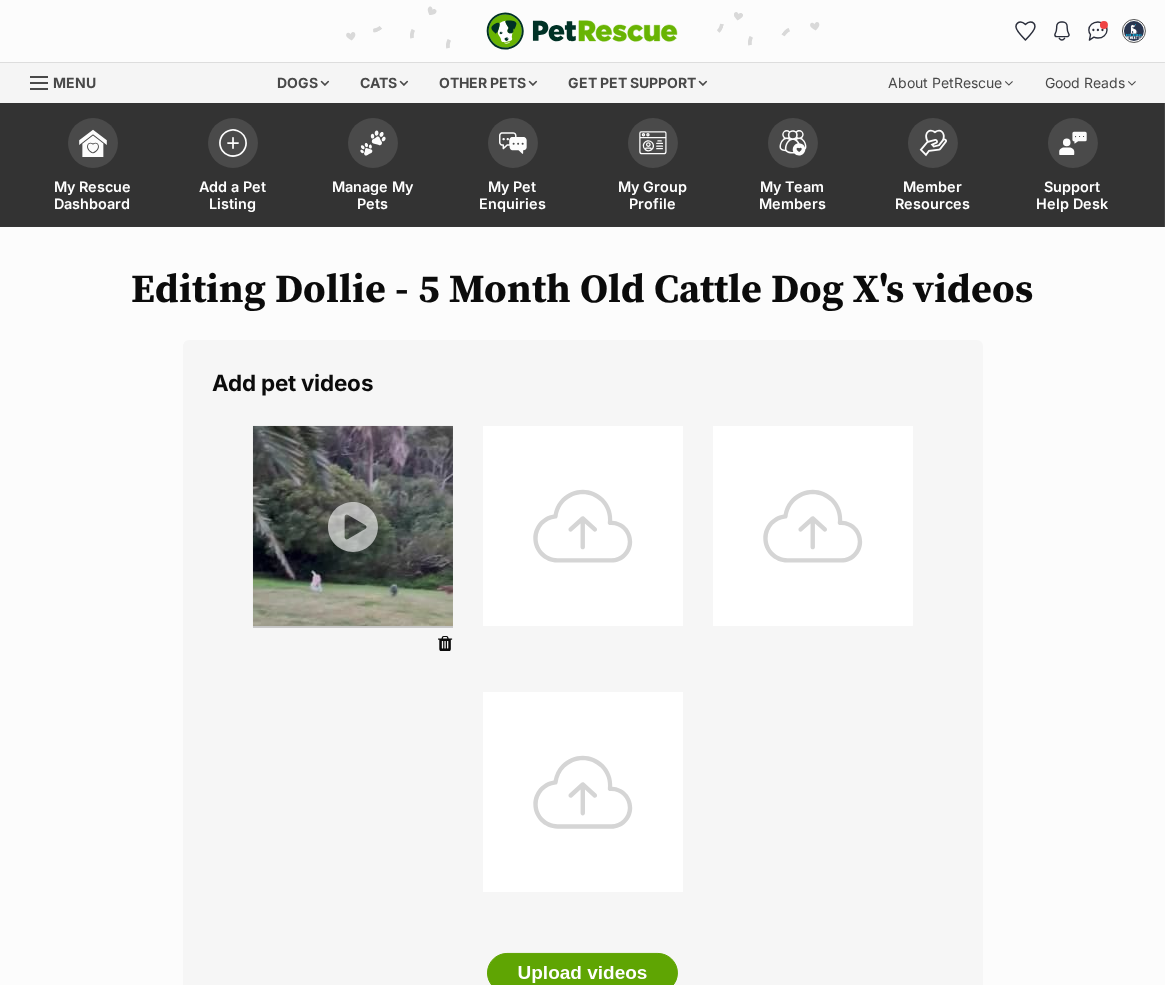 click at bounding box center (583, 792) 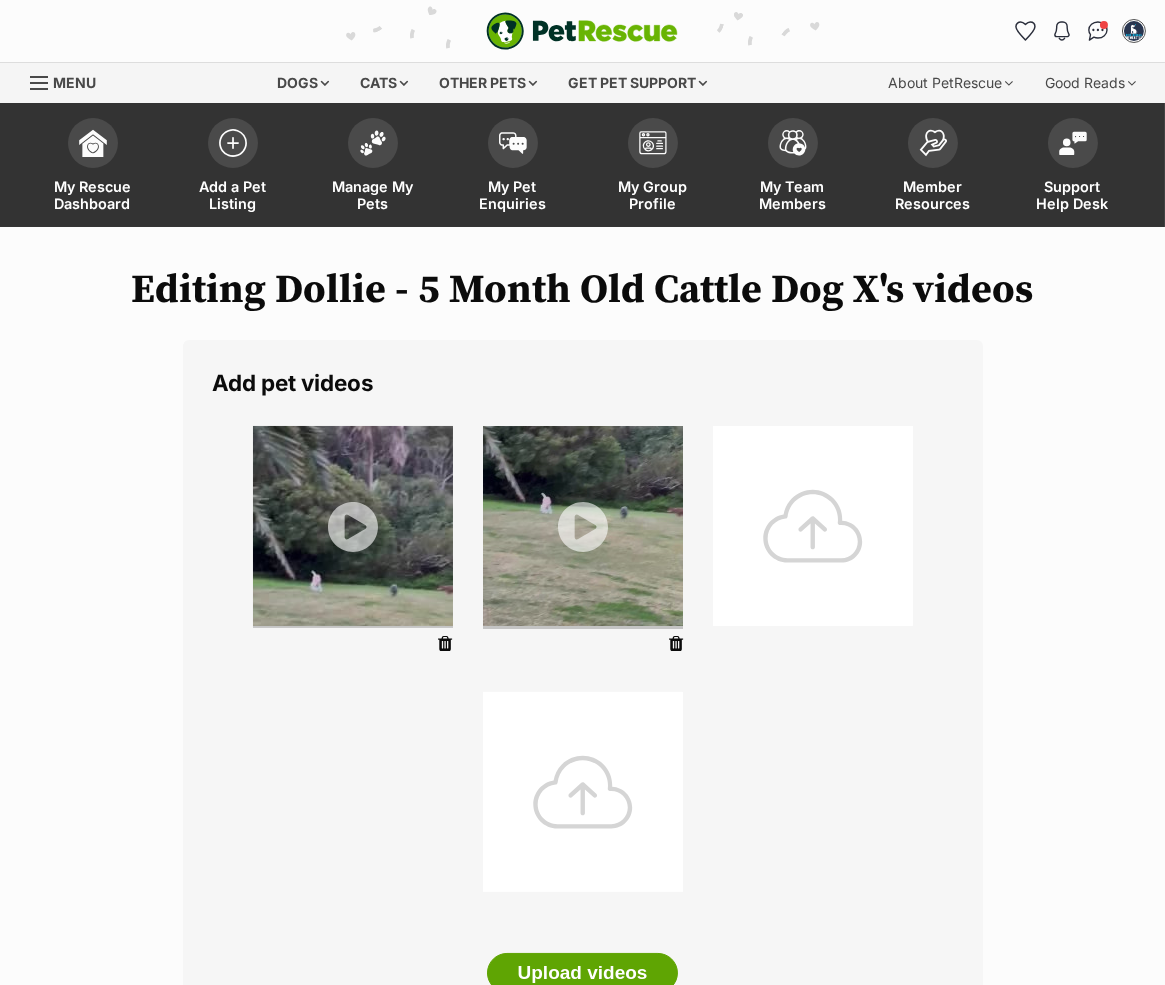 click at bounding box center (676, 644) 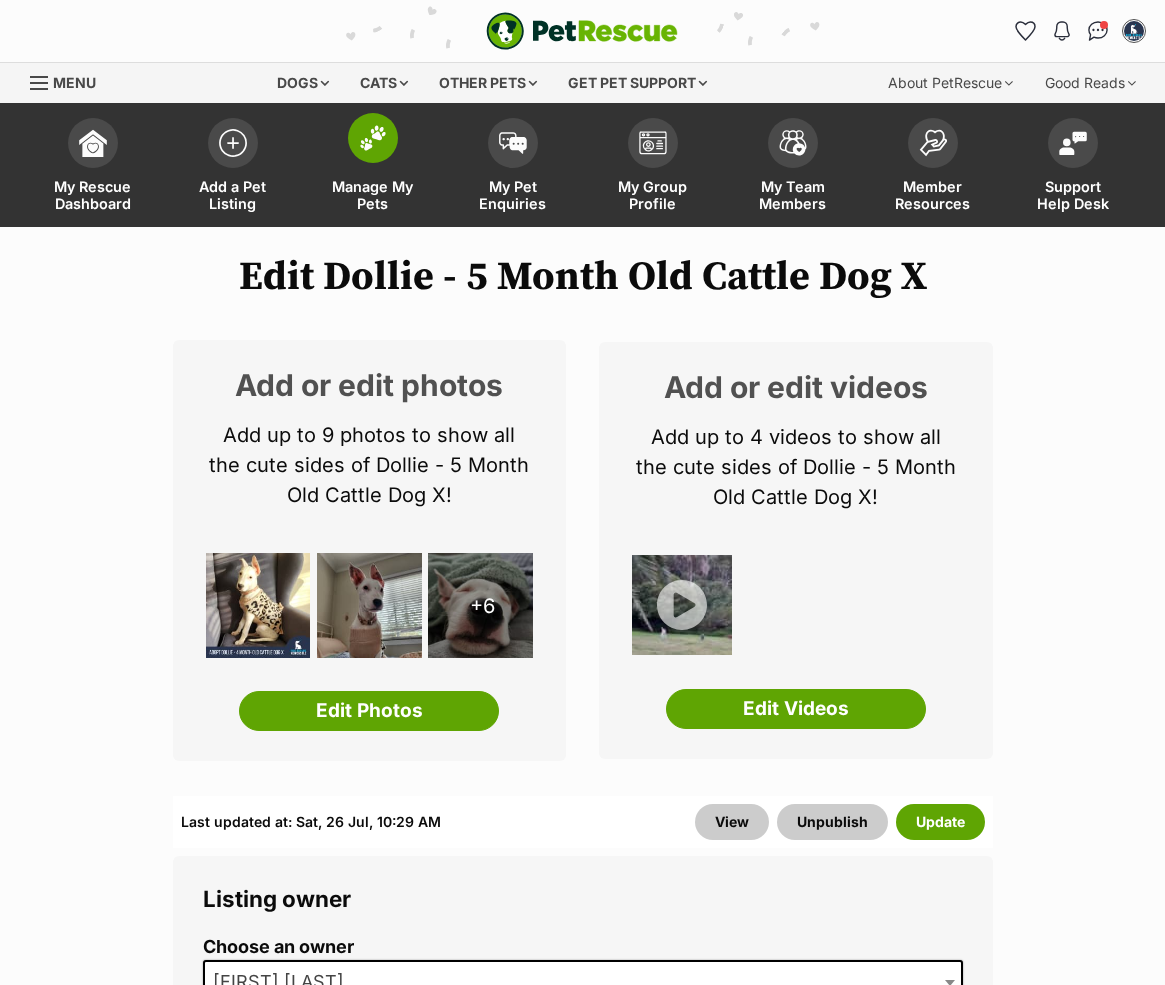 scroll, scrollTop: 0, scrollLeft: 0, axis: both 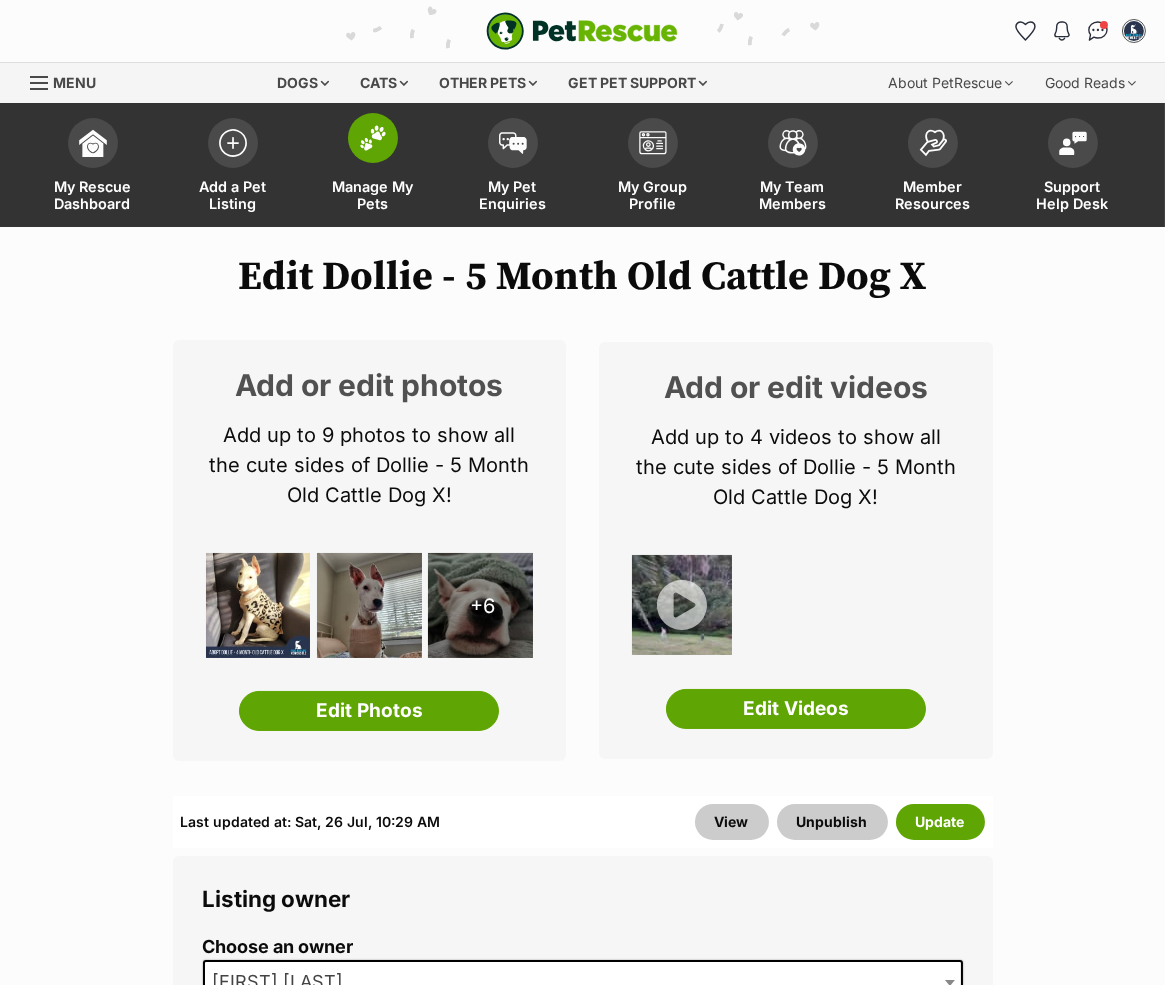 click at bounding box center (373, 138) 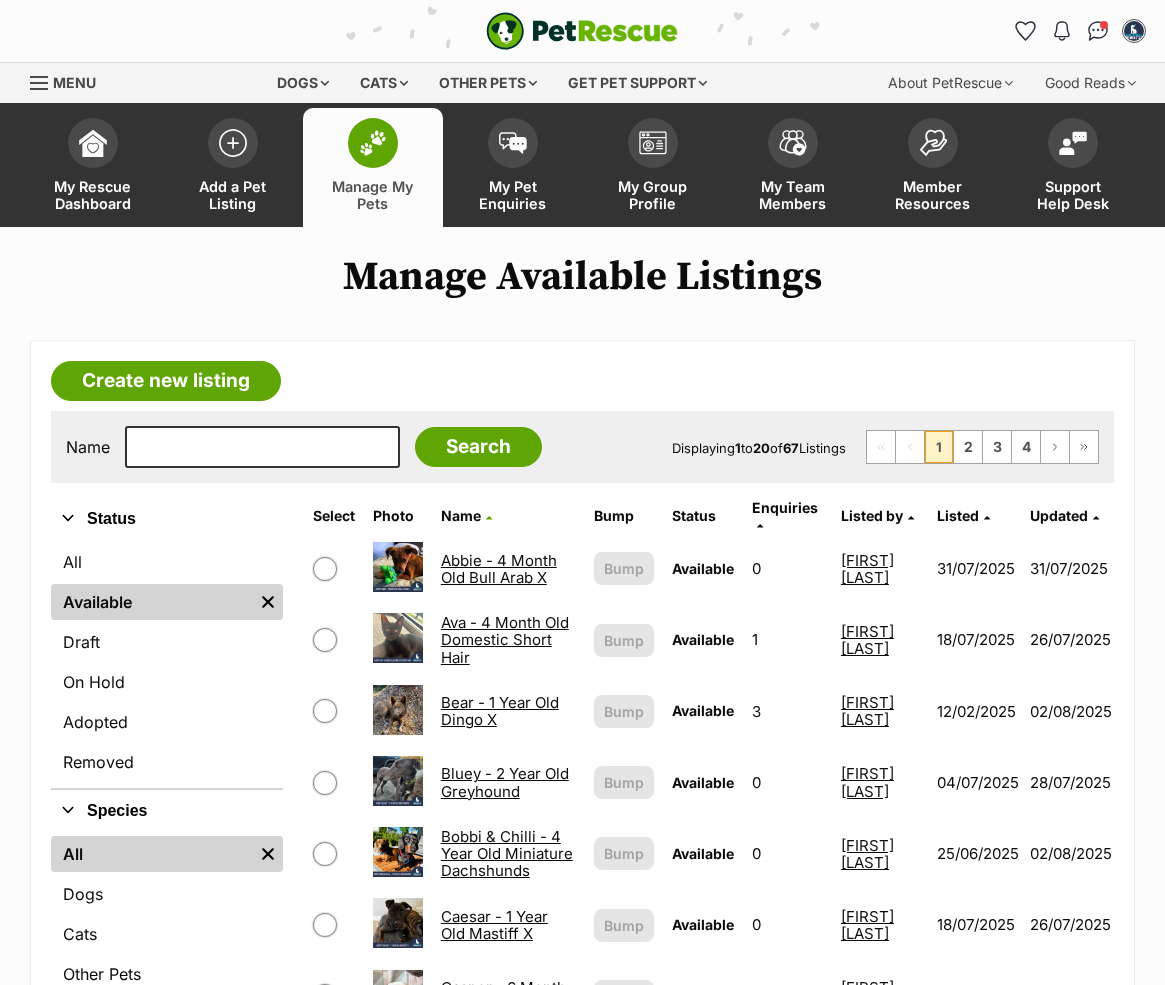 scroll, scrollTop: 0, scrollLeft: 0, axis: both 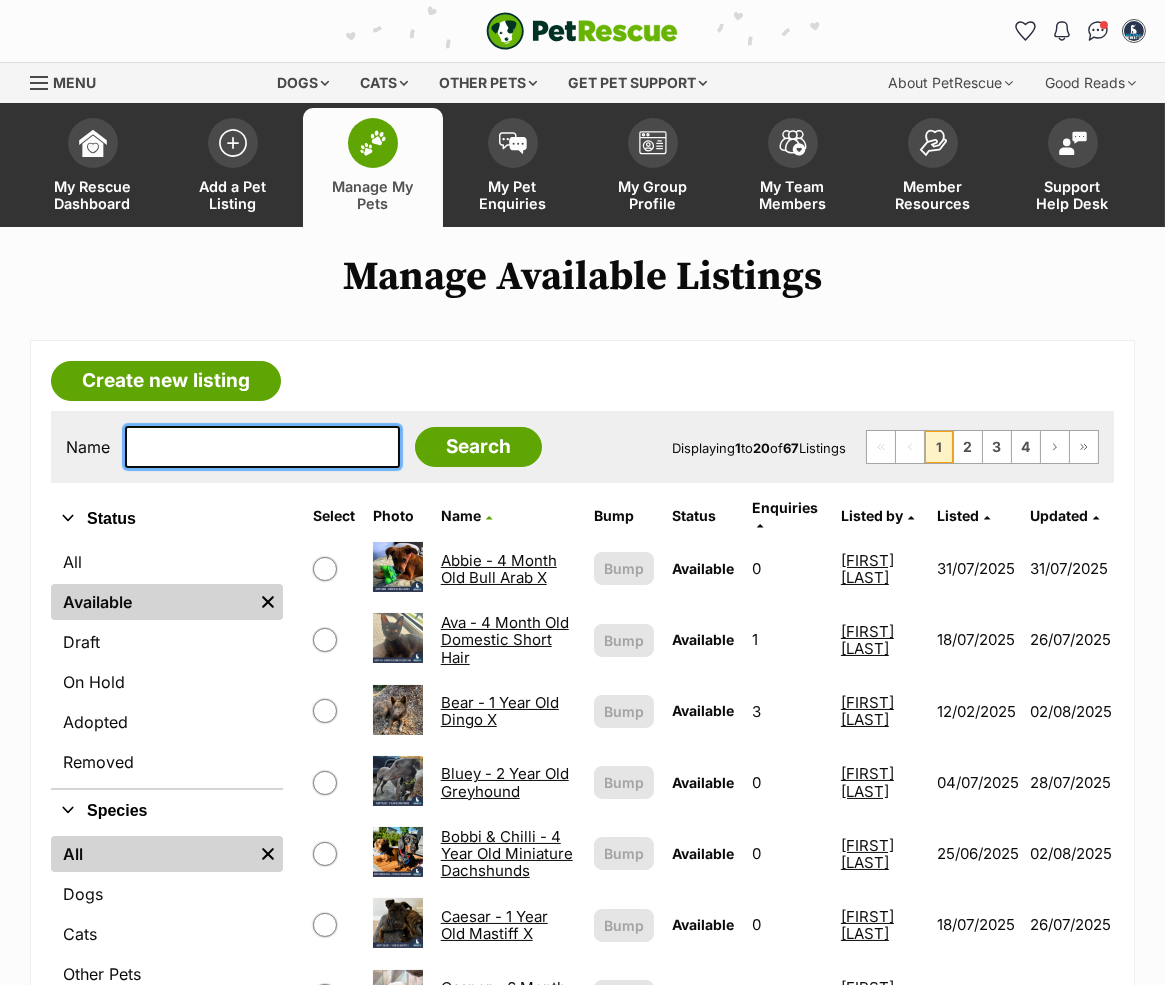 click at bounding box center [262, 447] 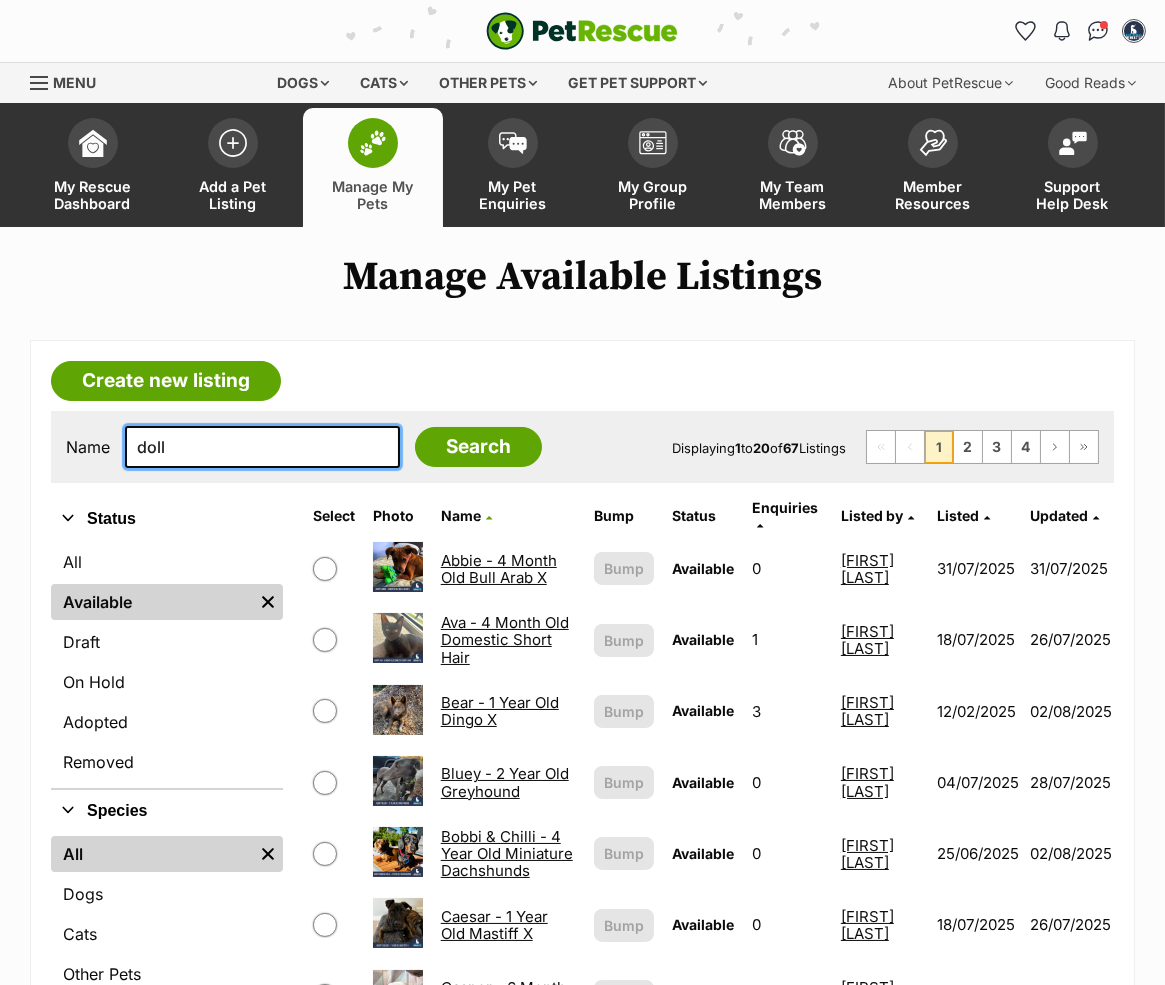 type on "doll" 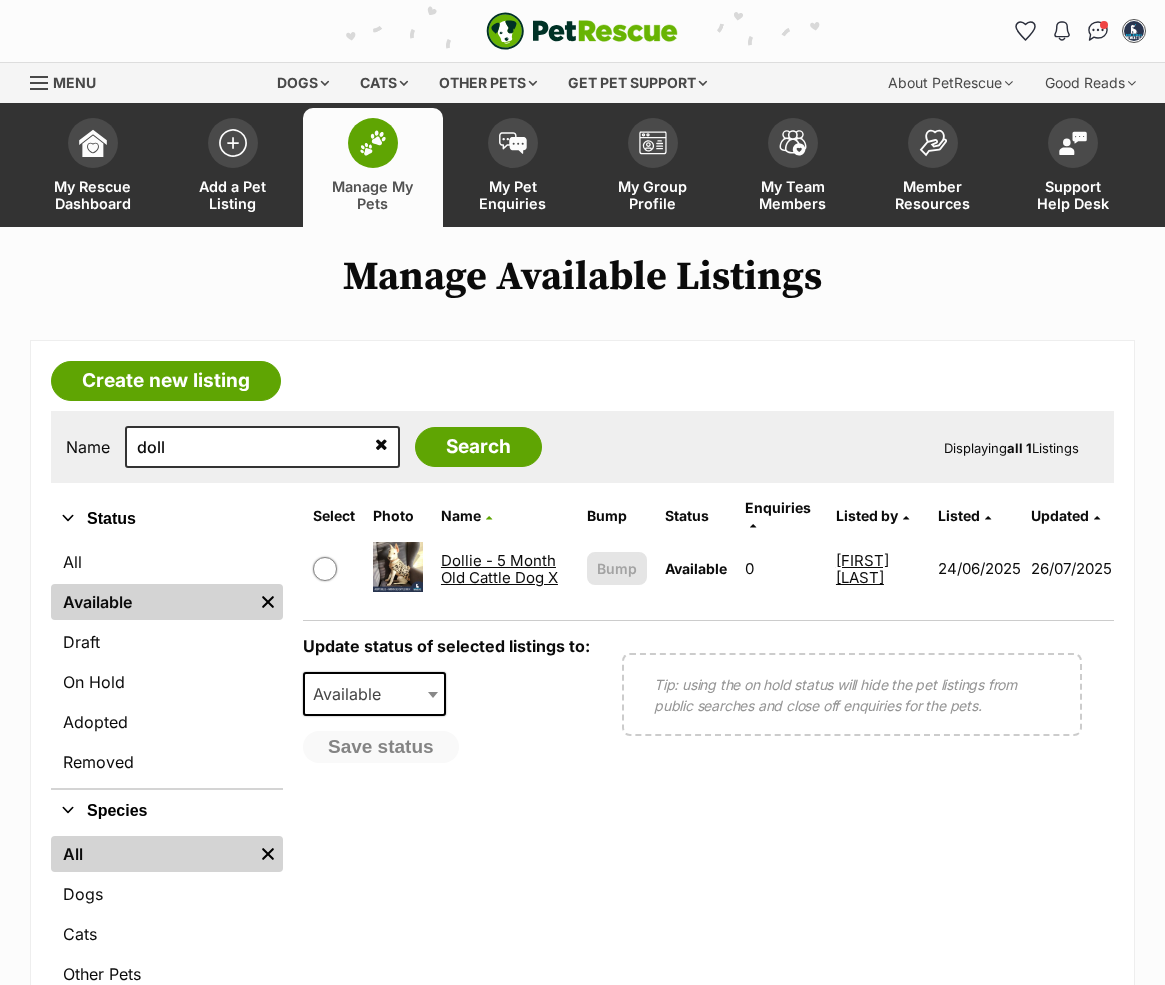 scroll, scrollTop: 0, scrollLeft: 0, axis: both 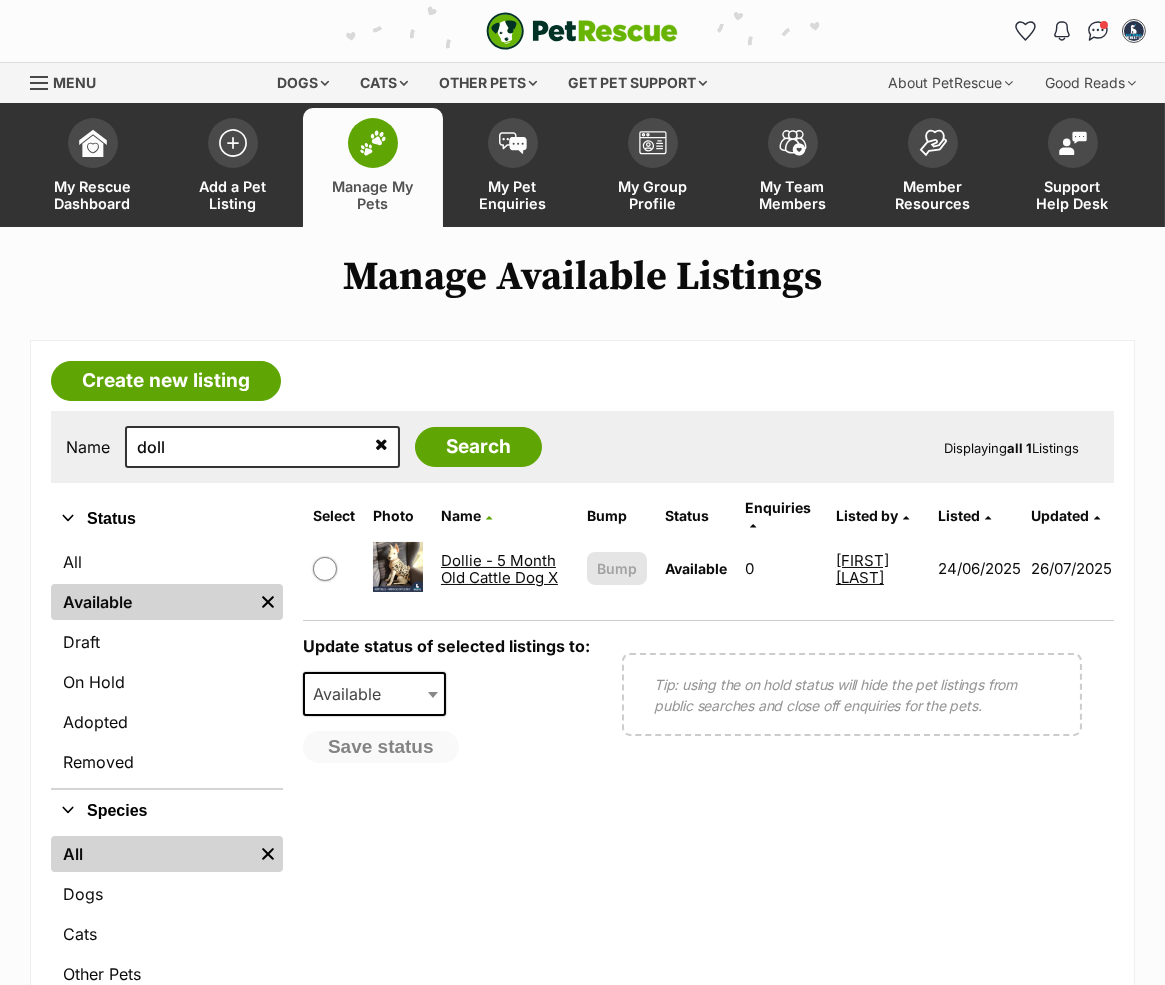 click on "Dollie - 5 Month Old Cattle Dog X" at bounding box center (505, 568) 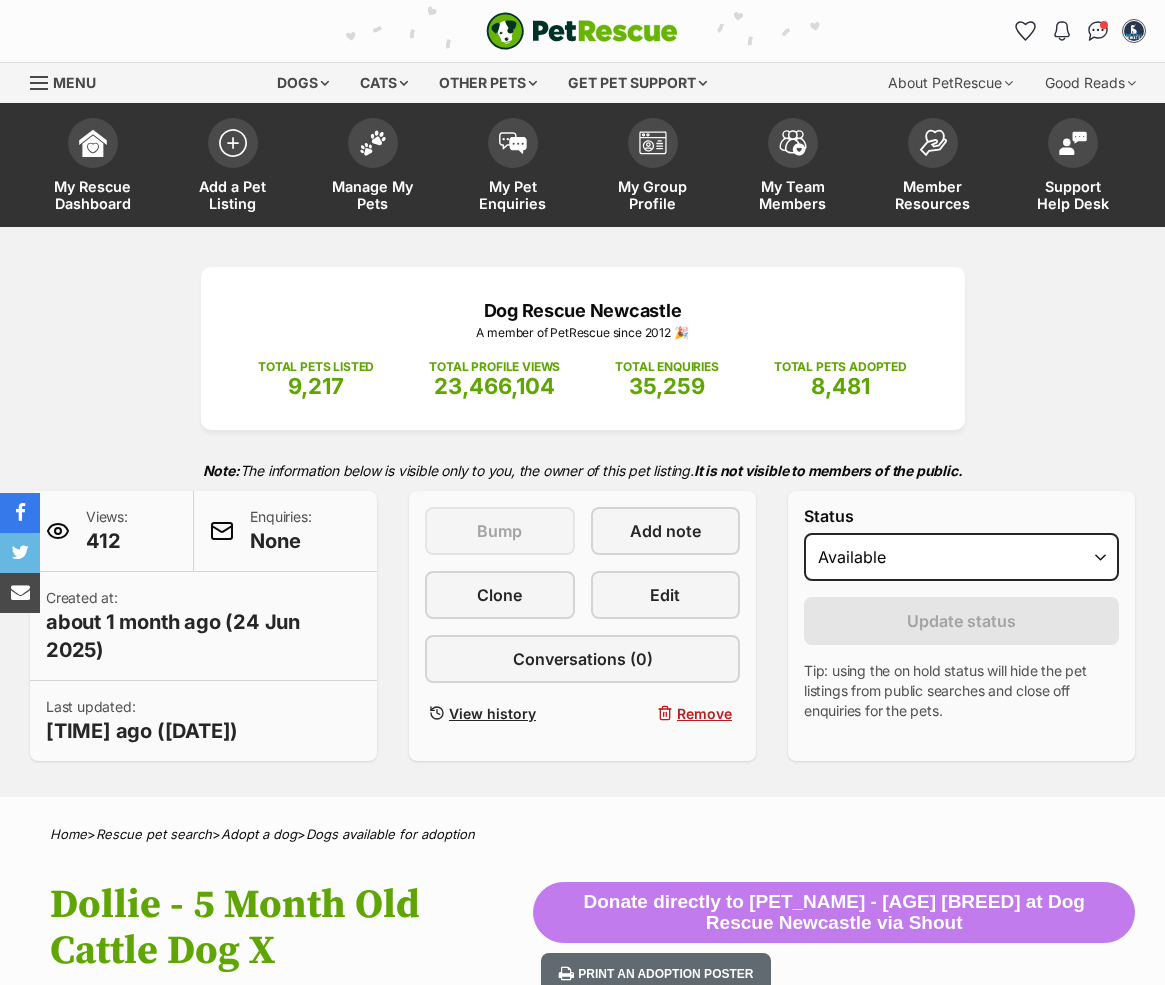 scroll, scrollTop: 0, scrollLeft: 0, axis: both 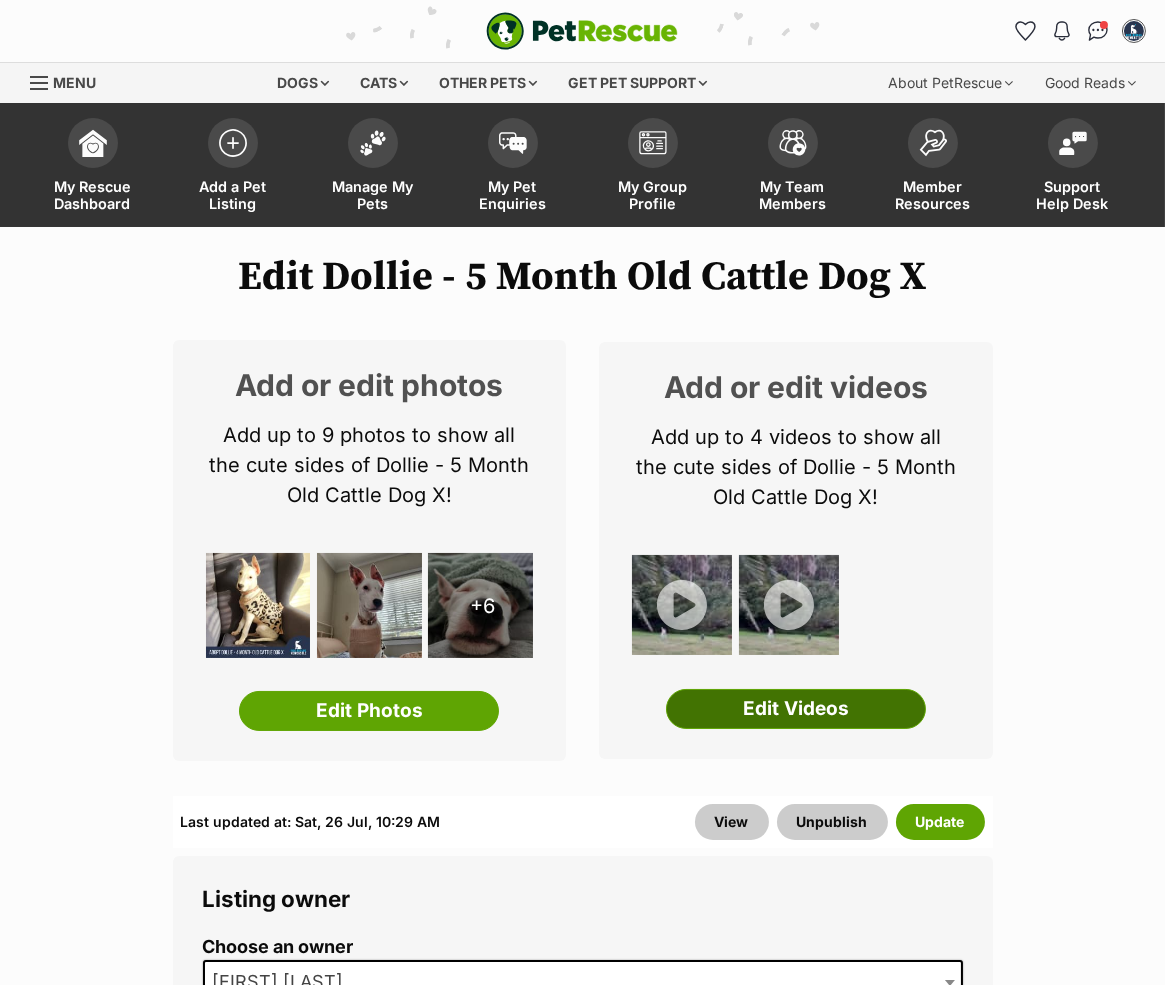 click on "Edit Videos" at bounding box center (796, 709) 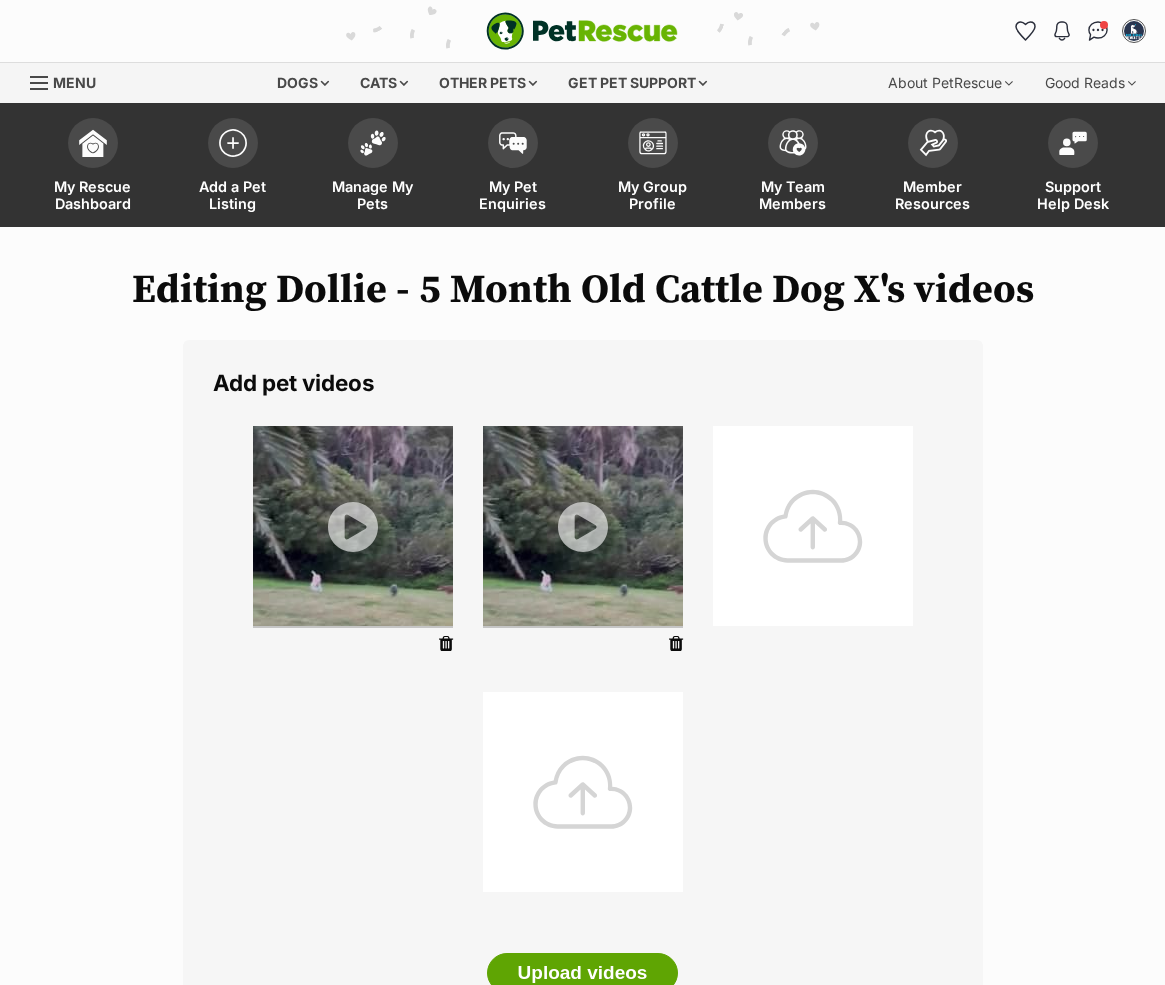 scroll, scrollTop: 0, scrollLeft: 0, axis: both 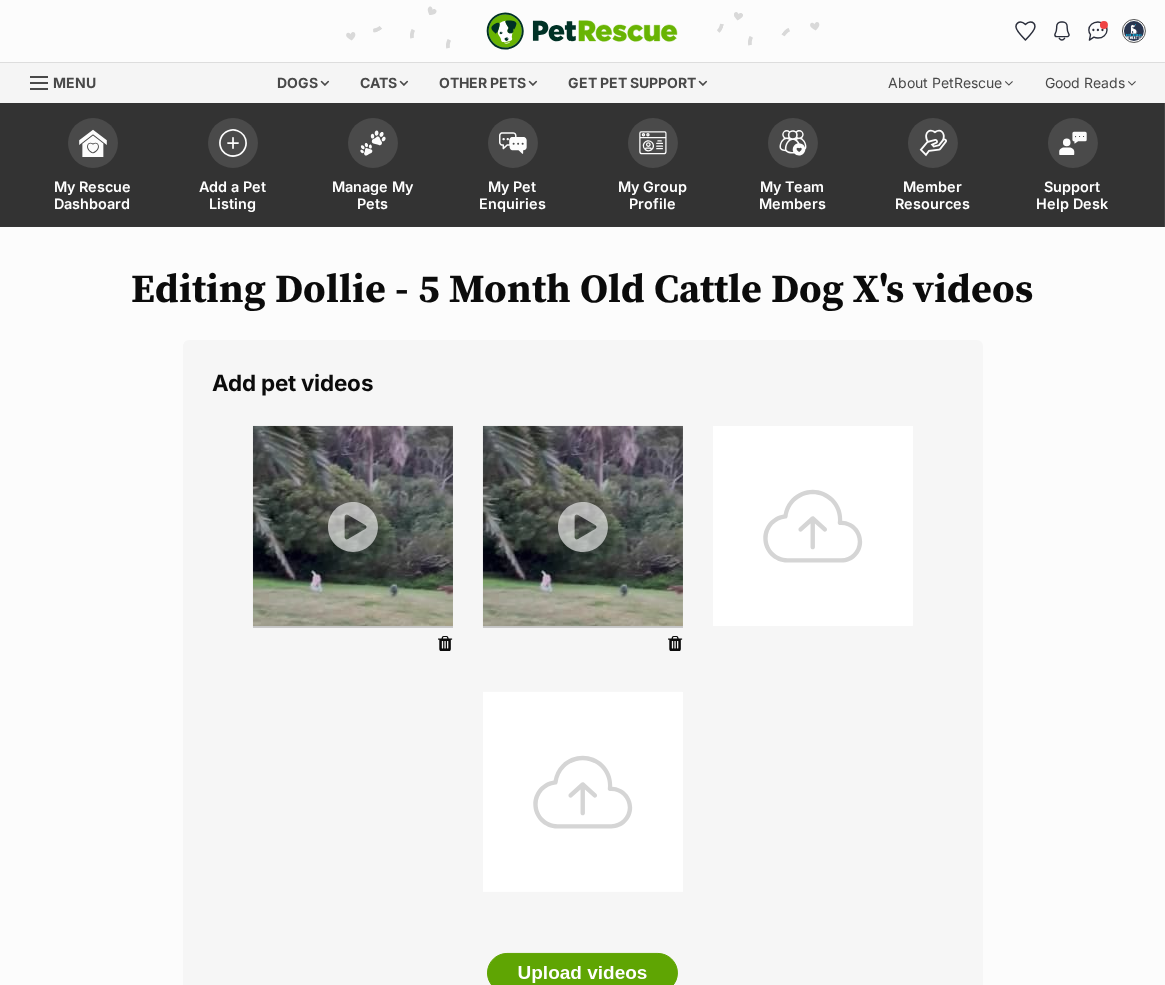 click at bounding box center (676, 644) 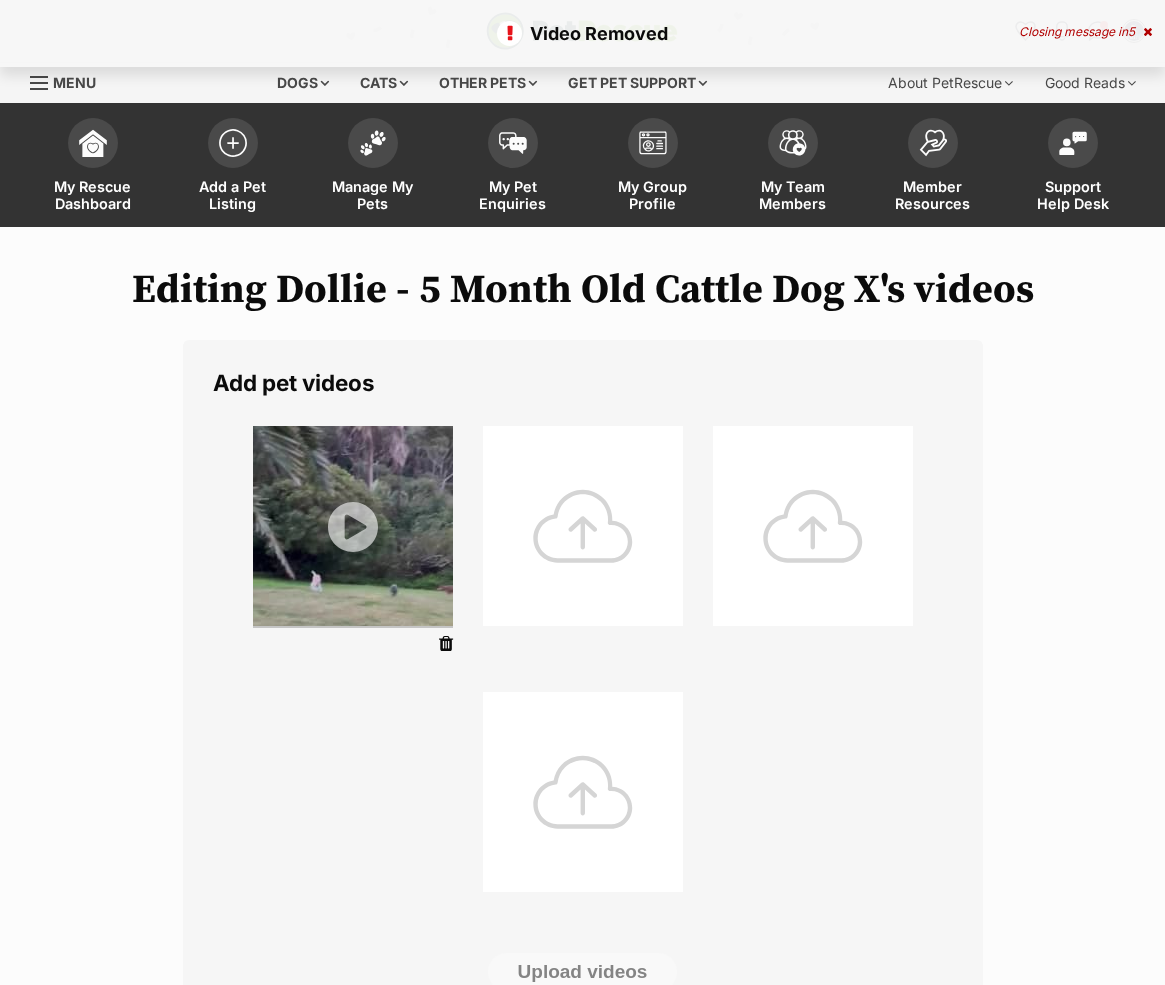 scroll, scrollTop: 0, scrollLeft: 0, axis: both 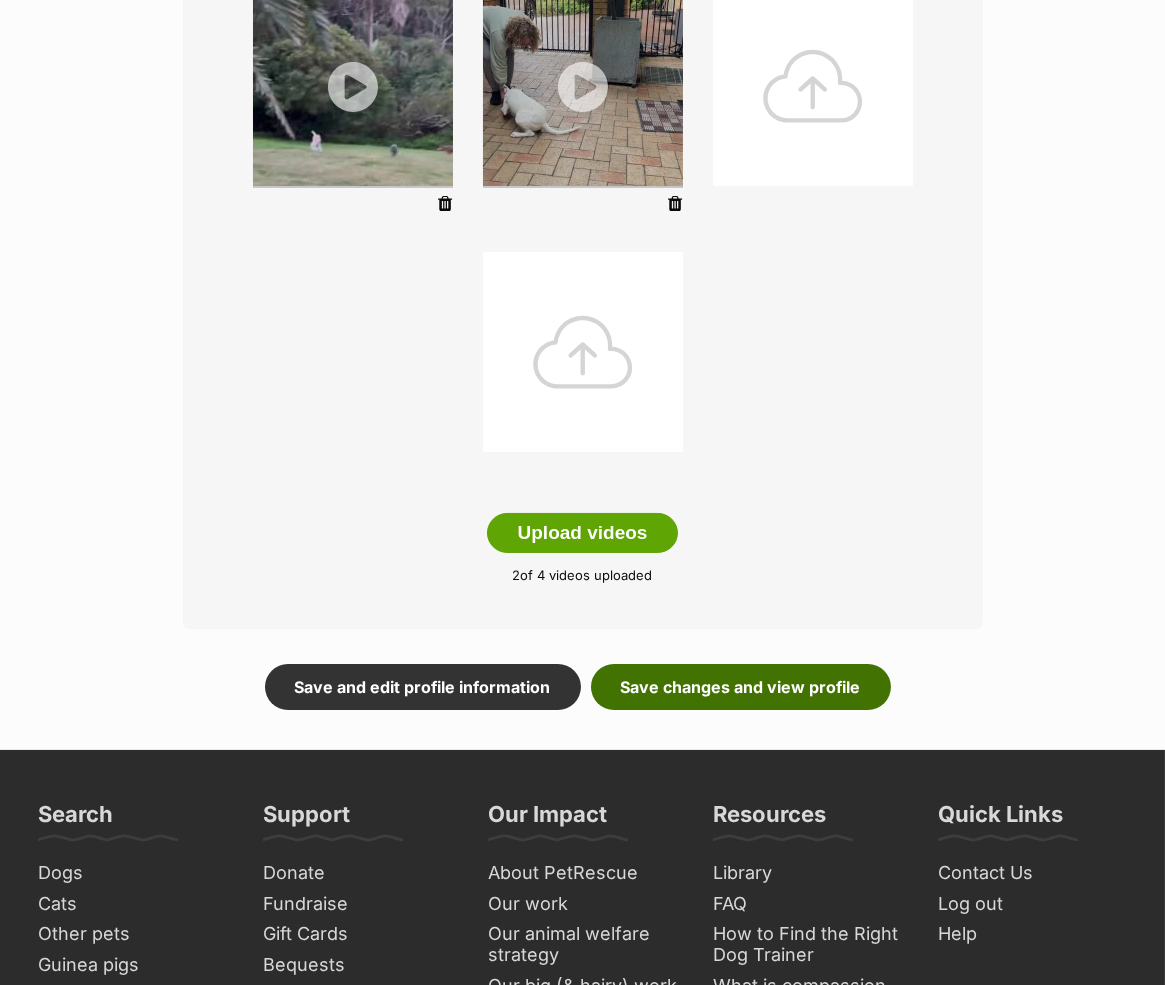 click on "Save changes and view profile" at bounding box center [741, 687] 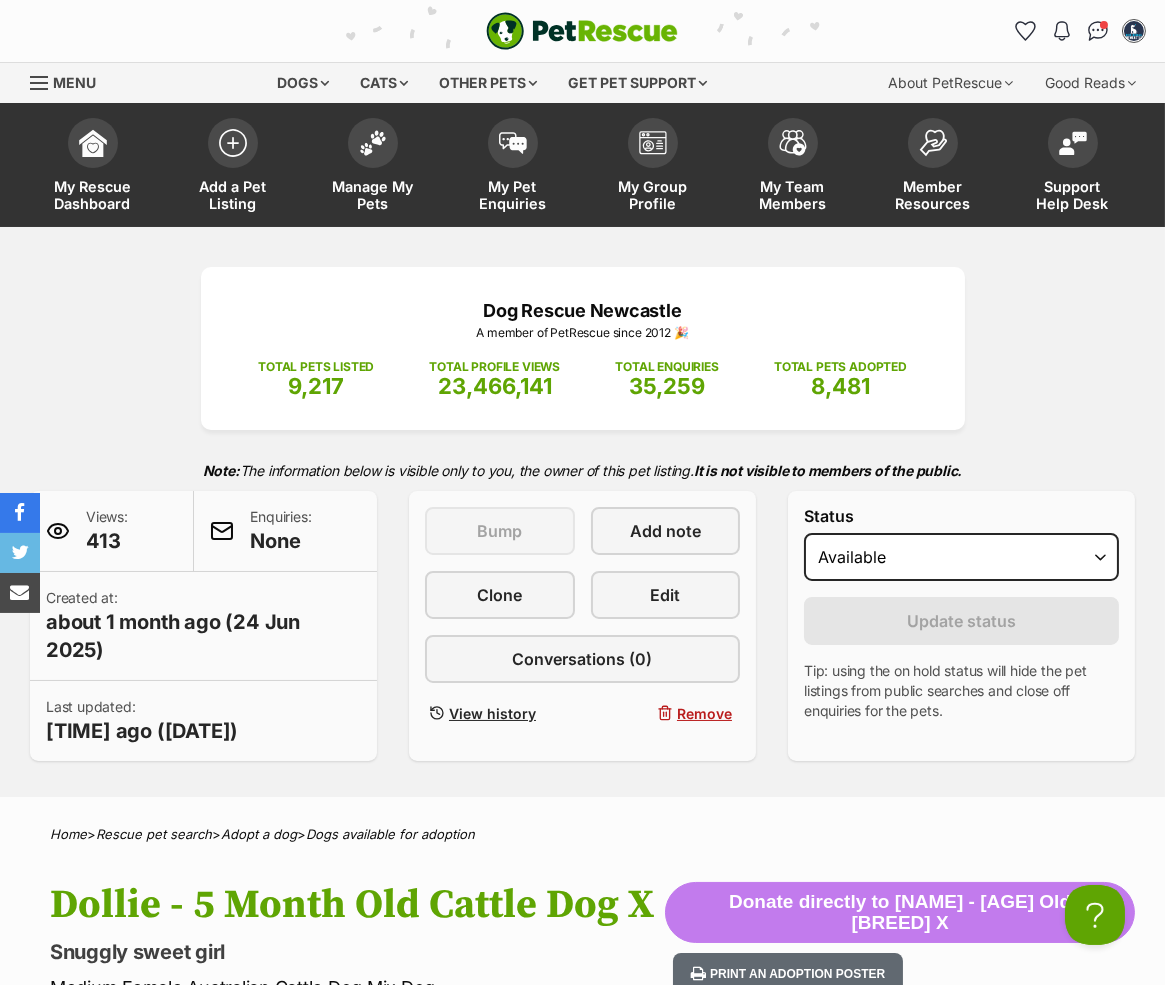 scroll, scrollTop: 0, scrollLeft: 0, axis: both 